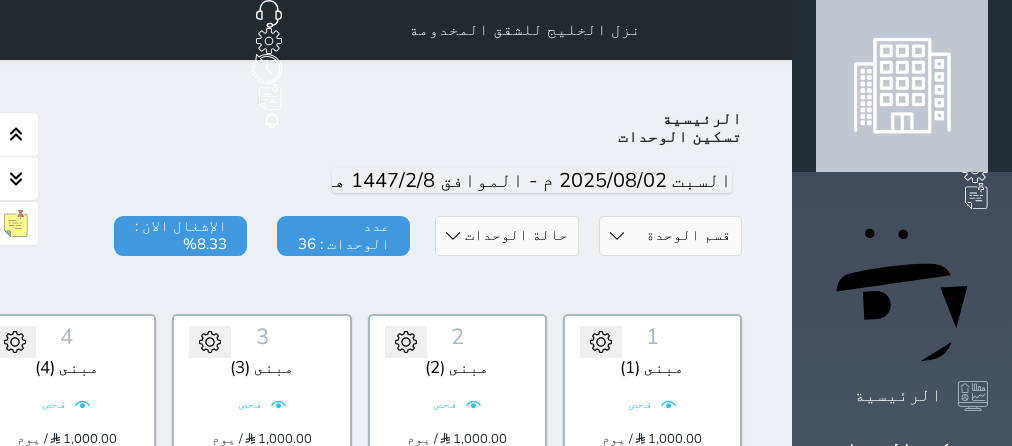 scroll, scrollTop: 78, scrollLeft: 0, axis: vertical 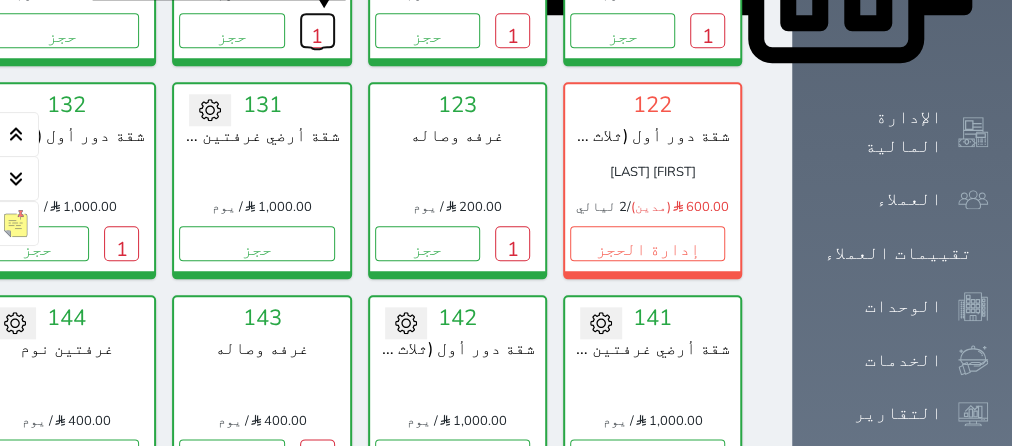 click on "1" at bounding box center [317, 30] 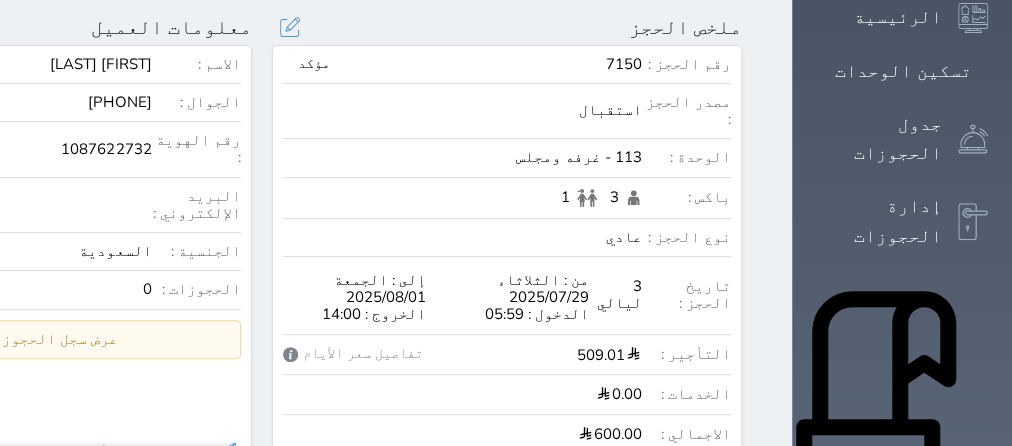 scroll, scrollTop: 0, scrollLeft: 0, axis: both 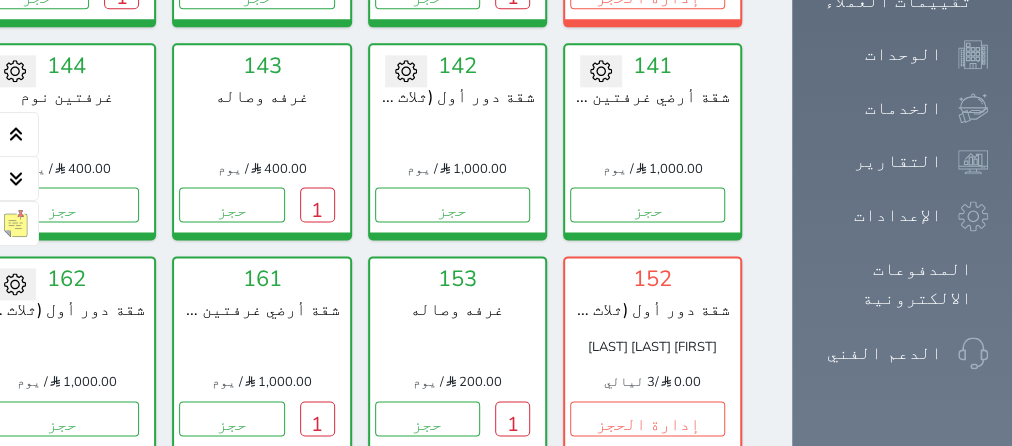 click on "1" at bounding box center [-74, -9] 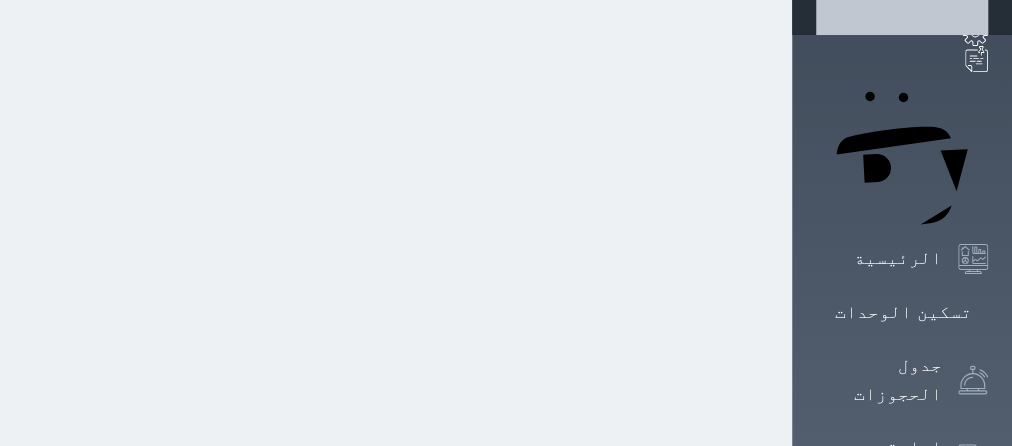 scroll, scrollTop: 0, scrollLeft: 0, axis: both 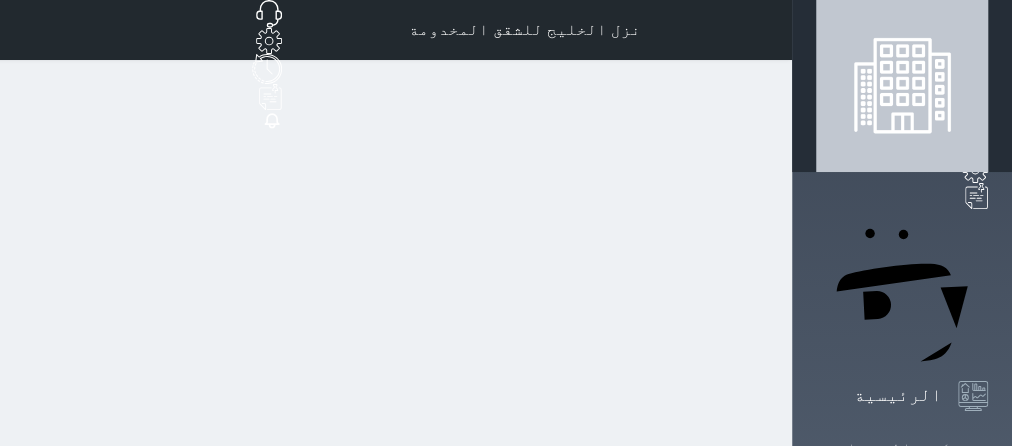 click on "تسكين الوحدات" at bounding box center (903, 449) 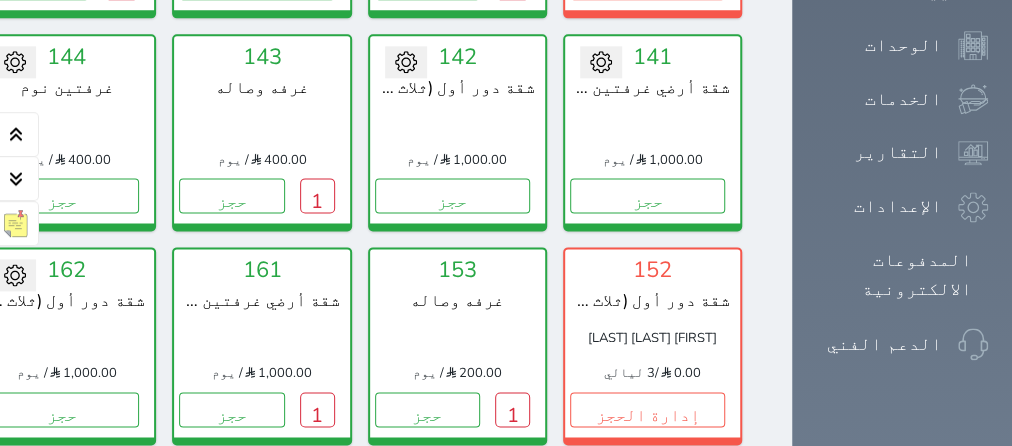 scroll, scrollTop: 1464, scrollLeft: 0, axis: vertical 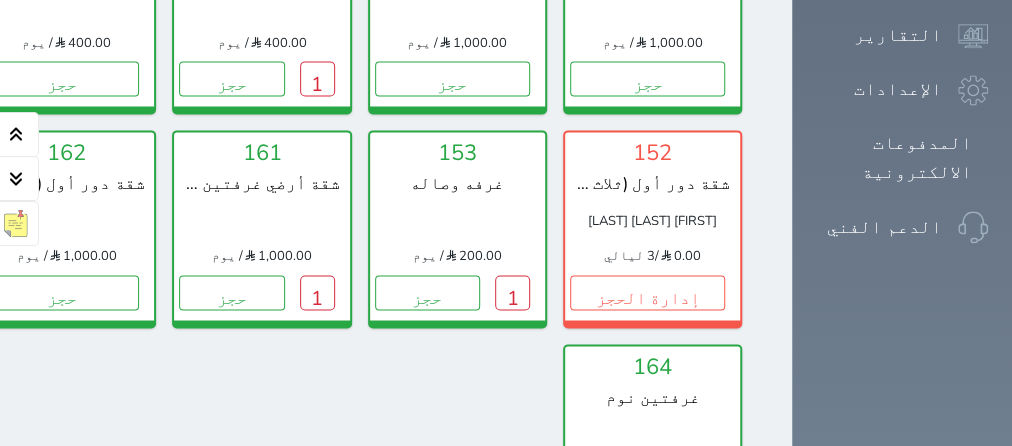 click on "1" at bounding box center (-74, -135) 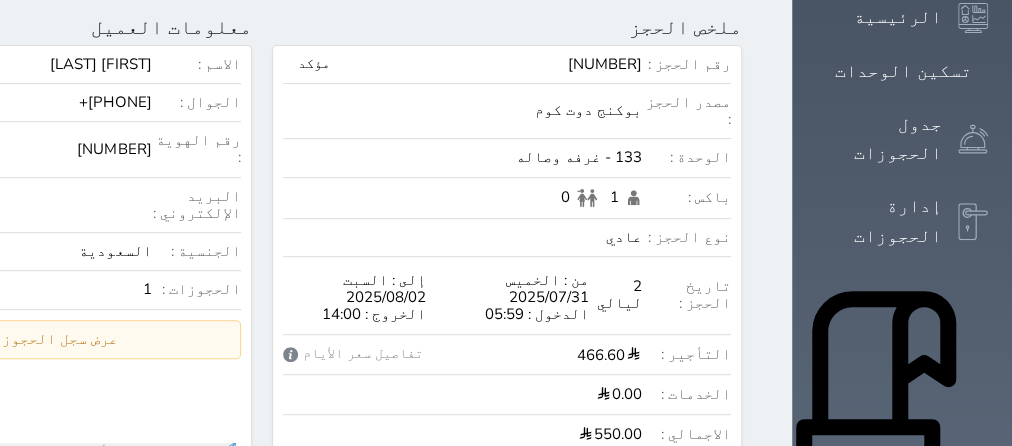 scroll, scrollTop: 126, scrollLeft: 0, axis: vertical 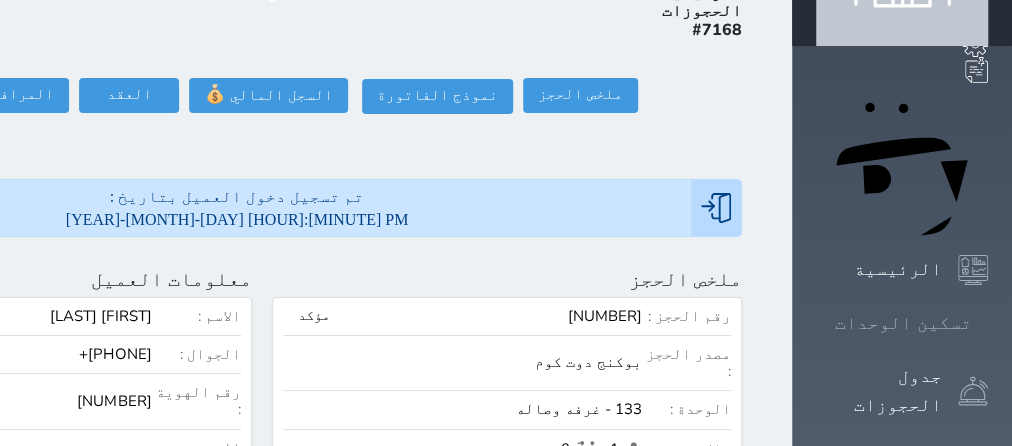 click 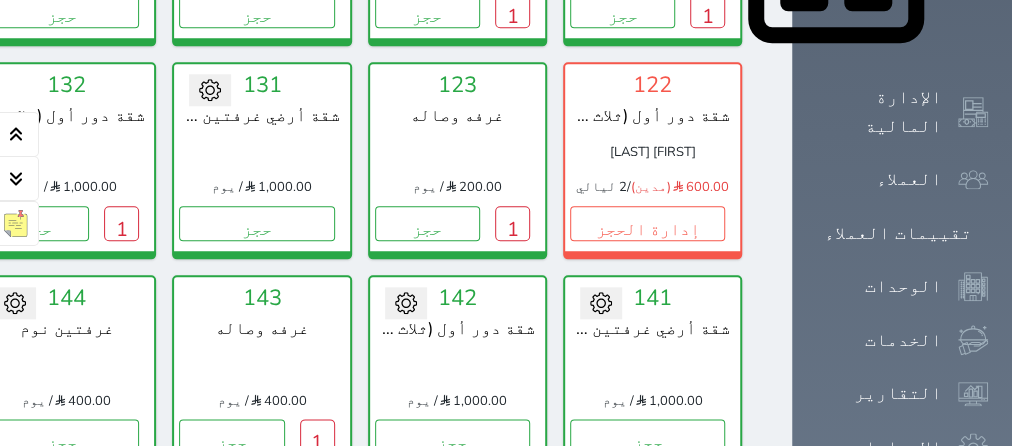 scroll, scrollTop: 1086, scrollLeft: 0, axis: vertical 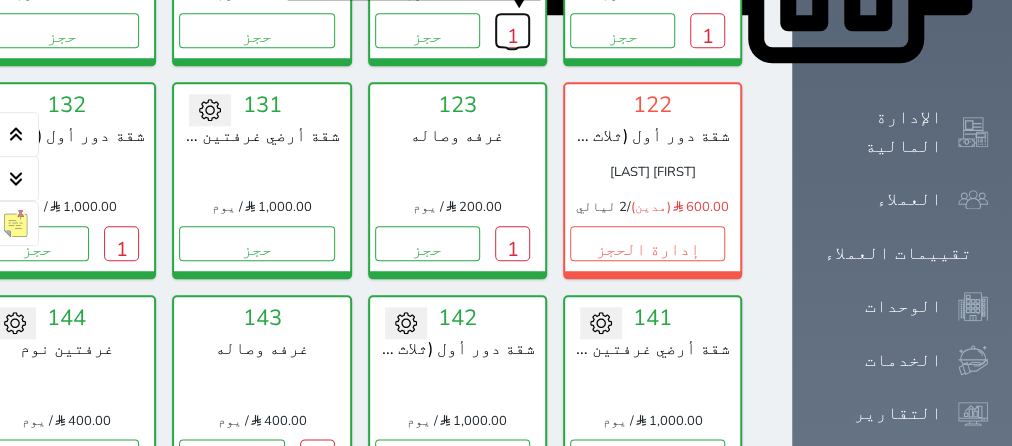 click on "1" at bounding box center (512, 30) 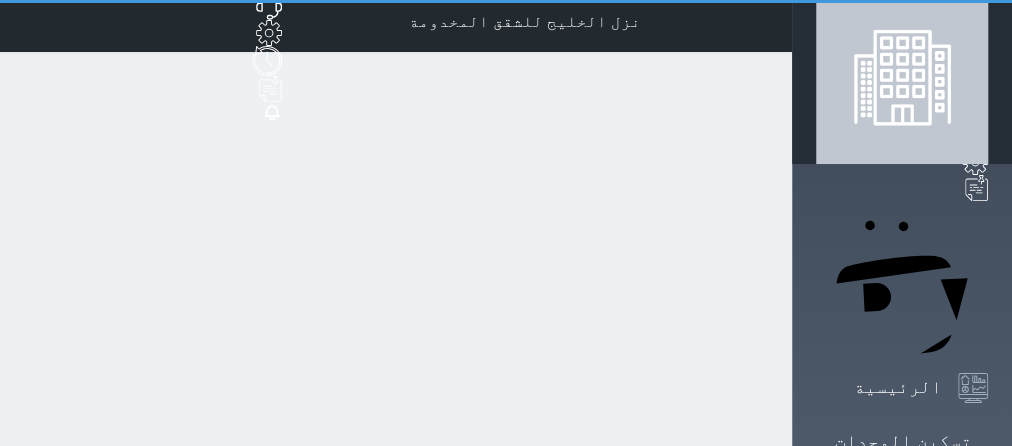 scroll, scrollTop: 0, scrollLeft: 0, axis: both 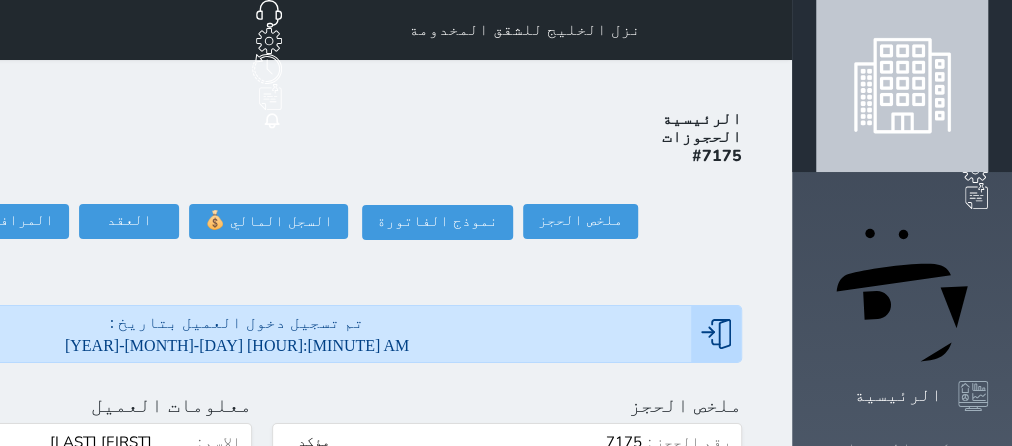 click on "تسكين الوحدات" at bounding box center [902, 449] 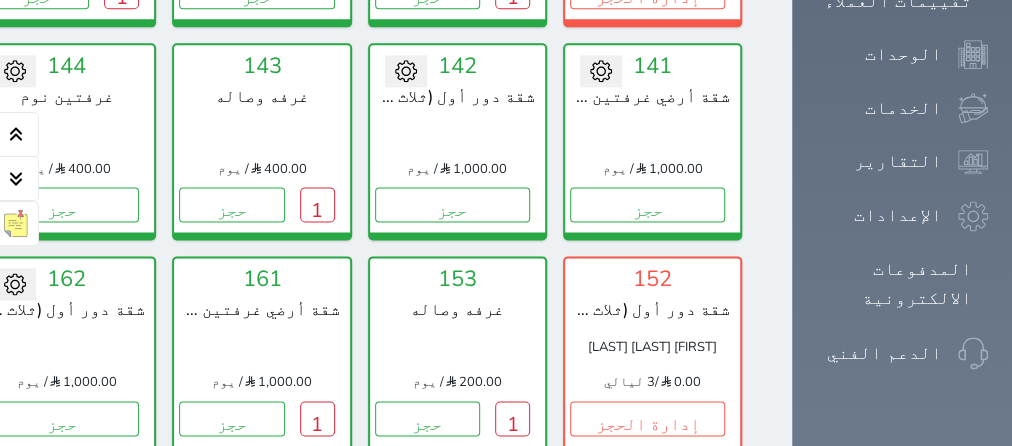 scroll, scrollTop: 1086, scrollLeft: 0, axis: vertical 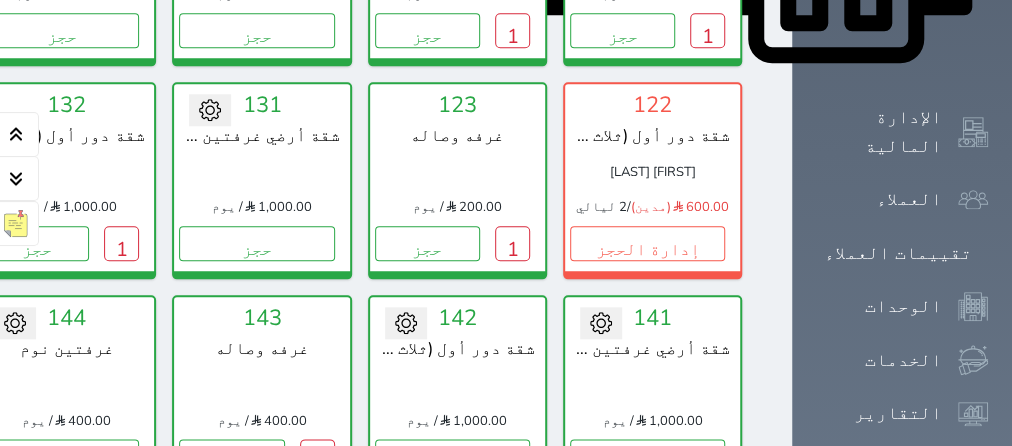 click on "يوجد نزيل سجل دخوله على هذه الوحدة   1" at bounding box center [-74, 30] 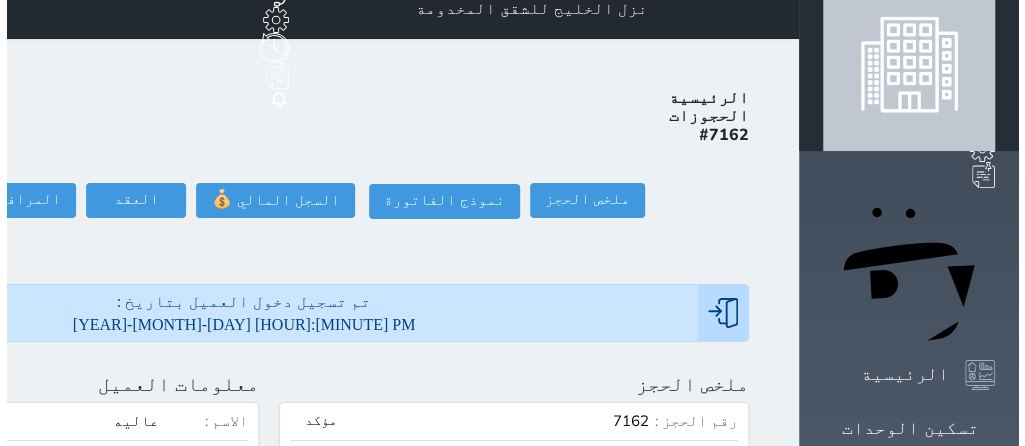 scroll, scrollTop: 0, scrollLeft: 0, axis: both 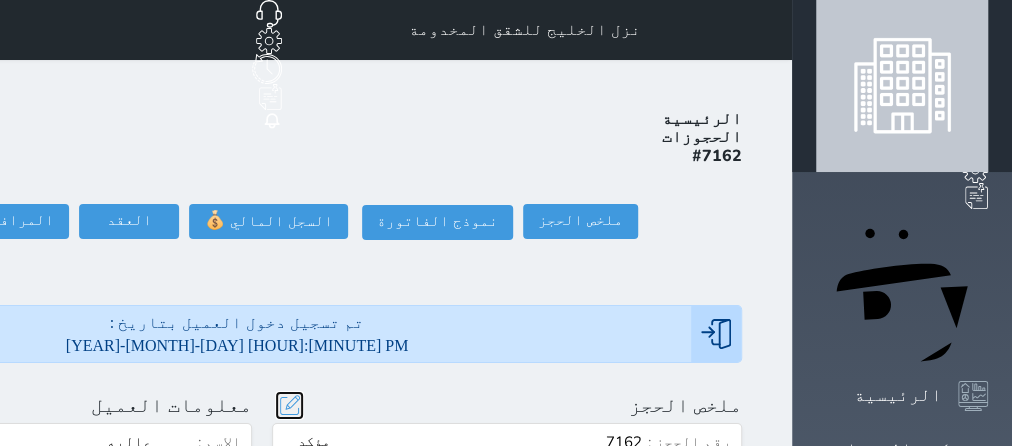 click at bounding box center [289, 405] 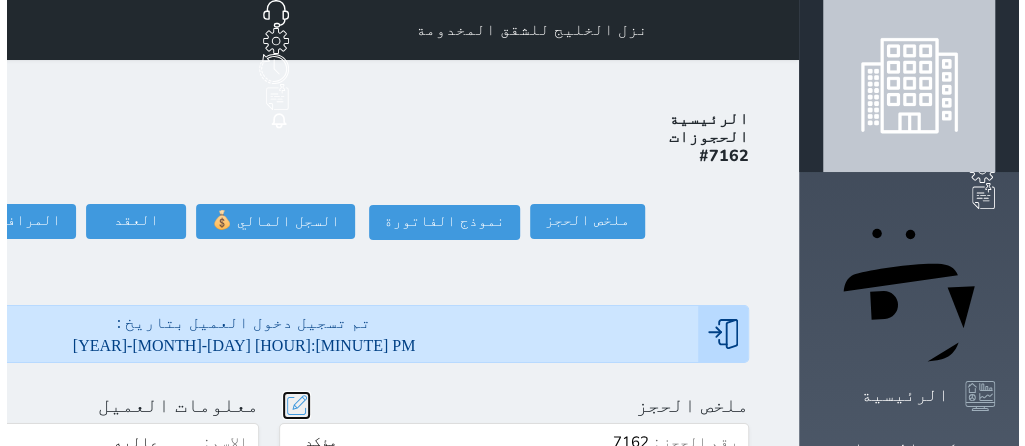 scroll, scrollTop: 44, scrollLeft: 0, axis: vertical 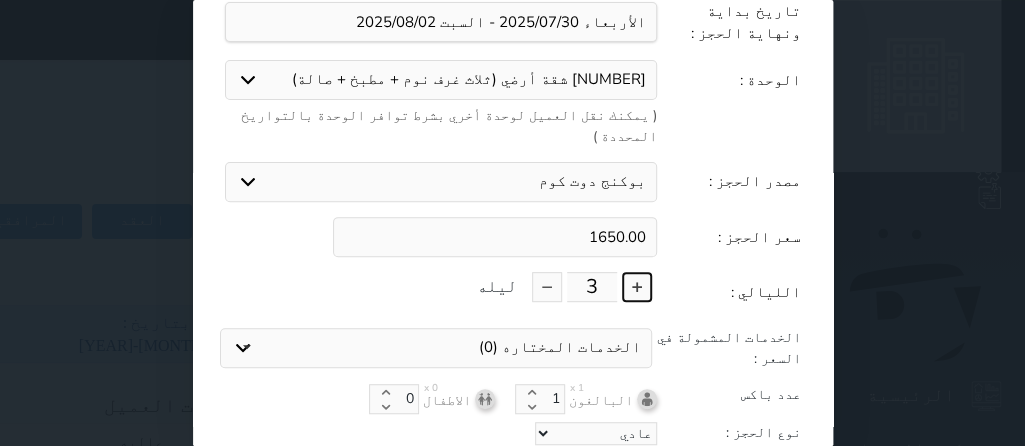 click at bounding box center [637, 287] 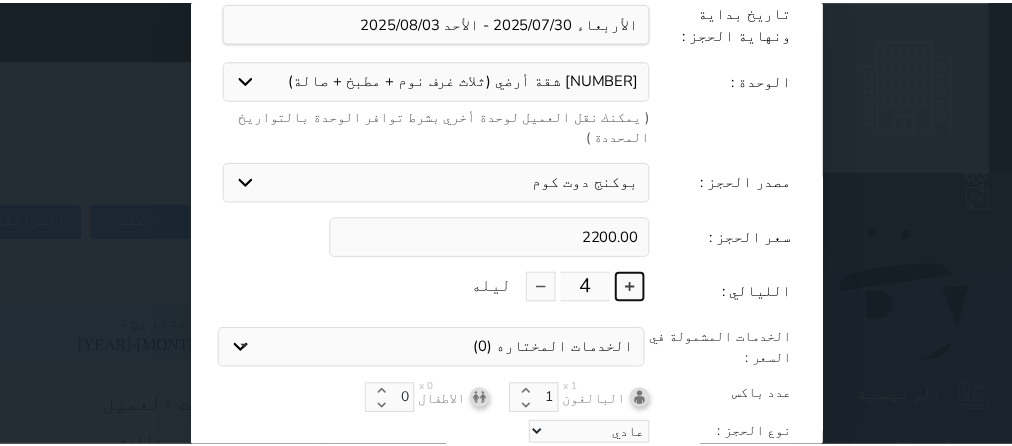 scroll, scrollTop: 118, scrollLeft: 0, axis: vertical 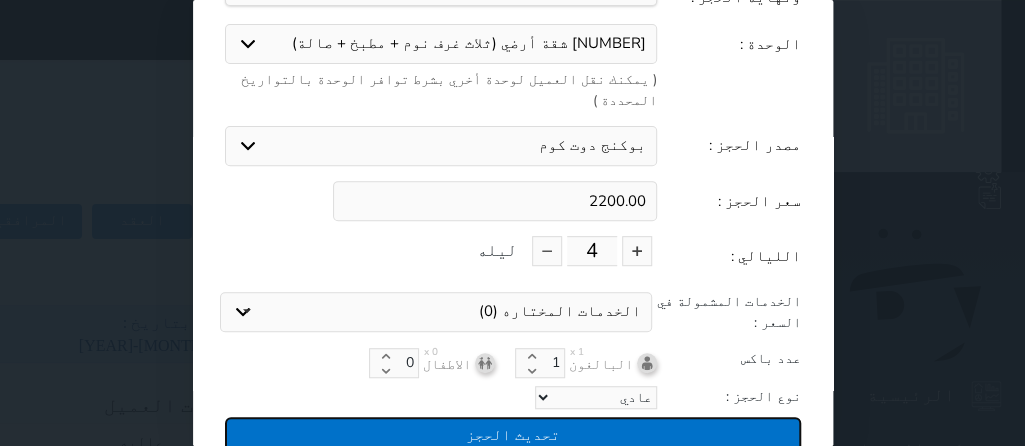 click on "تحديث الحجز" at bounding box center (513, 434) 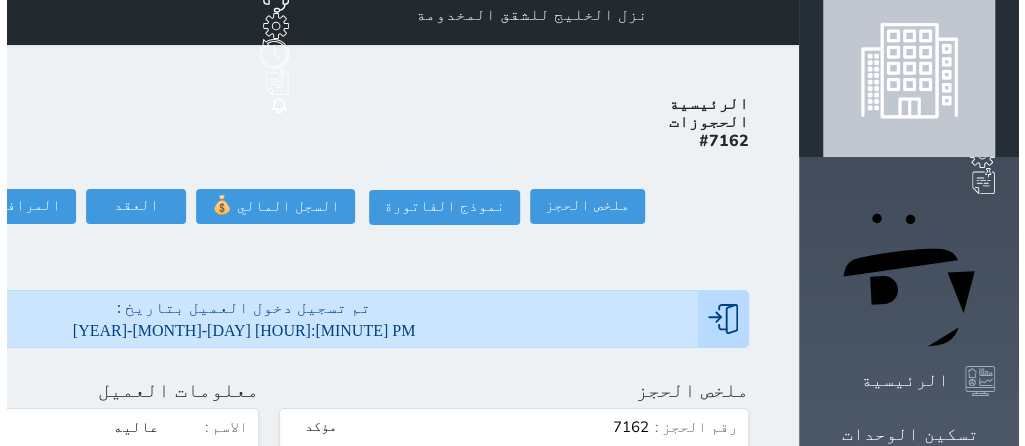 scroll, scrollTop: 0, scrollLeft: 0, axis: both 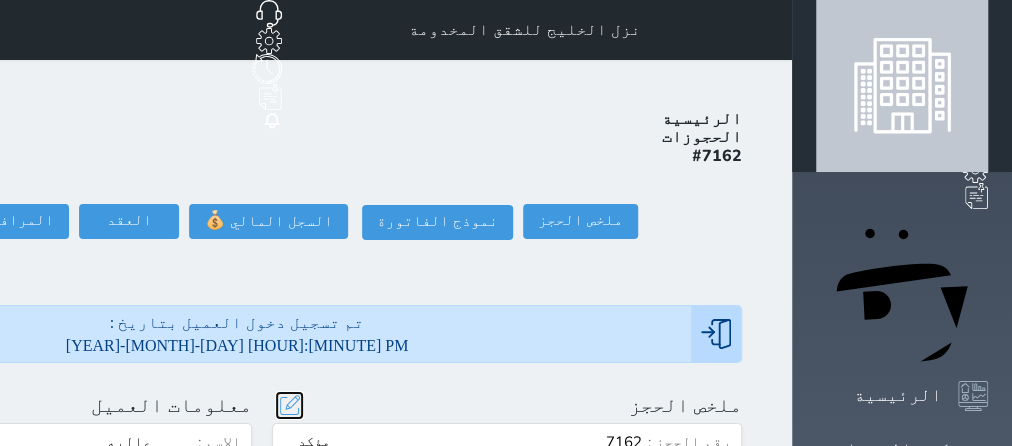 click at bounding box center (289, 405) 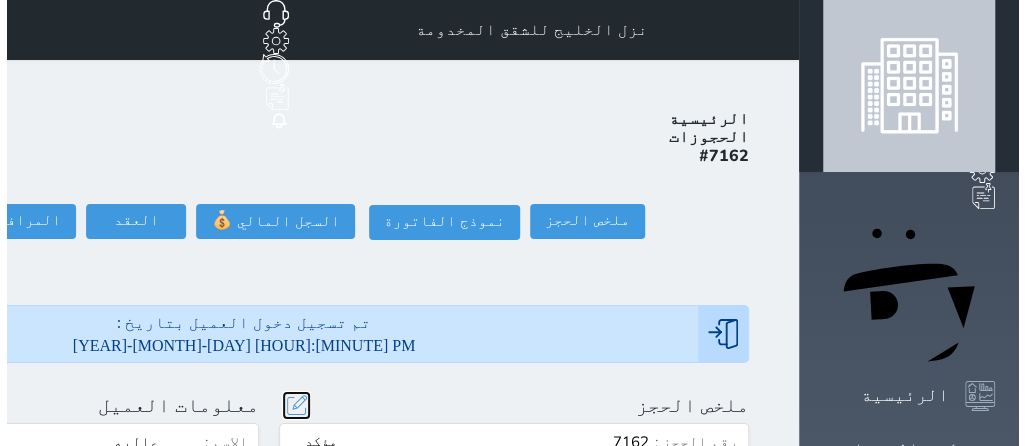 scroll, scrollTop: 44, scrollLeft: 0, axis: vertical 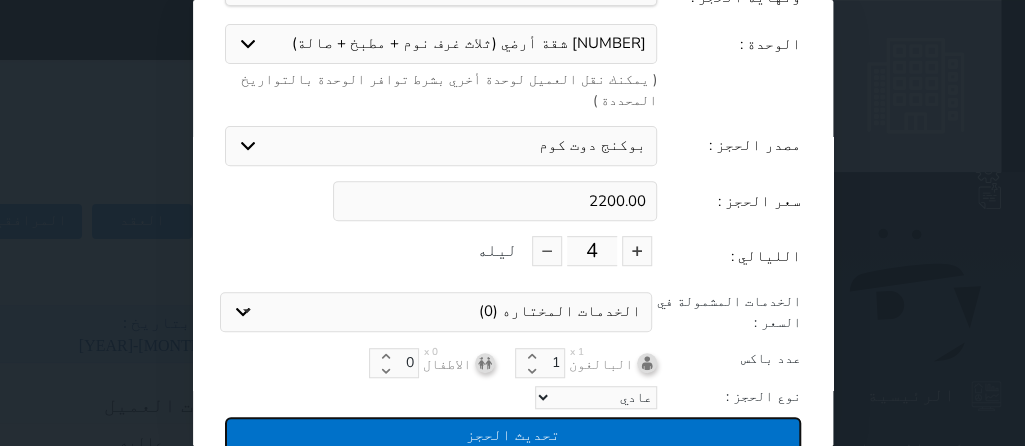 click on "تحديث الحجز" at bounding box center [513, 434] 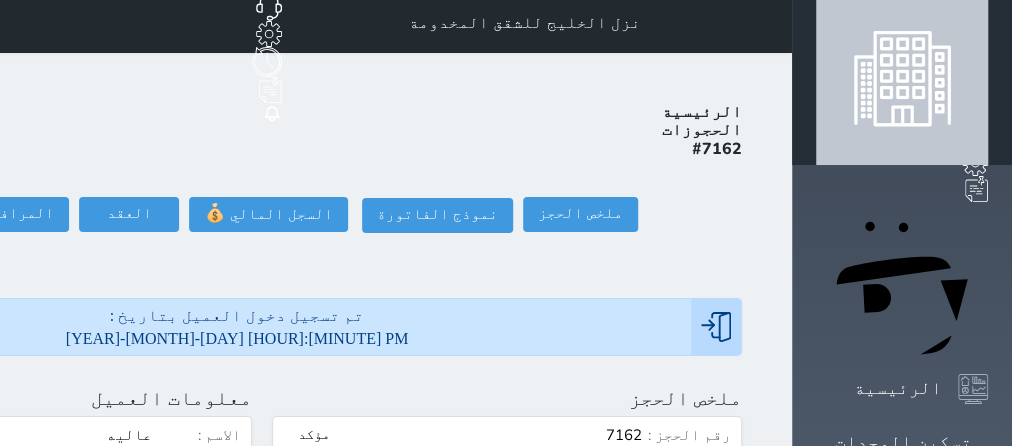 scroll, scrollTop: 0, scrollLeft: 0, axis: both 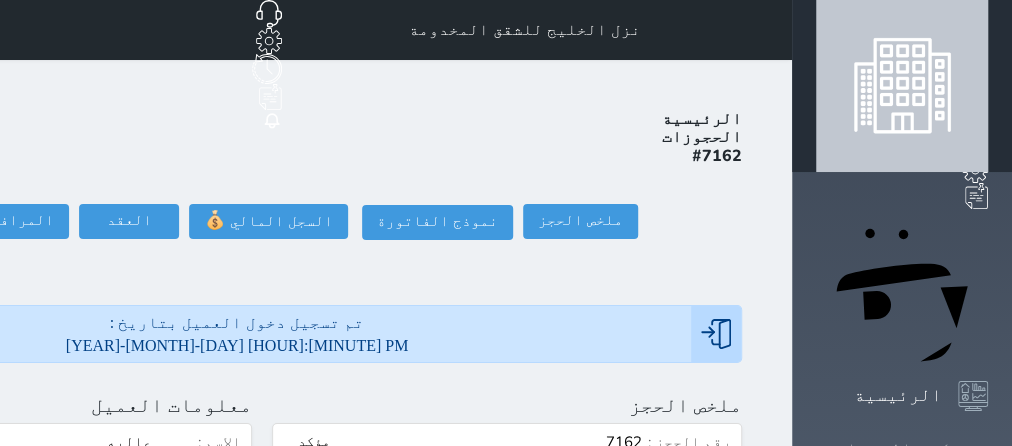 click 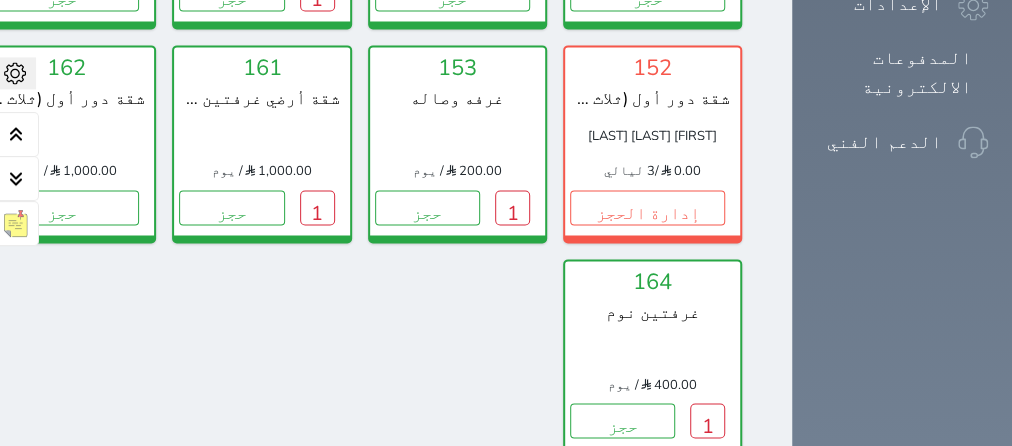 scroll, scrollTop: 1590, scrollLeft: 0, axis: vertical 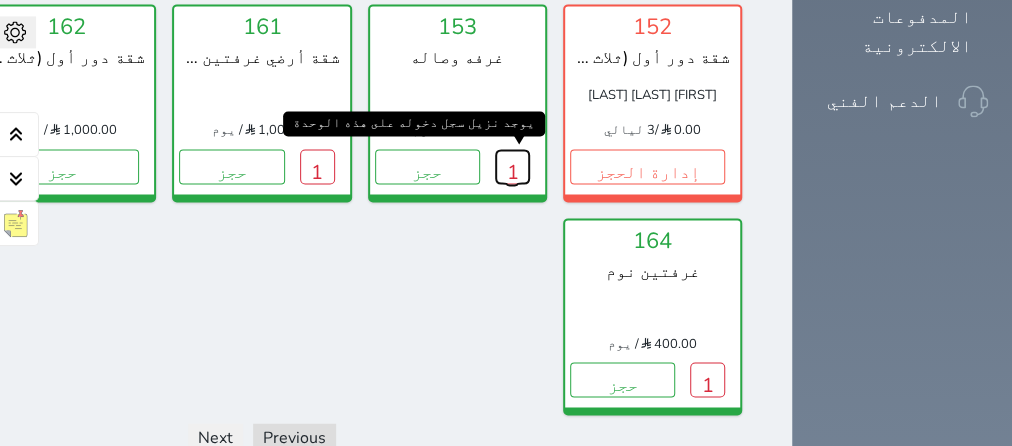 click on "1" at bounding box center (512, 166) 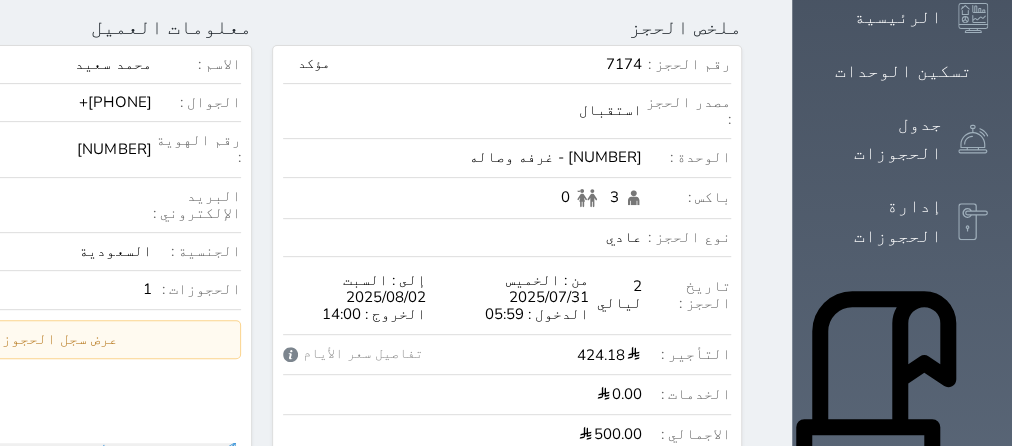 scroll, scrollTop: 252, scrollLeft: 0, axis: vertical 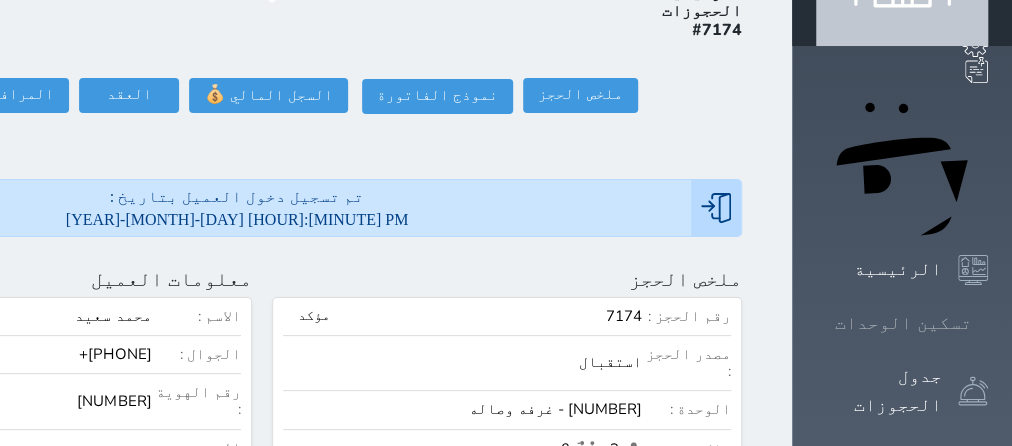 click on "تسكين الوحدات" at bounding box center (903, 323) 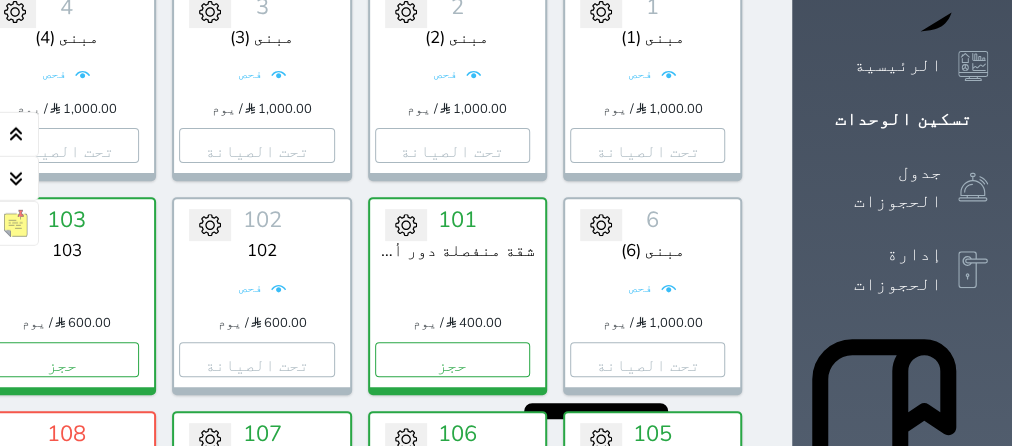 scroll, scrollTop: 159, scrollLeft: 0, axis: vertical 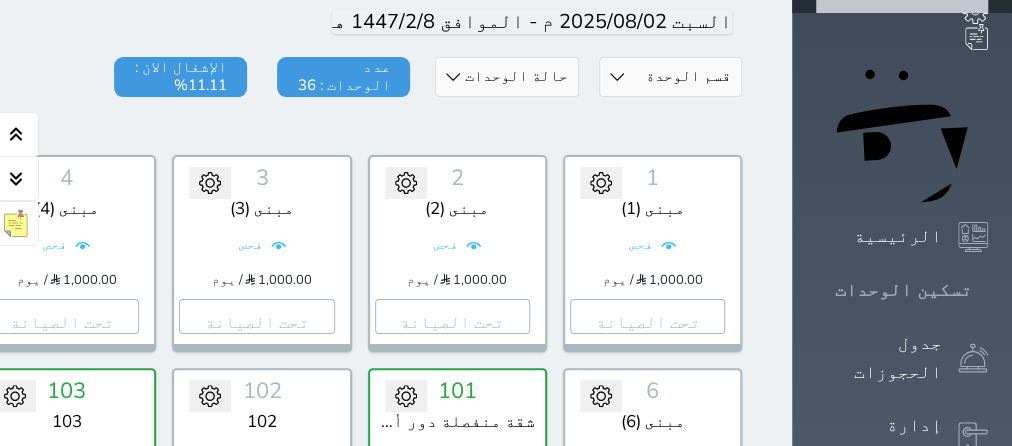 click on "تسكين الوحدات" at bounding box center (903, 290) 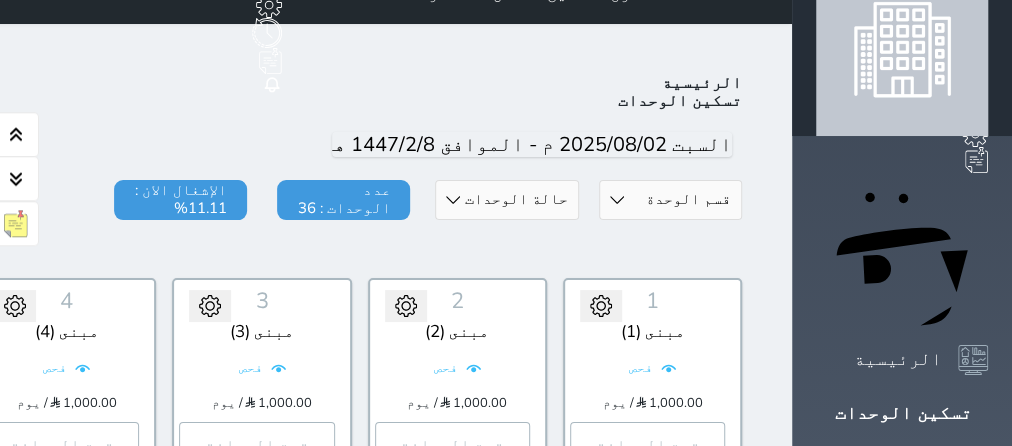 scroll, scrollTop: 0, scrollLeft: 0, axis: both 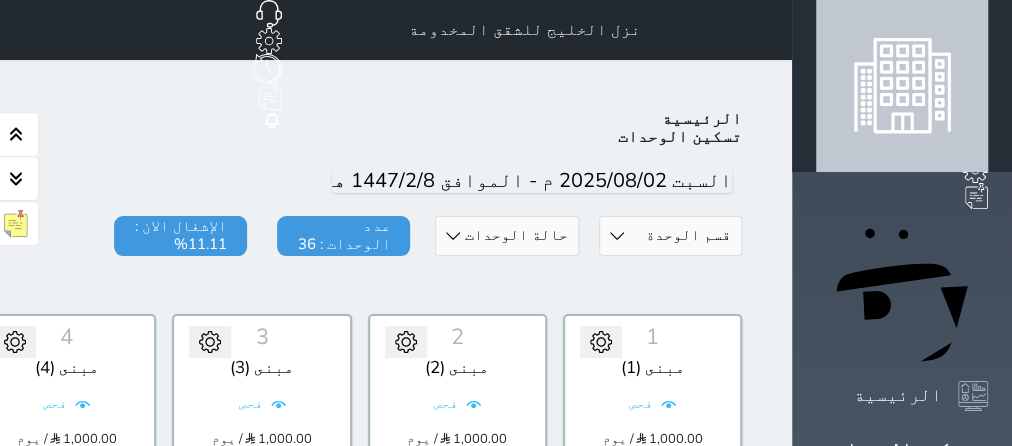 click at bounding box center (262, 286) 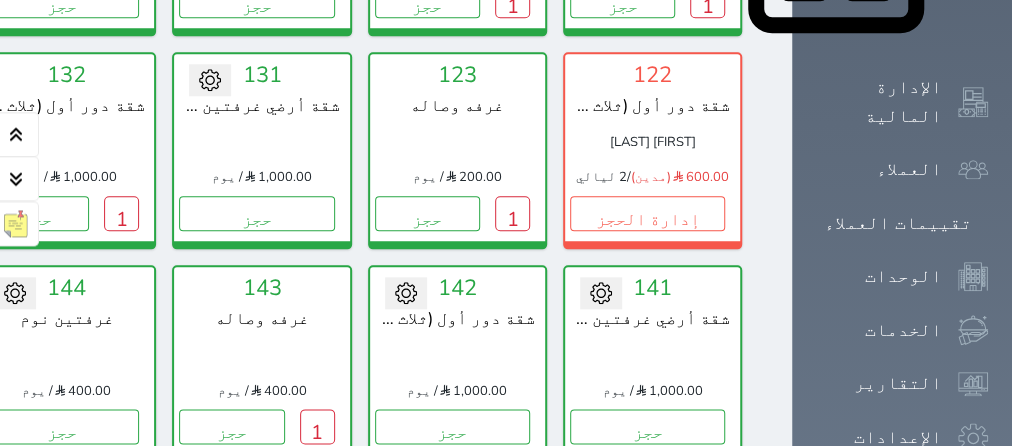 scroll, scrollTop: 1067, scrollLeft: 0, axis: vertical 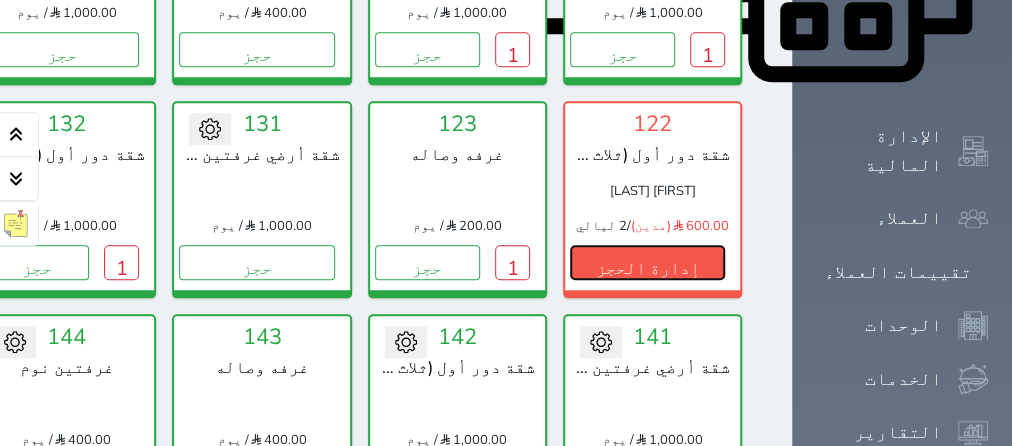 click on "إدارة الحجز" at bounding box center (647, 262) 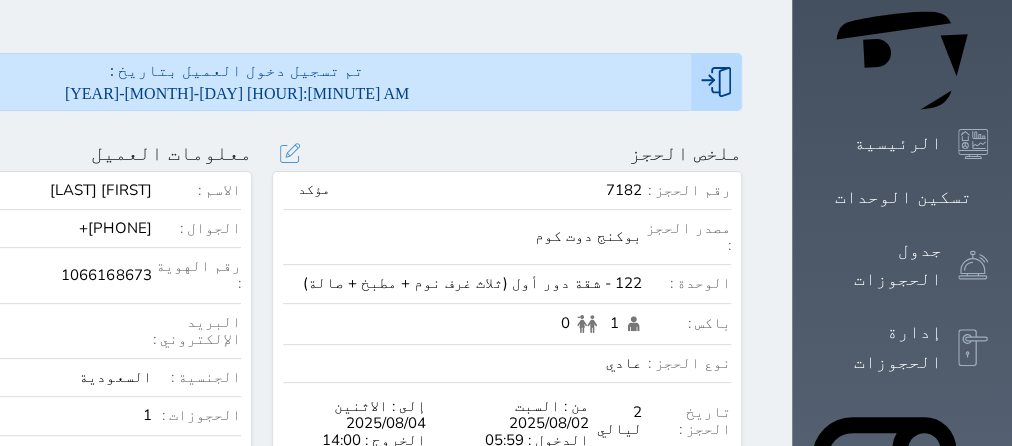 scroll, scrollTop: 0, scrollLeft: 0, axis: both 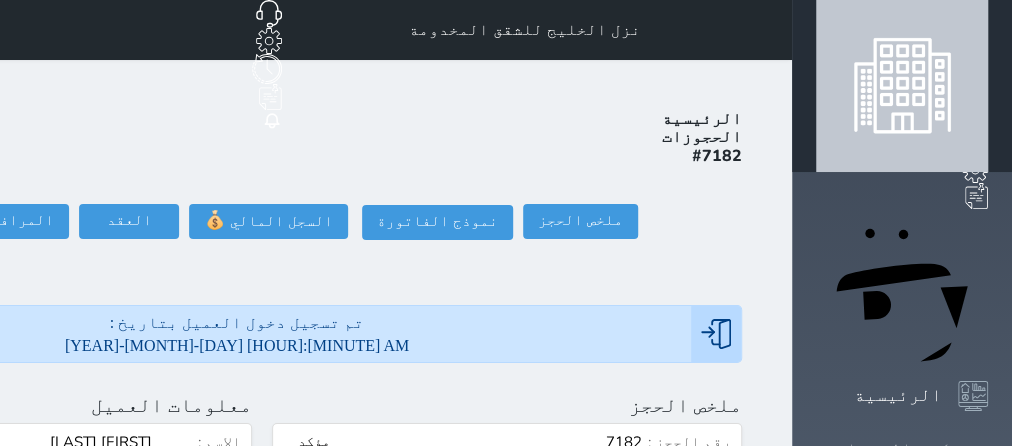 click 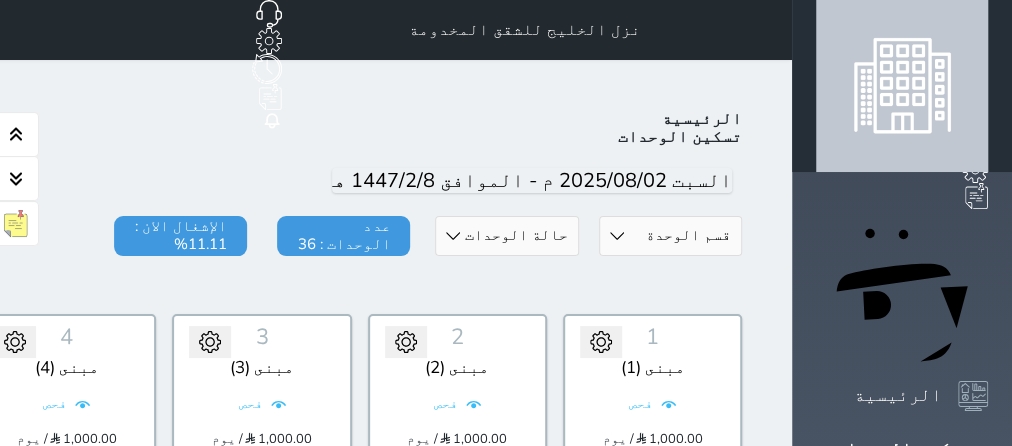 scroll, scrollTop: 403, scrollLeft: 0, axis: vertical 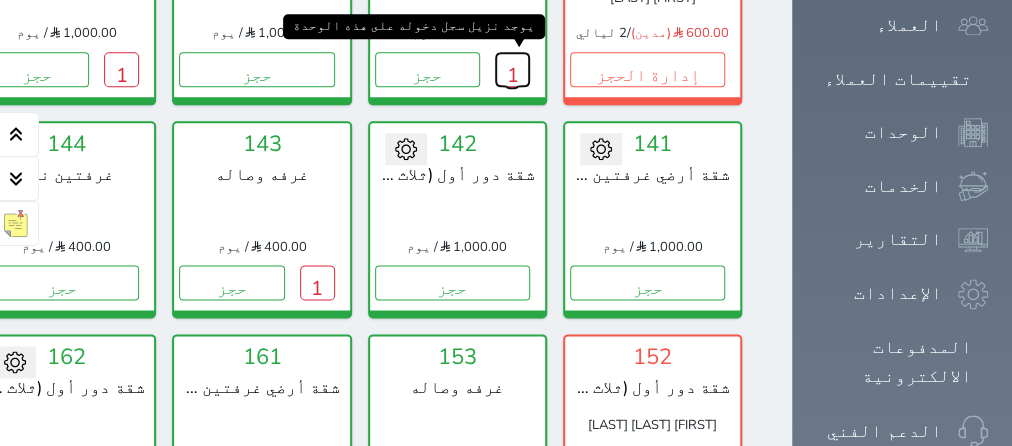 click on "1" at bounding box center [512, 69] 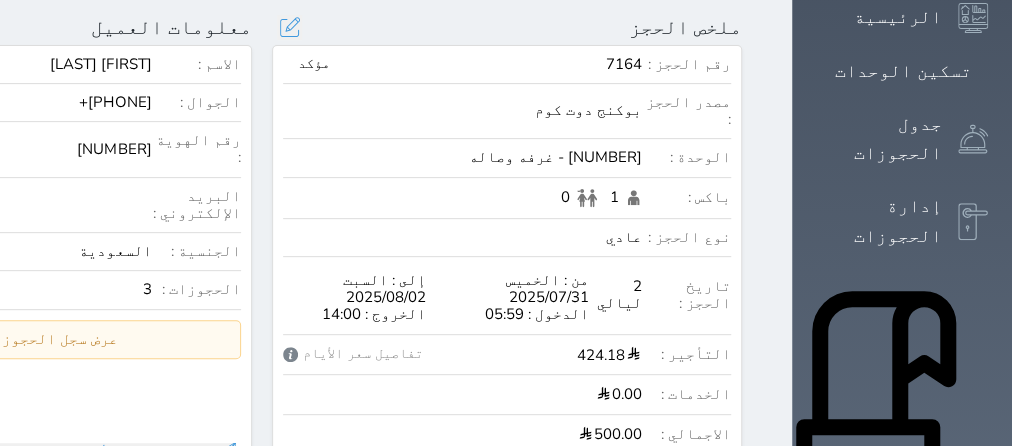 scroll, scrollTop: 0, scrollLeft: 0, axis: both 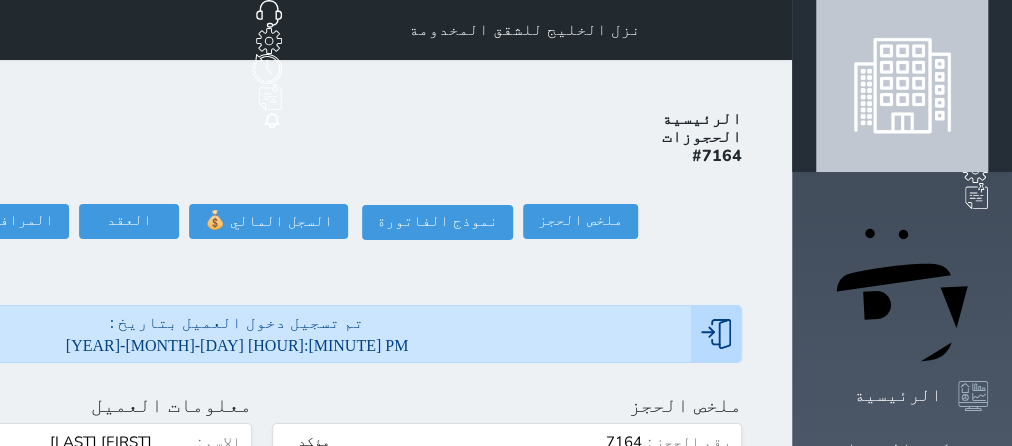 click on "تسجيل مغادرة" at bounding box center [-142, 221] 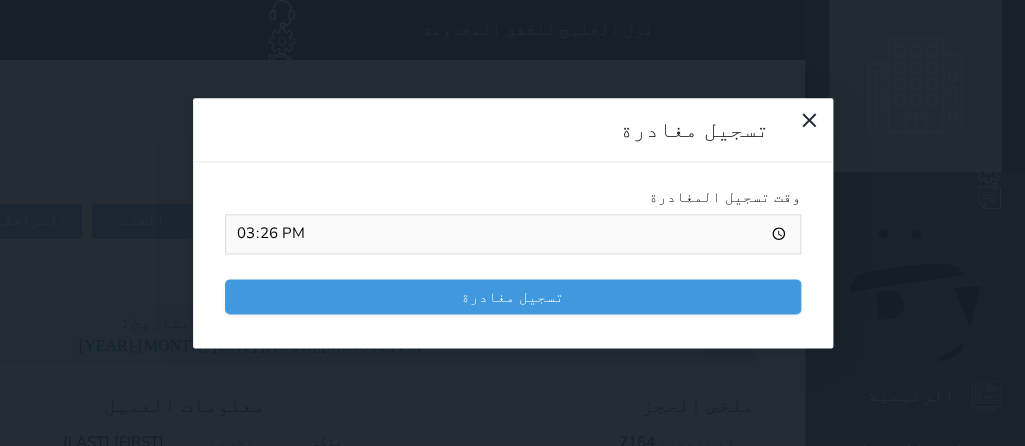 click on "15:26" at bounding box center (513, 234) 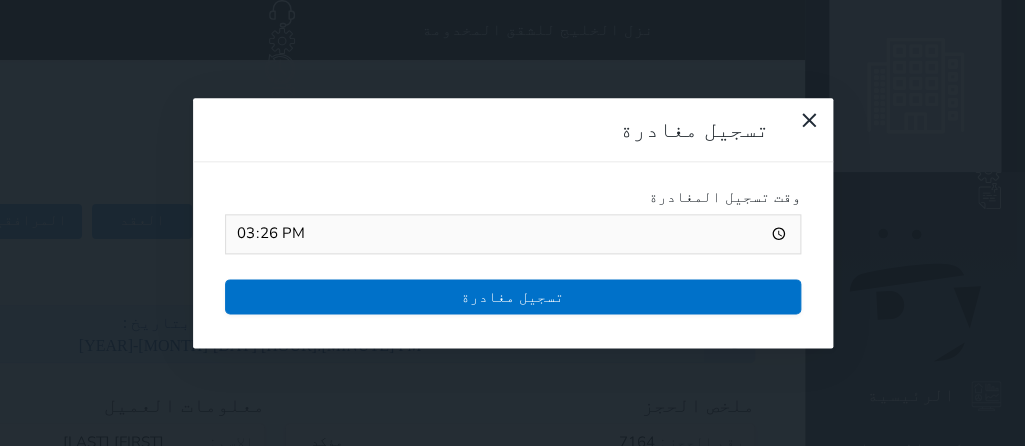 type on "15:00" 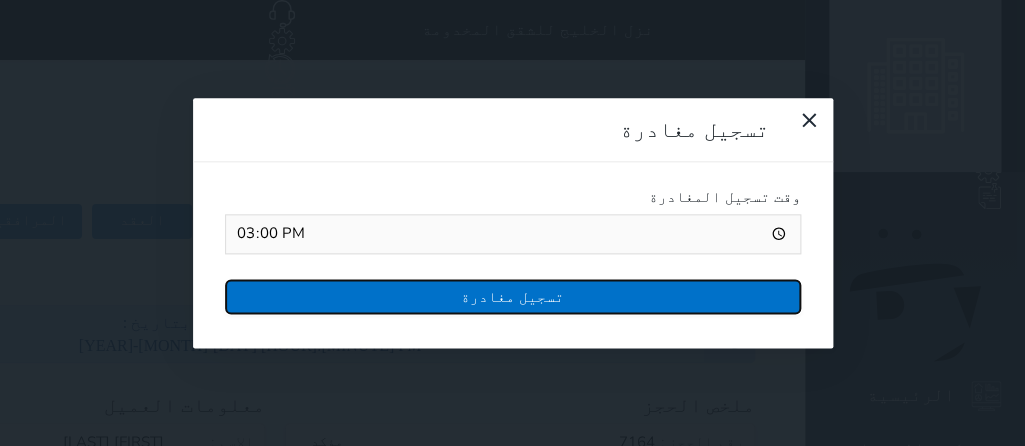 click on "تسجيل مغادرة" at bounding box center (513, 296) 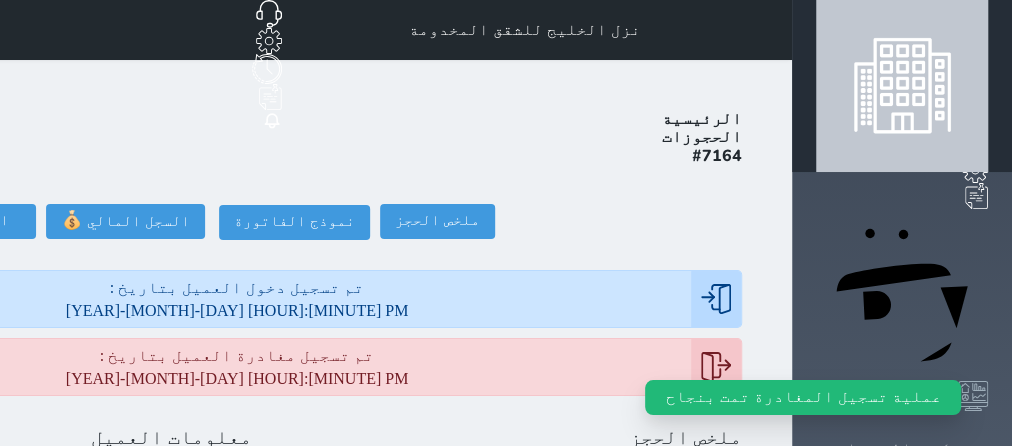 click at bounding box center (988, 449) 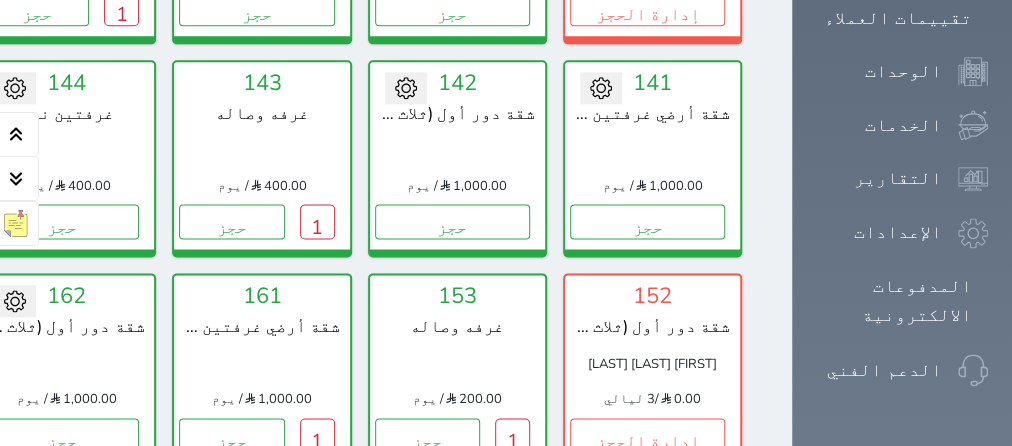 scroll, scrollTop: 1212, scrollLeft: 0, axis: vertical 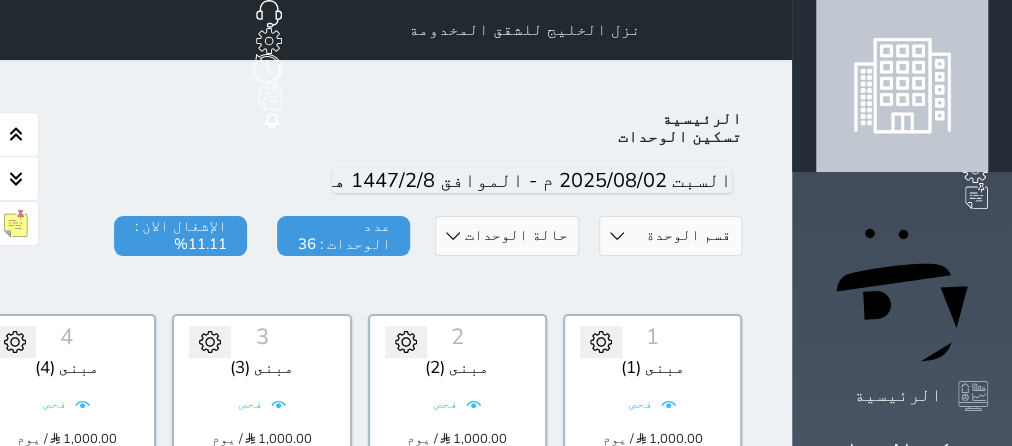 drag, startPoint x: 600, startPoint y: 174, endPoint x: 325, endPoint y: 338, distance: 320.189 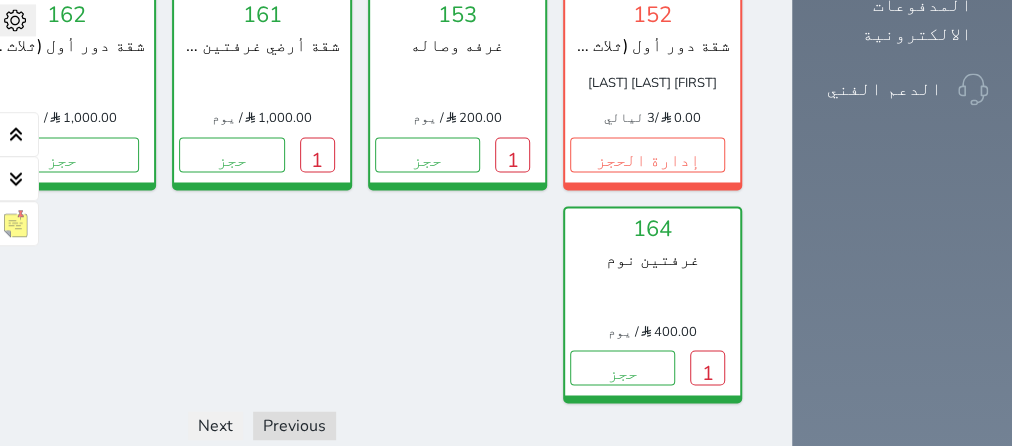 scroll, scrollTop: 1764, scrollLeft: 0, axis: vertical 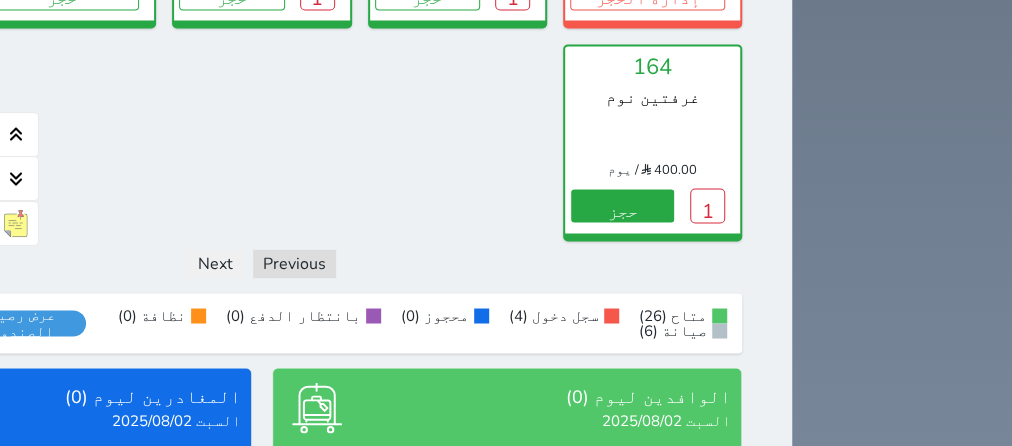 drag, startPoint x: 841, startPoint y: 297, endPoint x: 137, endPoint y: 355, distance: 706.3852 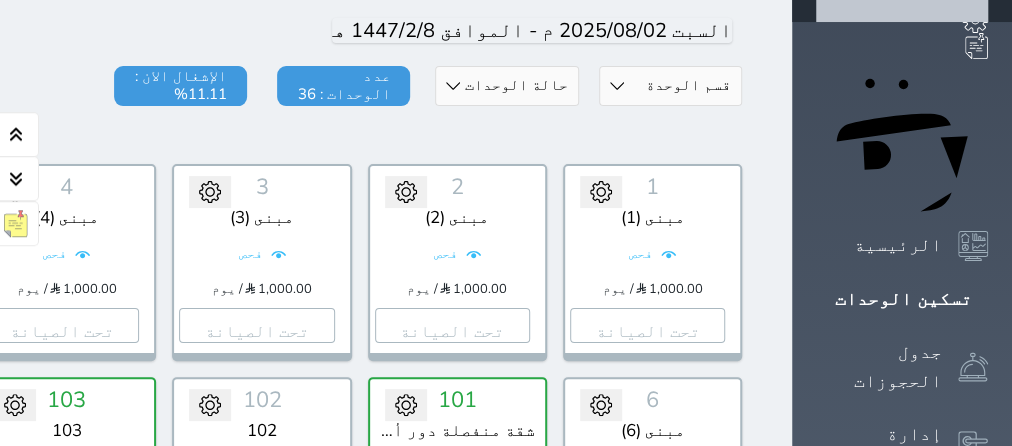 scroll, scrollTop: 0, scrollLeft: 0, axis: both 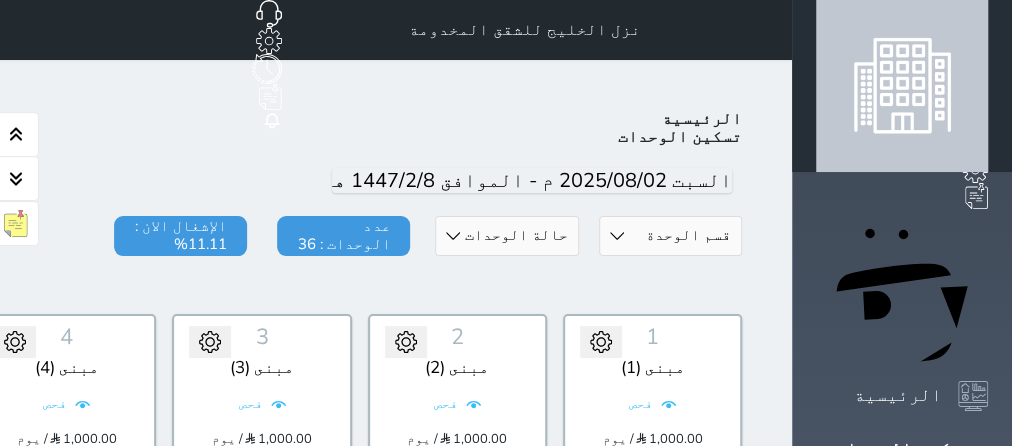click at bounding box center [262, 286] 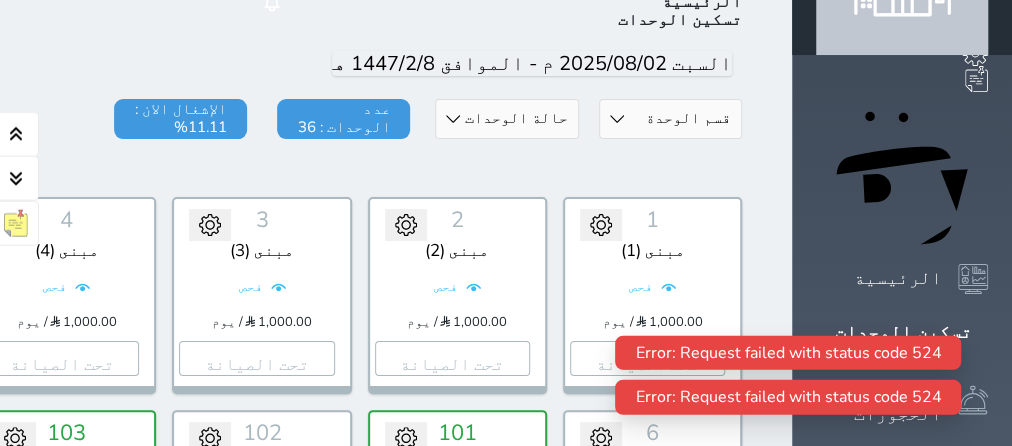 scroll, scrollTop: 0, scrollLeft: 0, axis: both 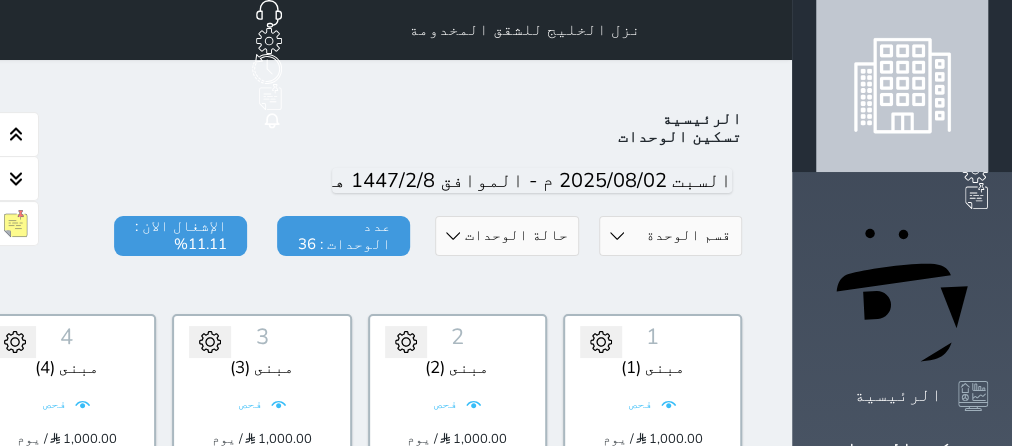 click at bounding box center (262, 286) 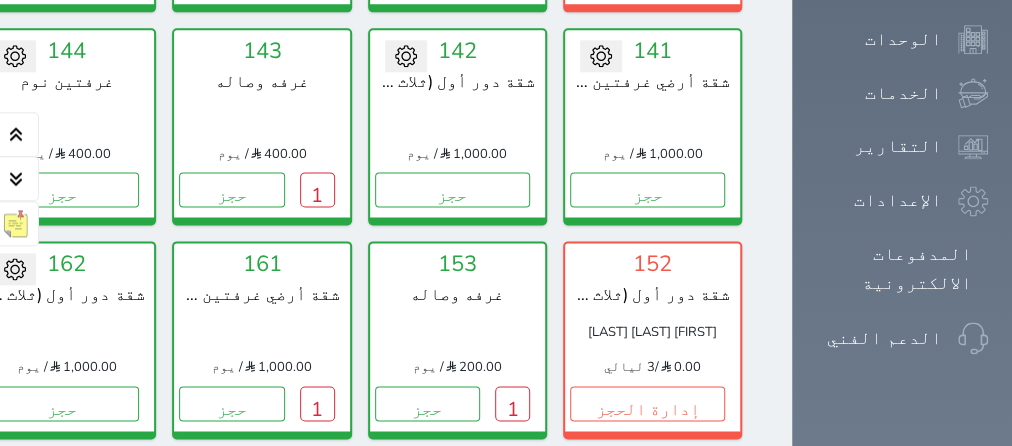 scroll, scrollTop: 1386, scrollLeft: 0, axis: vertical 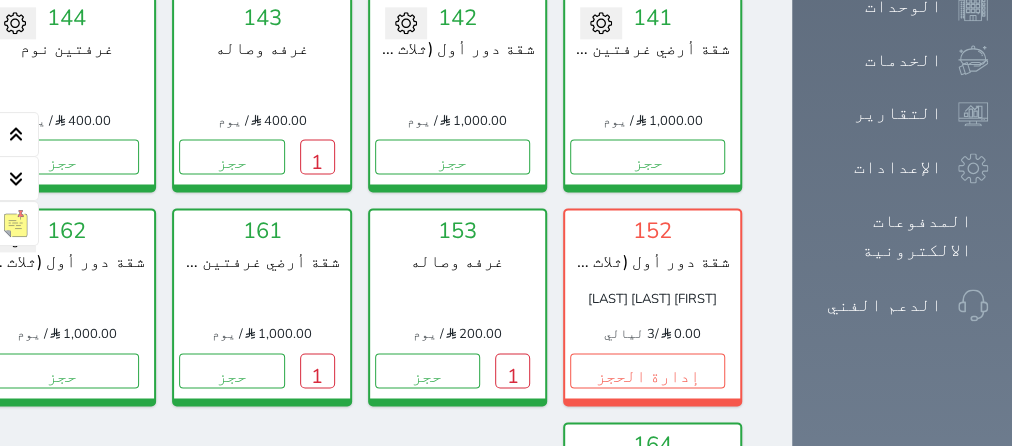 drag, startPoint x: 601, startPoint y: 284, endPoint x: 524, endPoint y: 296, distance: 77.92946 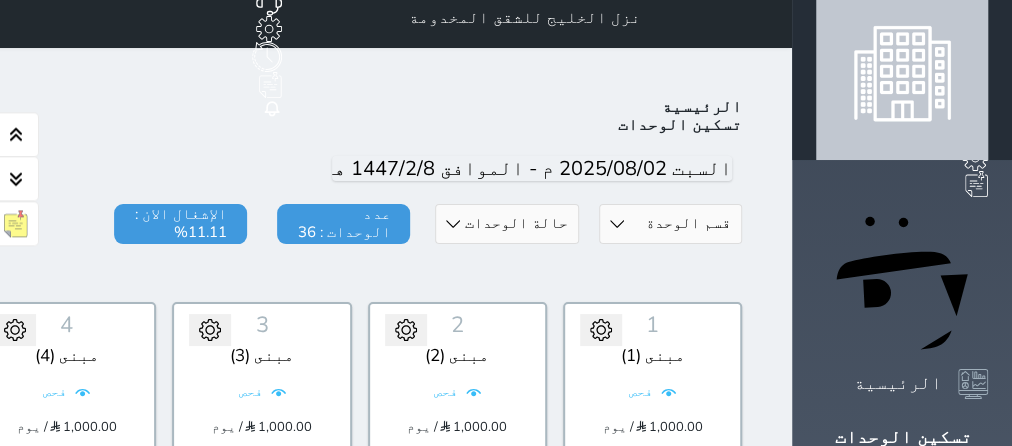 scroll, scrollTop: 0, scrollLeft: 0, axis: both 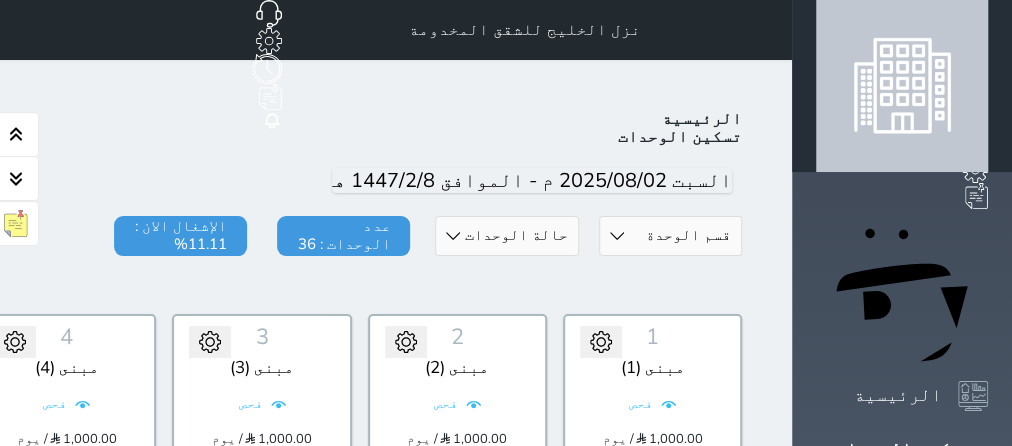 click on "تحويل لمتاح
3   مبنى (3)         فحص
1,000.00
/ يوم            تحت الصيانة           تغيير الحالة الى صيانة                   التاريخ المتوقع للانتهاء       حفظ" at bounding box center [261, 412] 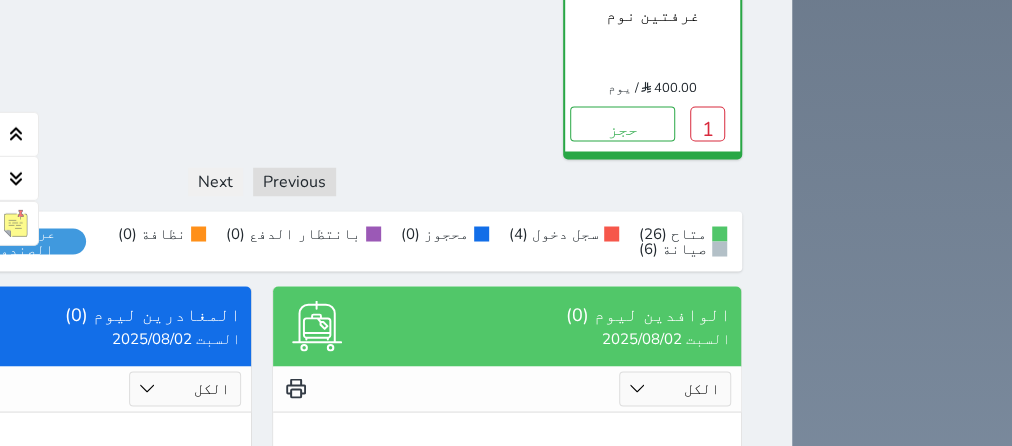 scroll, scrollTop: 1890, scrollLeft: 0, axis: vertical 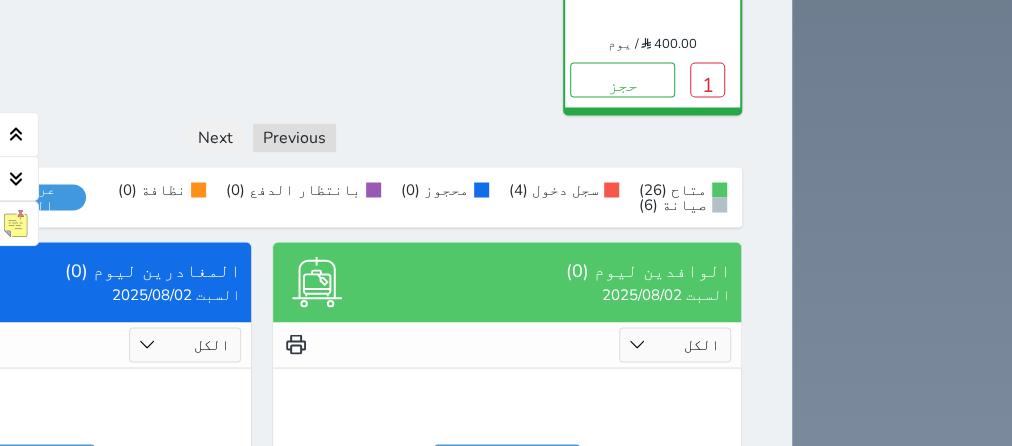 click on "1" at bounding box center [317, -134] 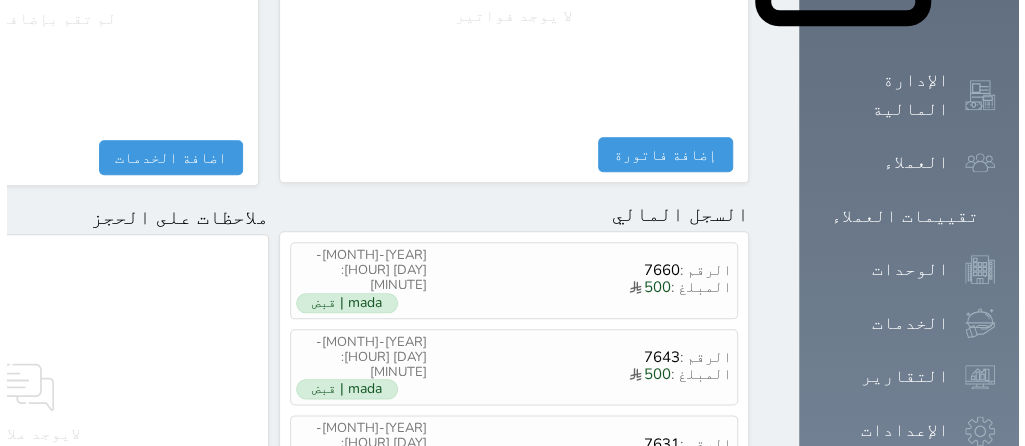 scroll, scrollTop: 1332, scrollLeft: 0, axis: vertical 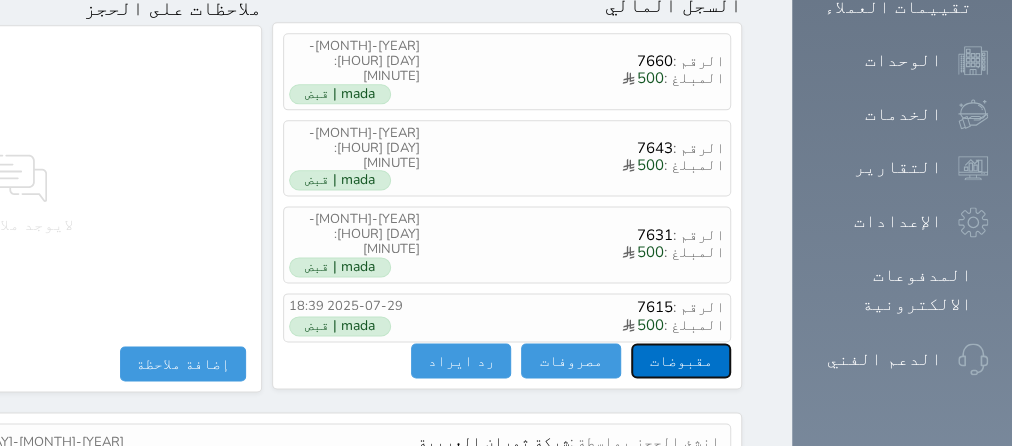 click on "مقبوضات" at bounding box center [681, 360] 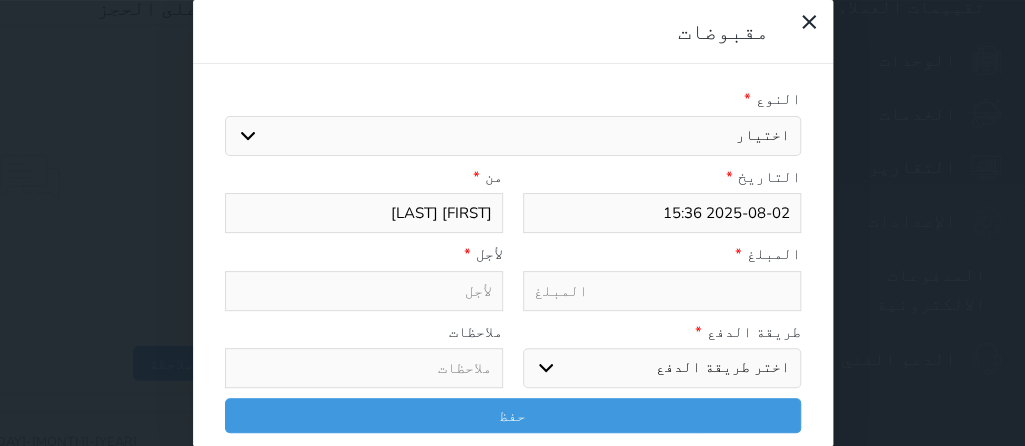 click on "اختيار" at bounding box center (513, 136) 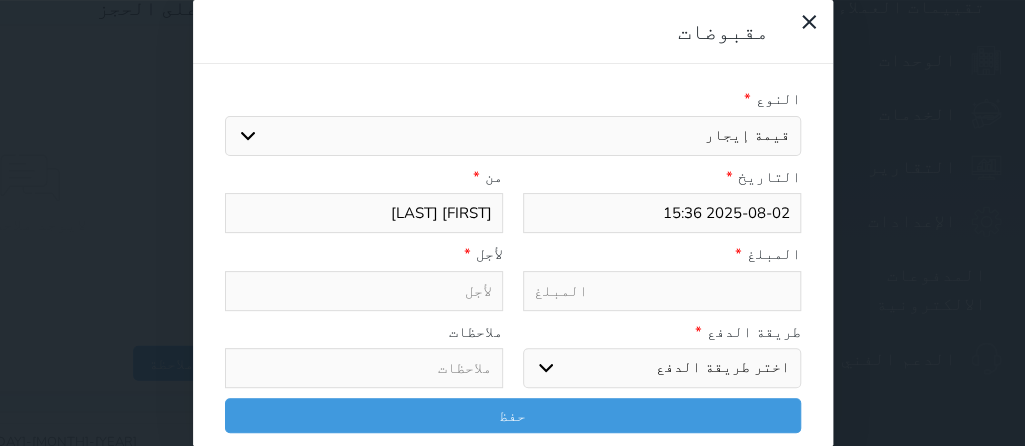 click on "قيمة إيجار" at bounding box center [0, 0] 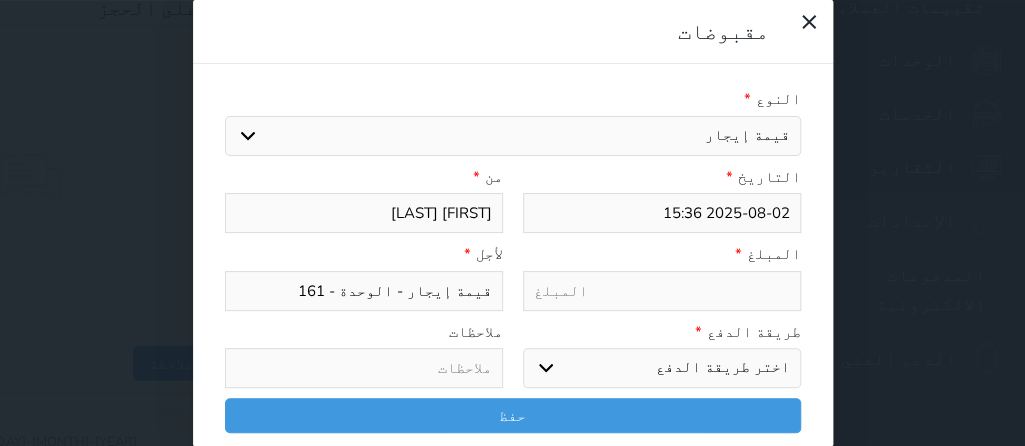 type on "5" 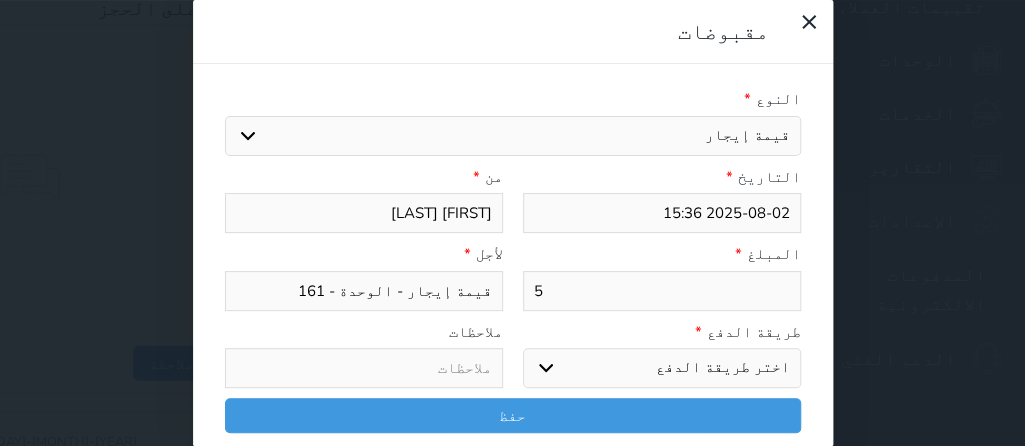select 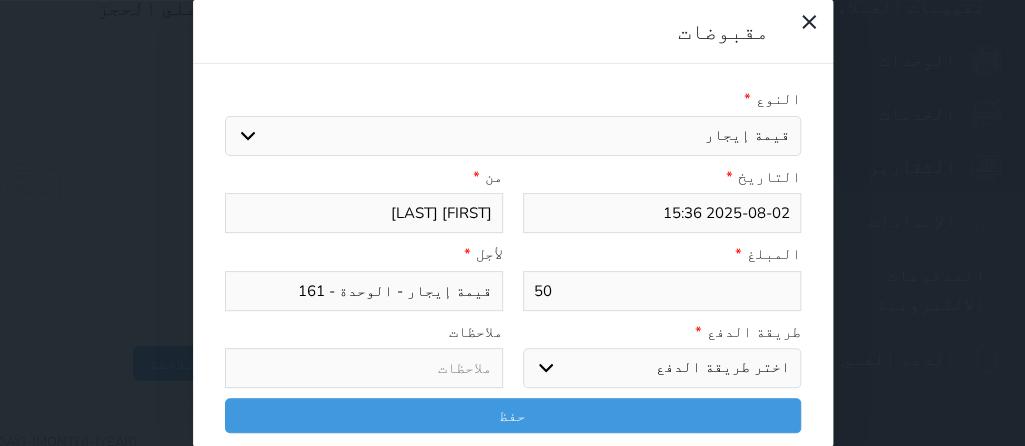 select 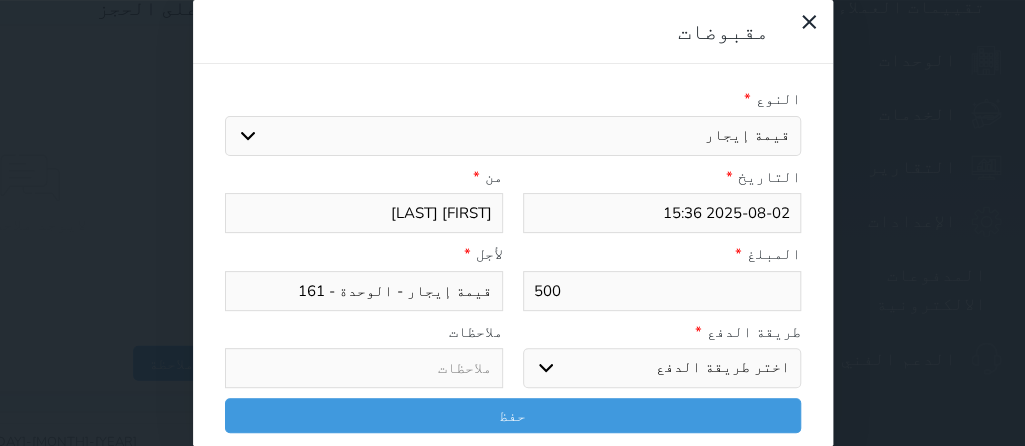 type on "500" 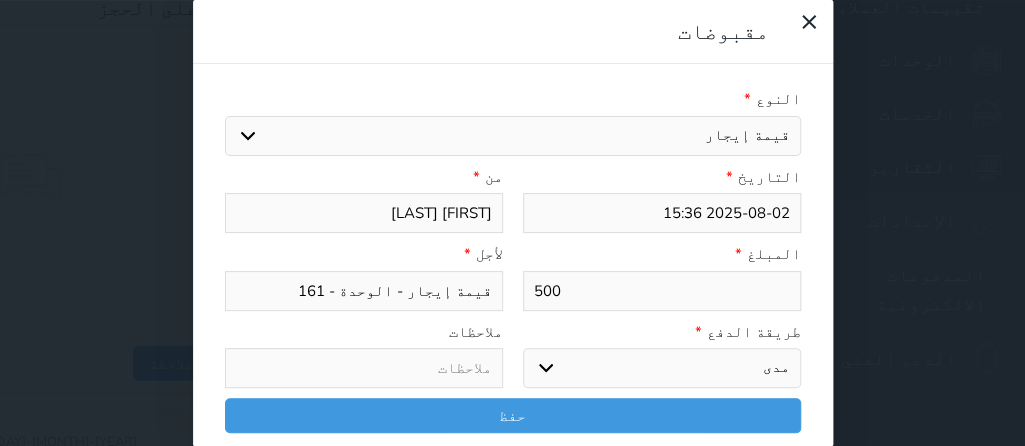 click on "مدى" at bounding box center (0, 0) 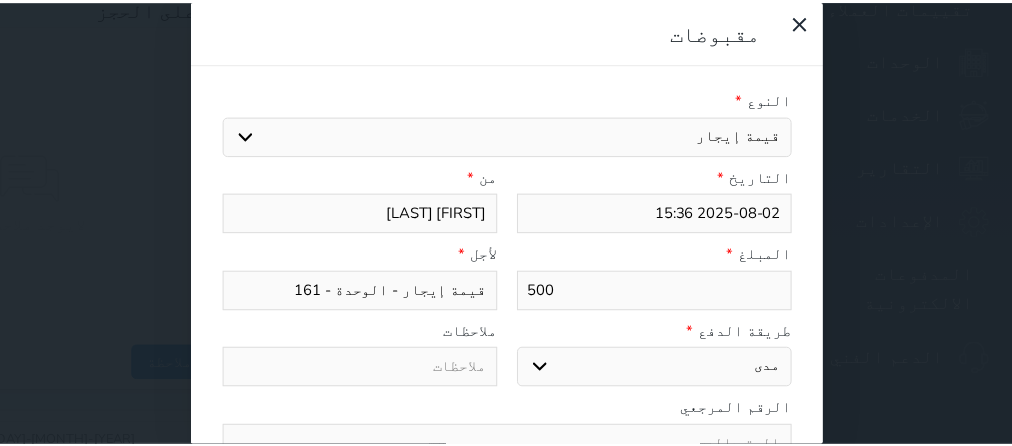scroll, scrollTop: 71, scrollLeft: 0, axis: vertical 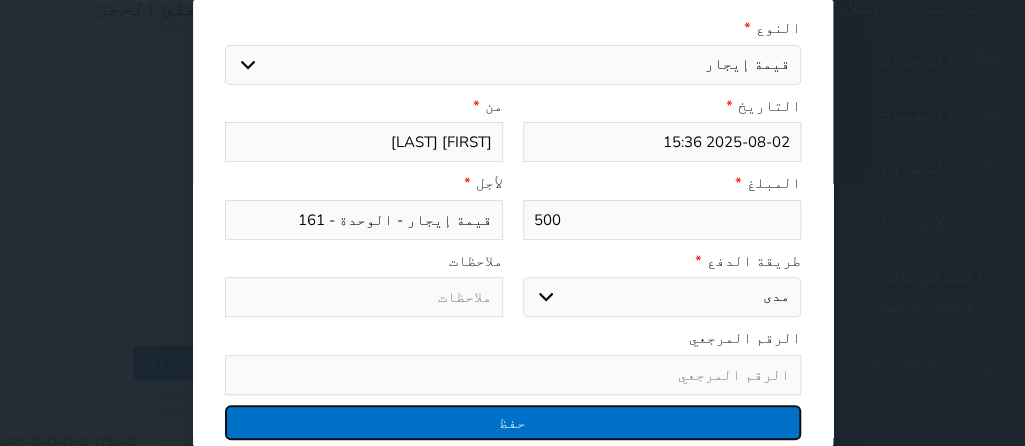 click on "حفظ" at bounding box center (513, 422) 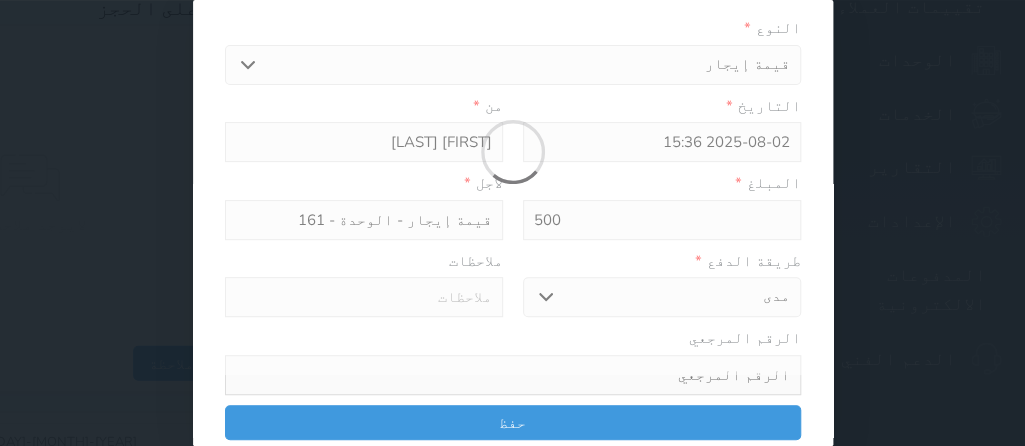 select 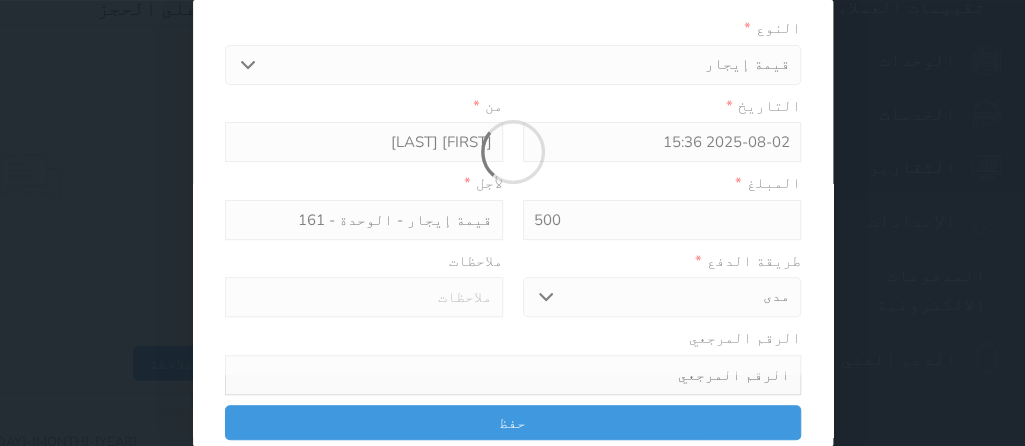 type 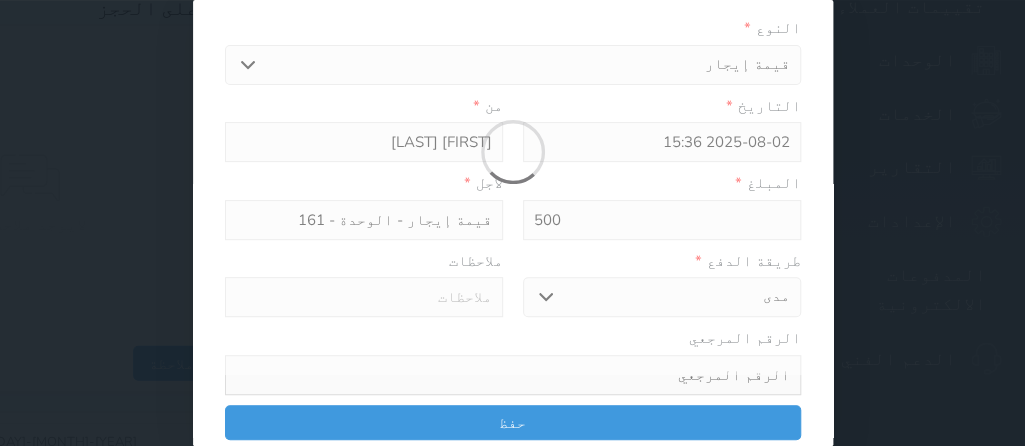 type on "0" 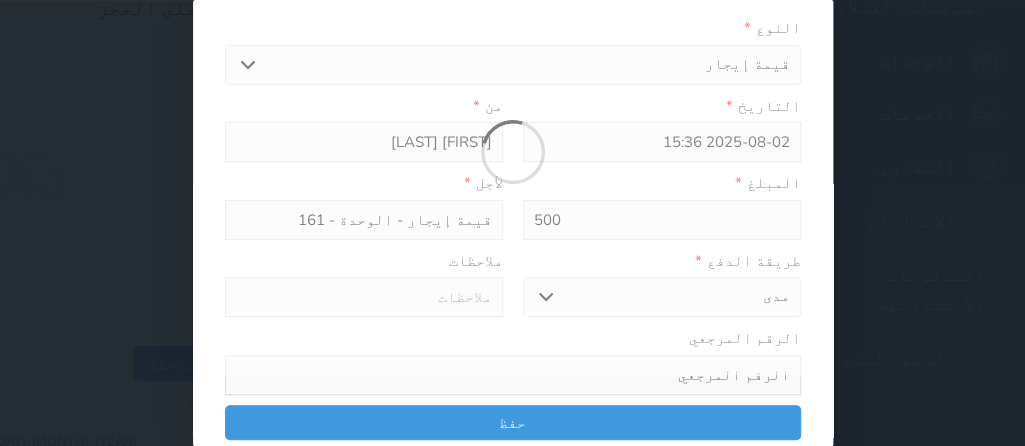 select 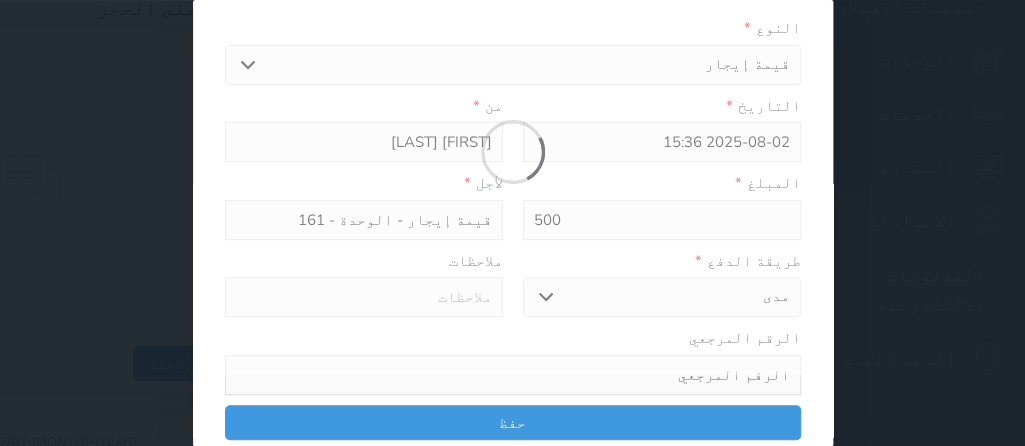 type on "0" 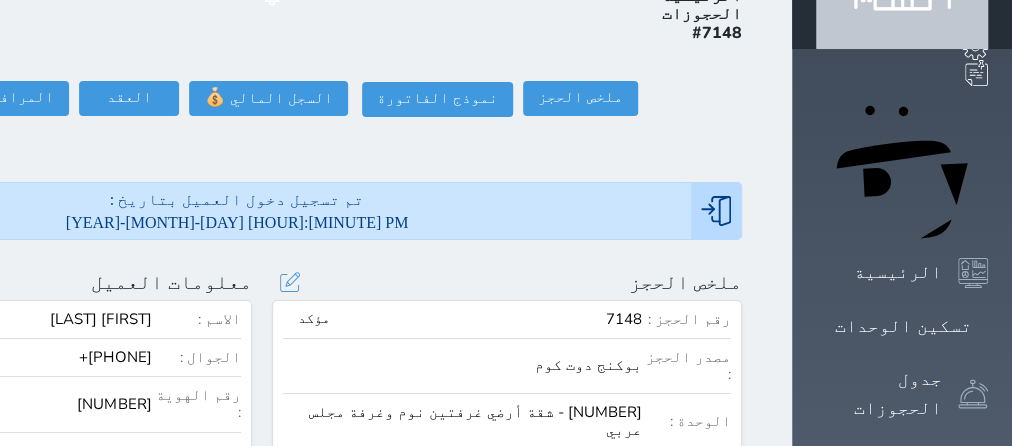 scroll, scrollTop: 0, scrollLeft: 0, axis: both 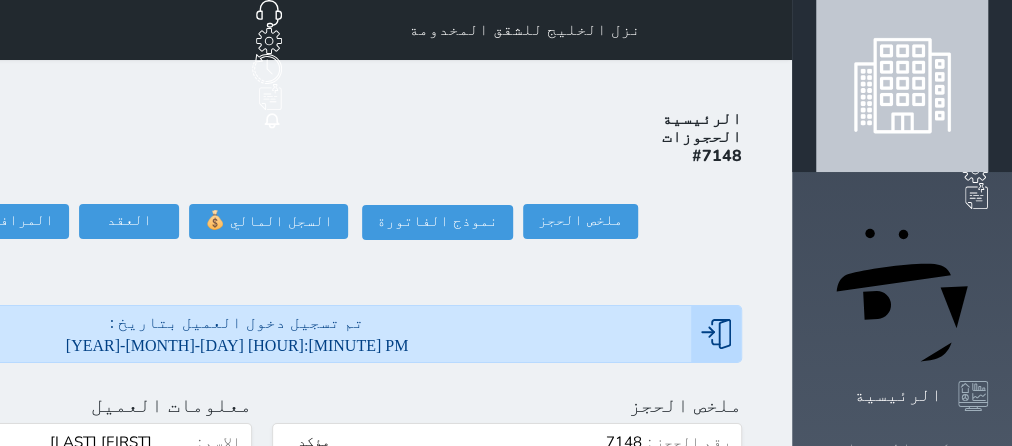 click 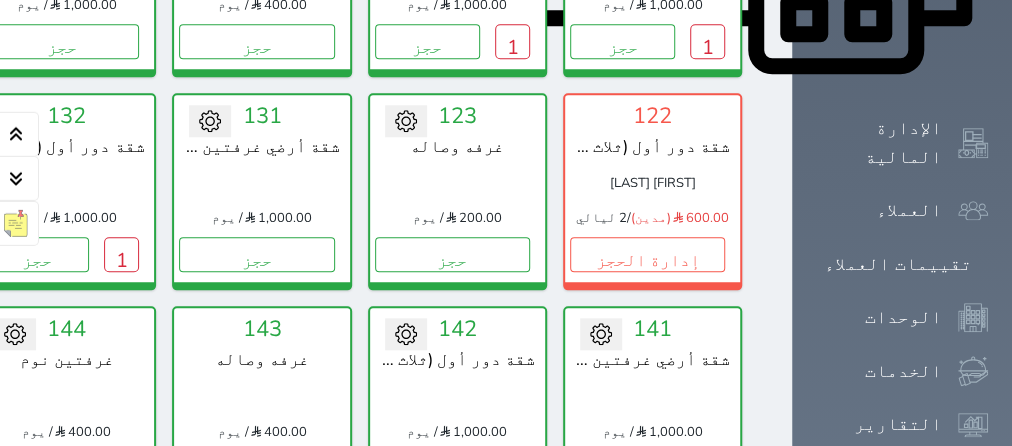 scroll, scrollTop: 1243, scrollLeft: 0, axis: vertical 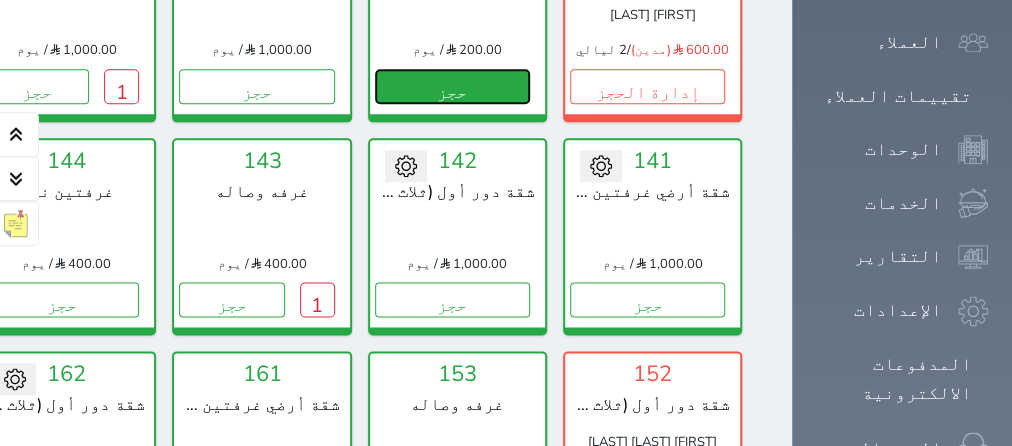 click on "حجز" at bounding box center (452, 86) 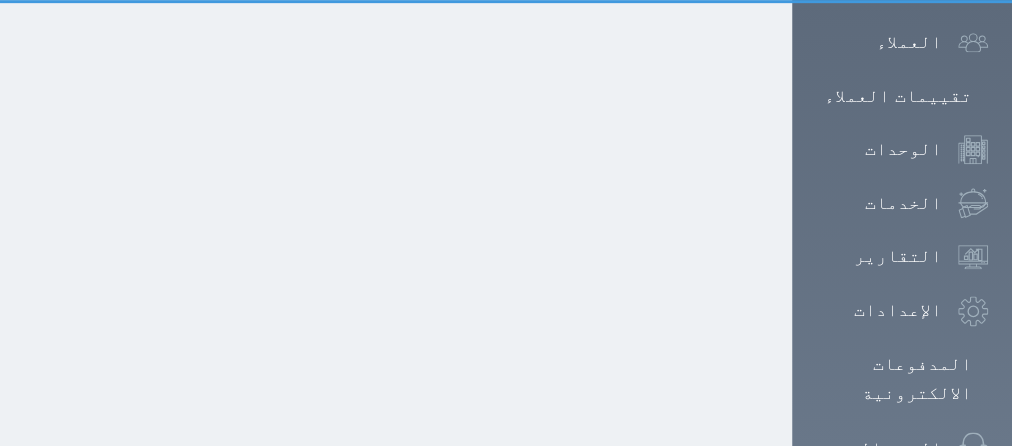 select on "1" 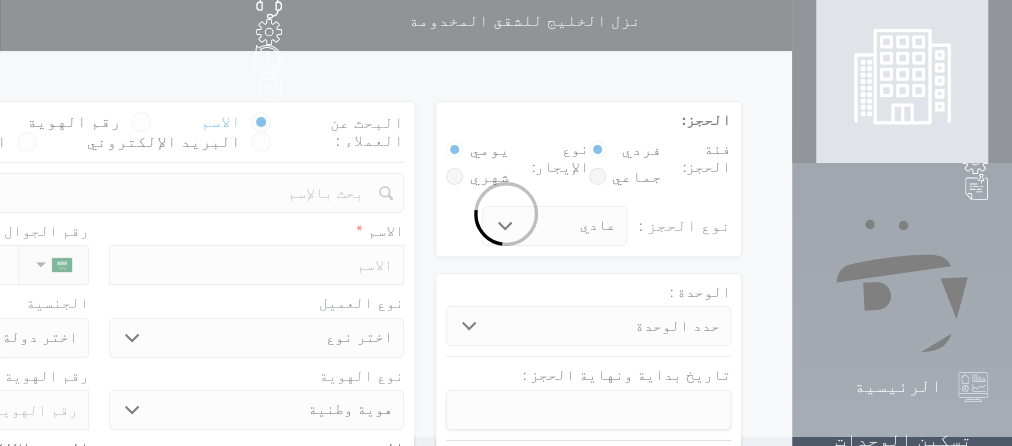 scroll, scrollTop: 0, scrollLeft: 0, axis: both 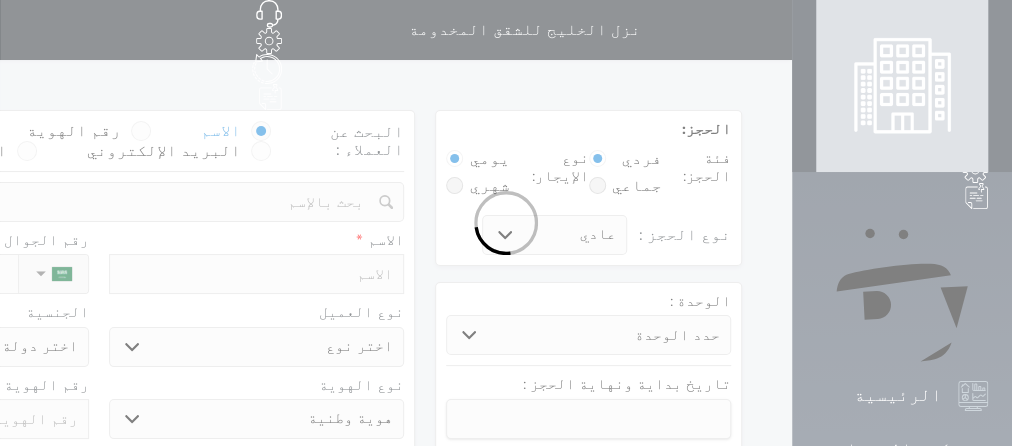 click at bounding box center (506, 223) 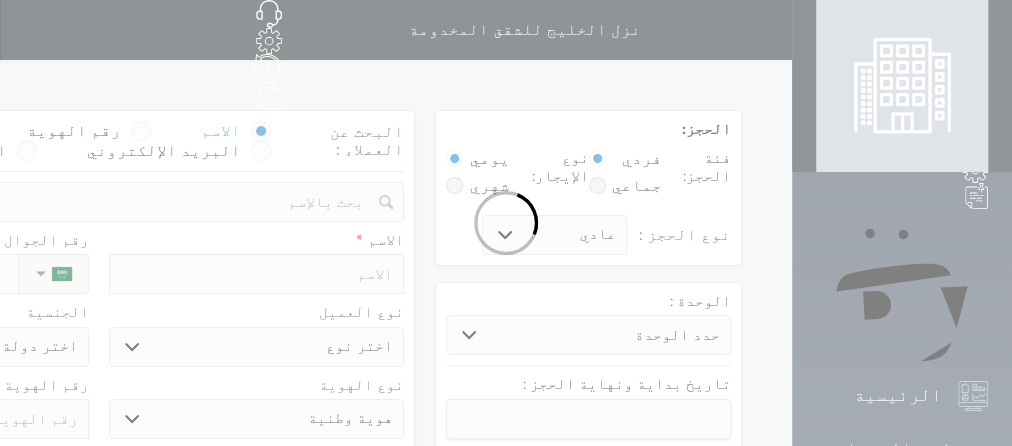 select 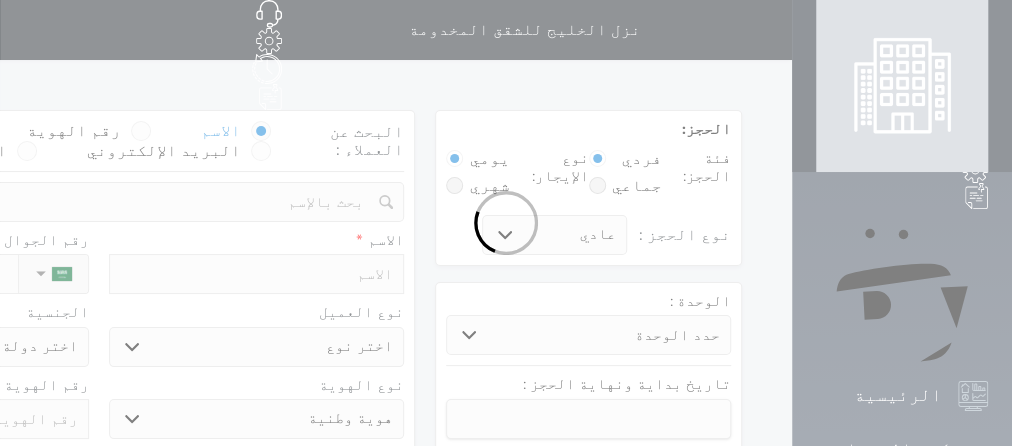 select 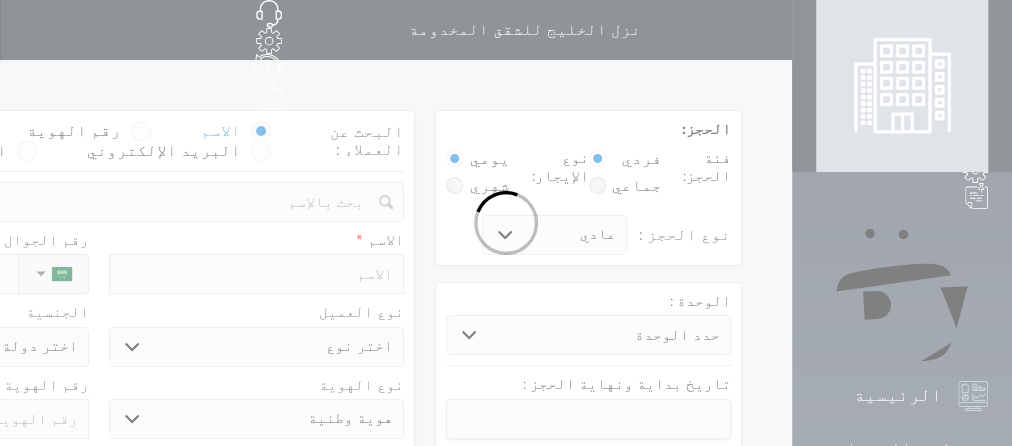 select 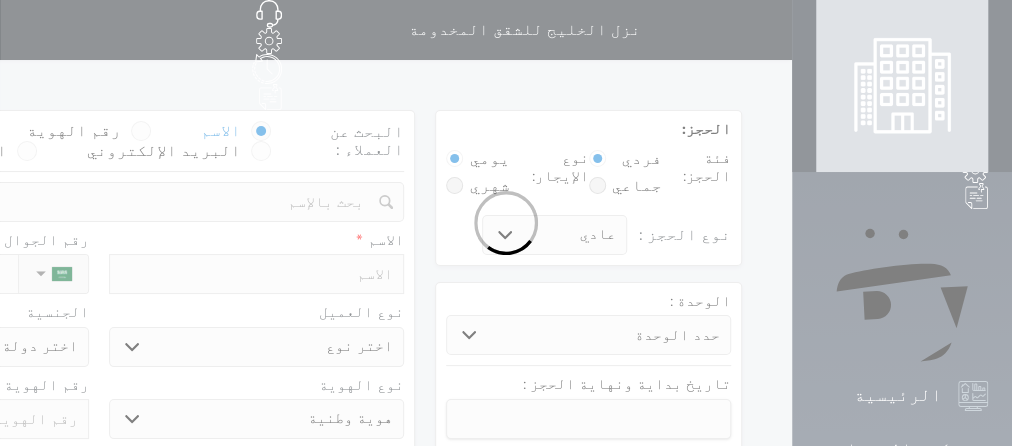select 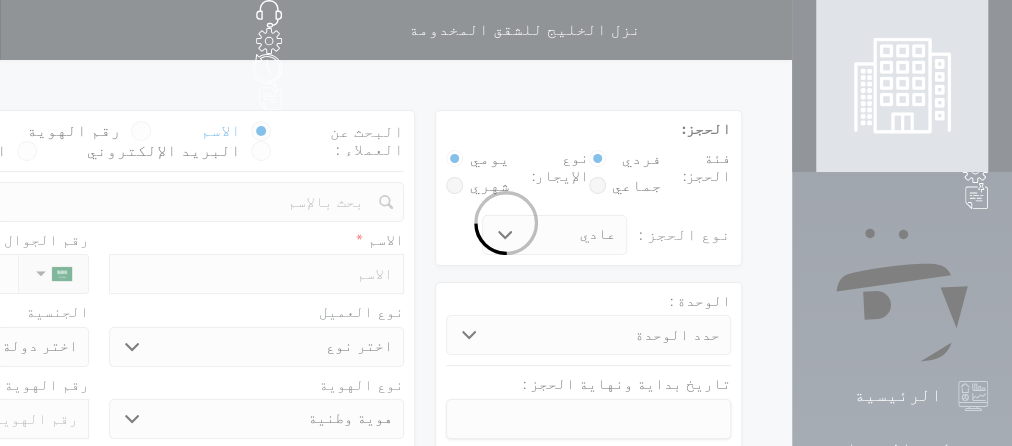 select 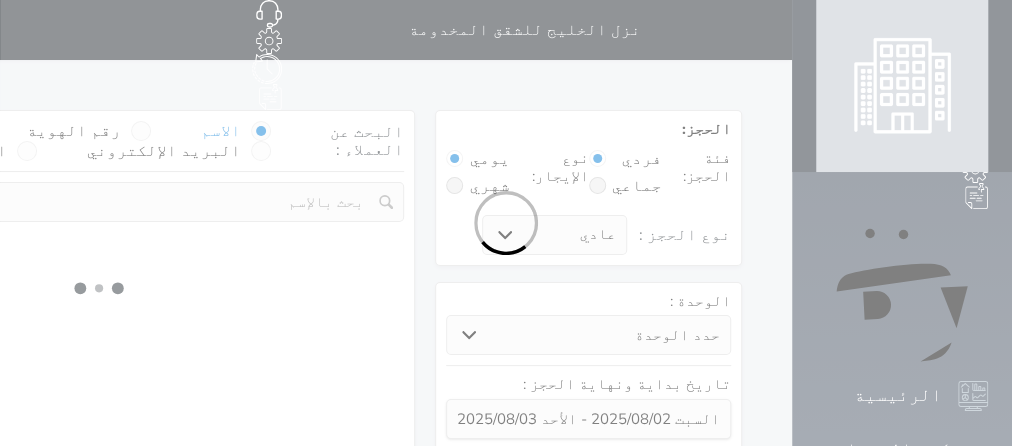 click at bounding box center (506, 223) 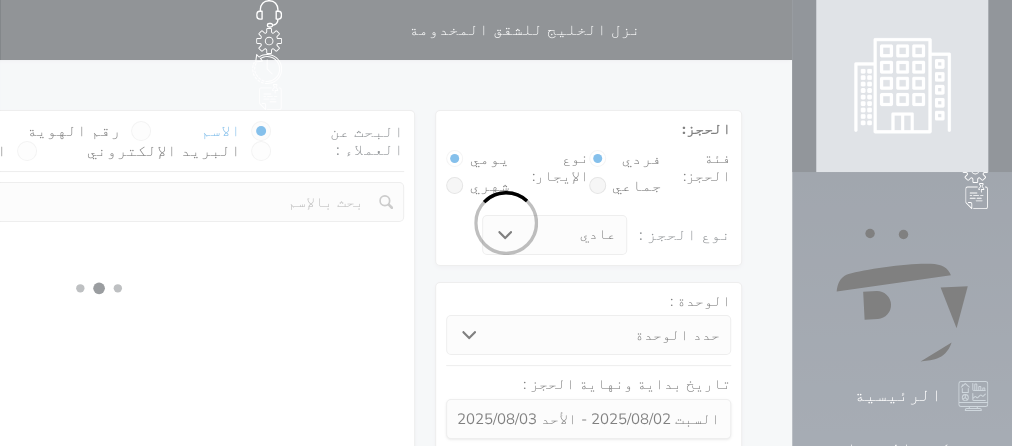 select 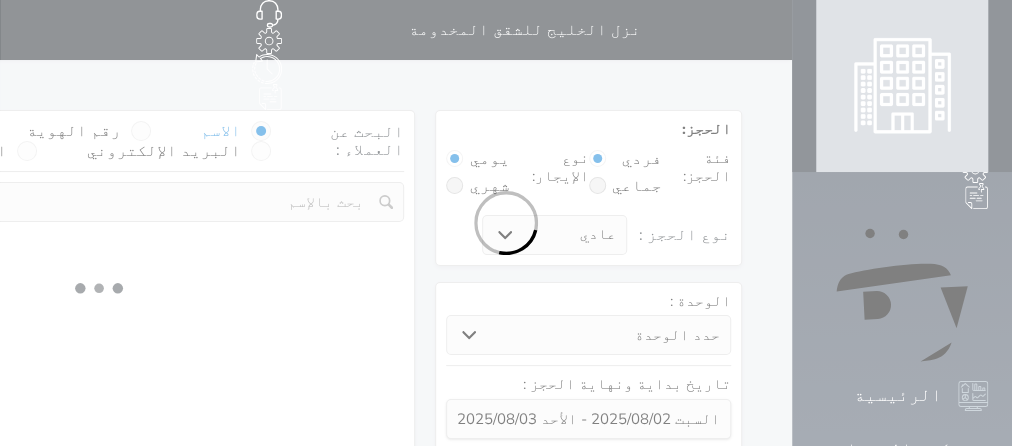 select on "1" 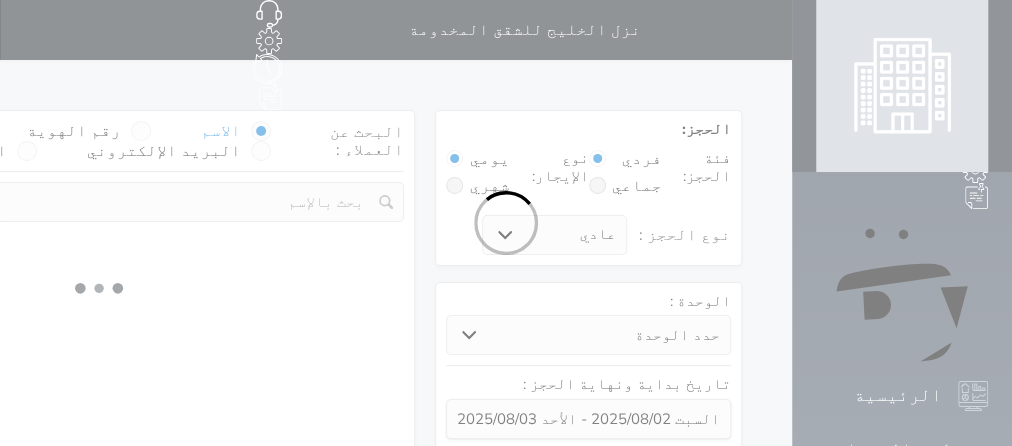 select on "113" 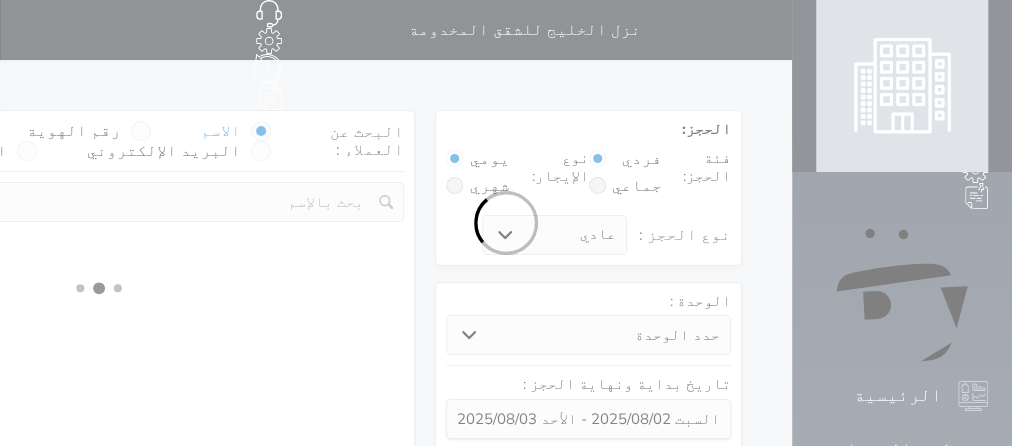 select on "1" 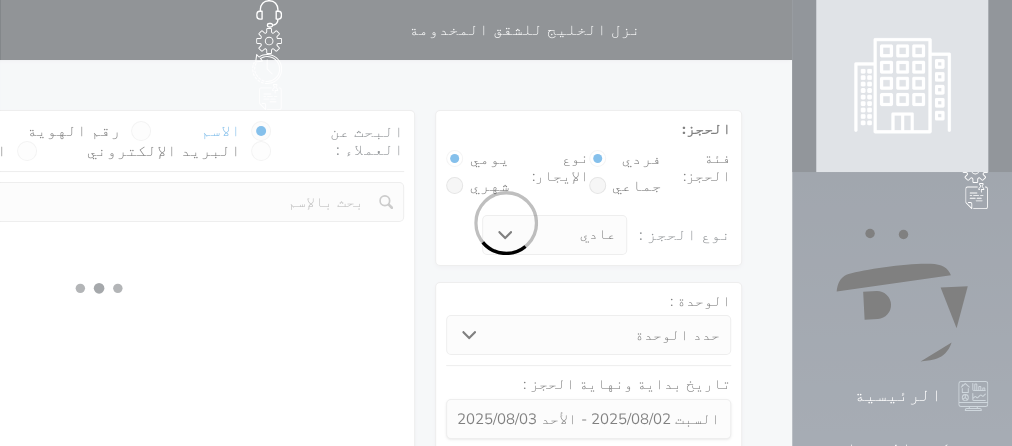 select 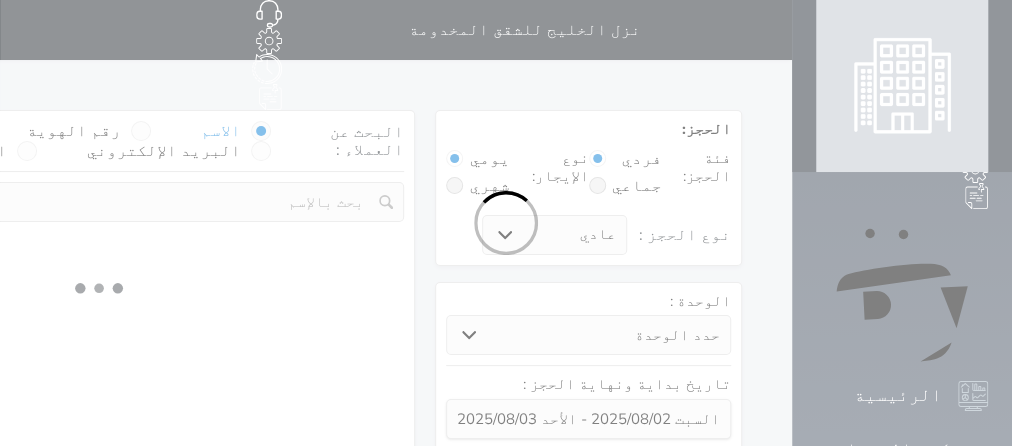 select on "7" 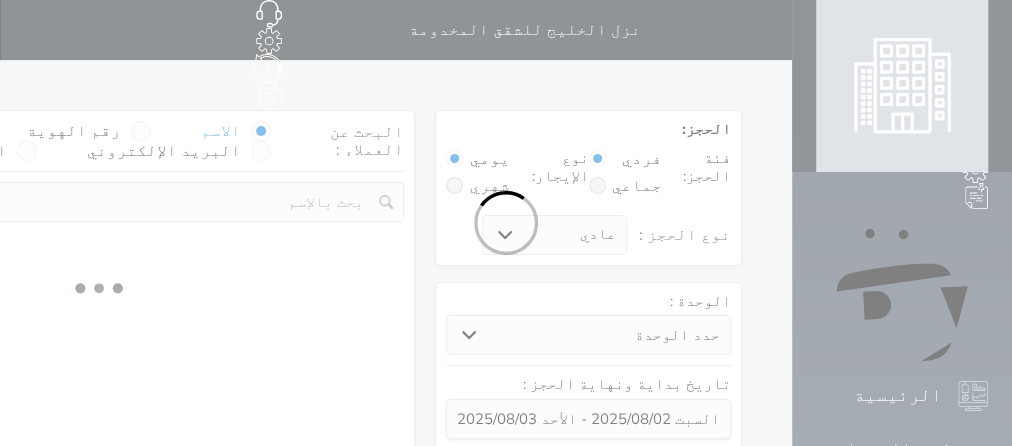 select 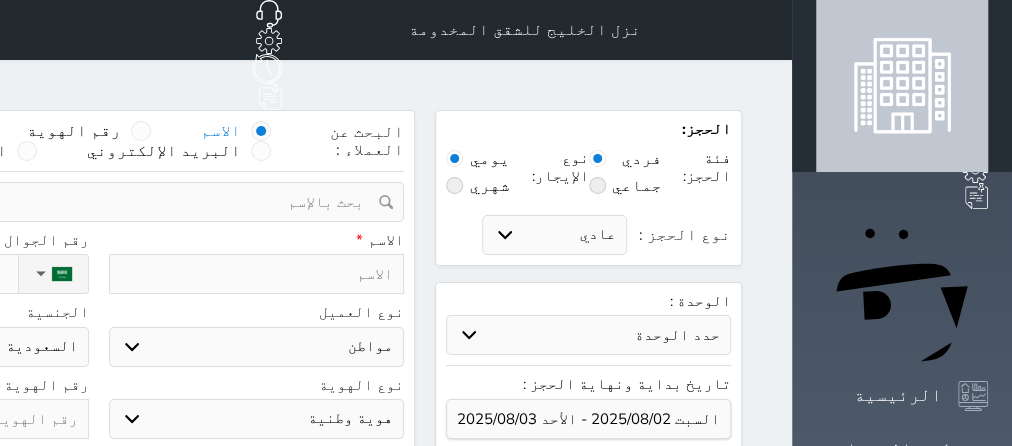 select 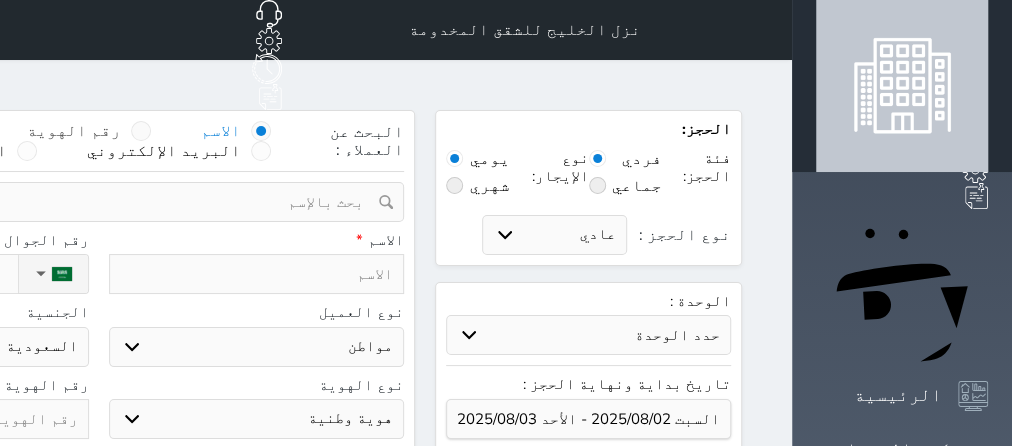 click on "رقم الهوية" at bounding box center [74, 131] 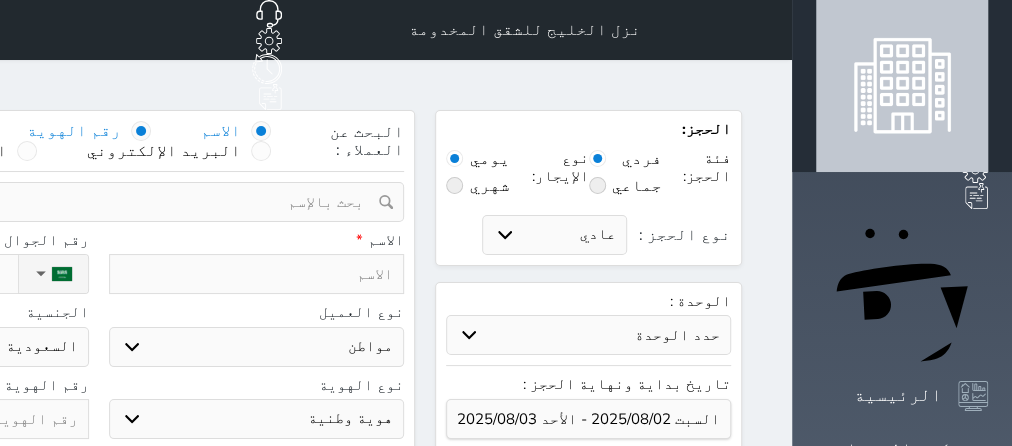 select 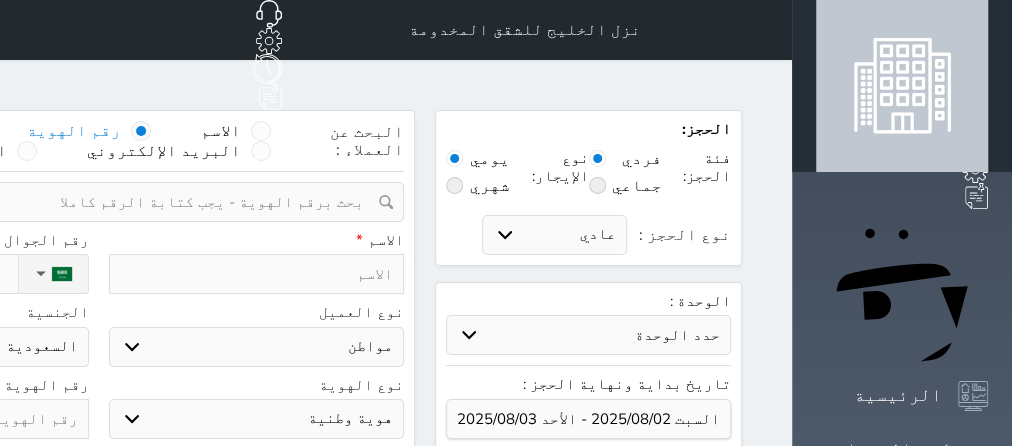 select 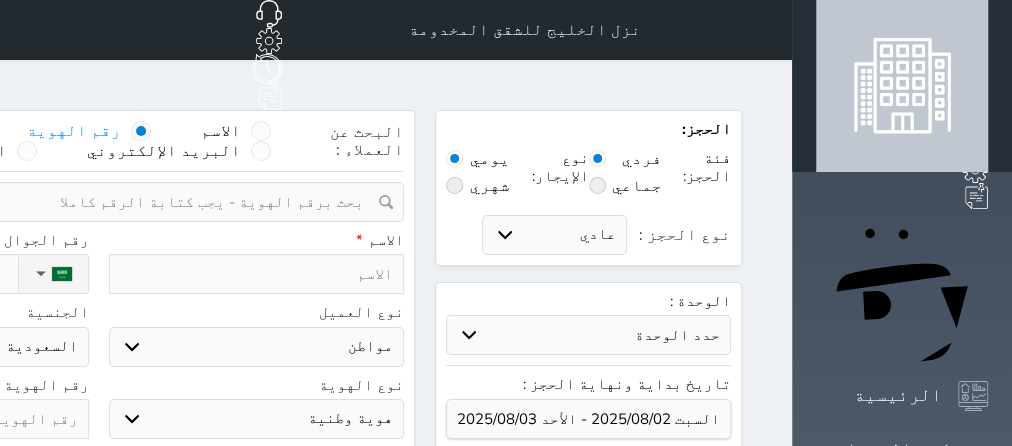select 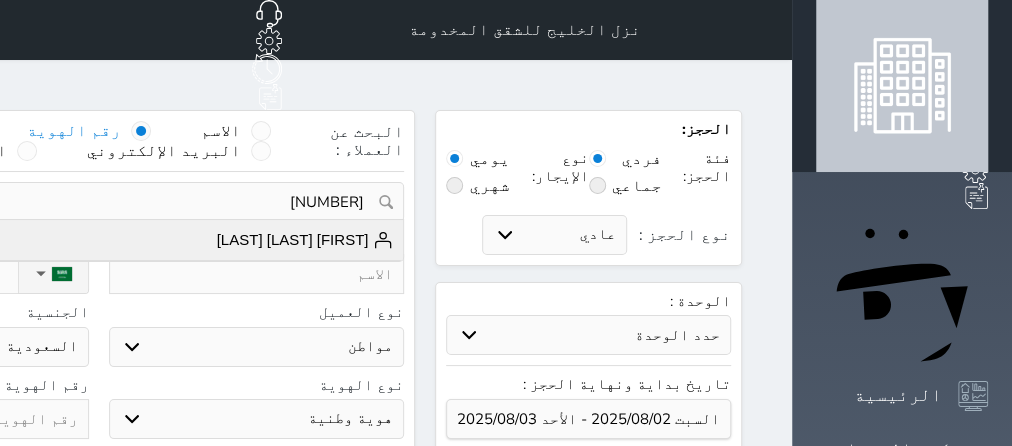 click on "[FULL_NAME]" at bounding box center [305, 240] 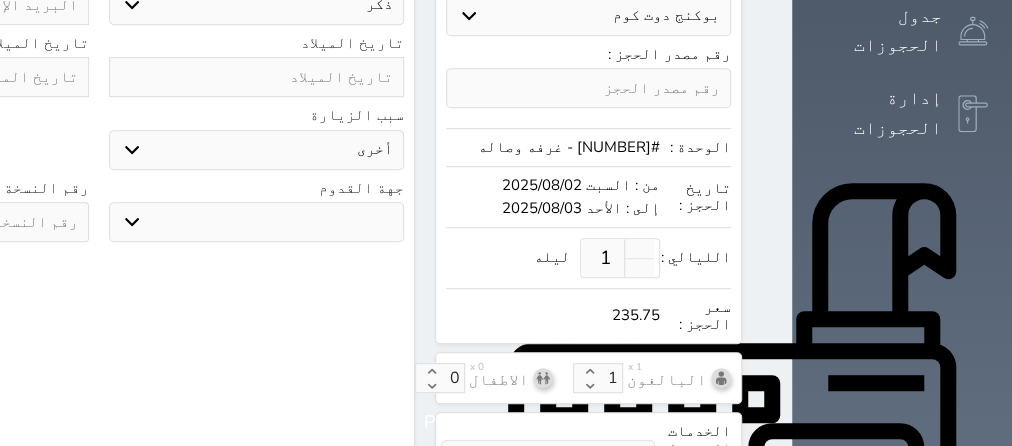 scroll, scrollTop: 504, scrollLeft: 0, axis: vertical 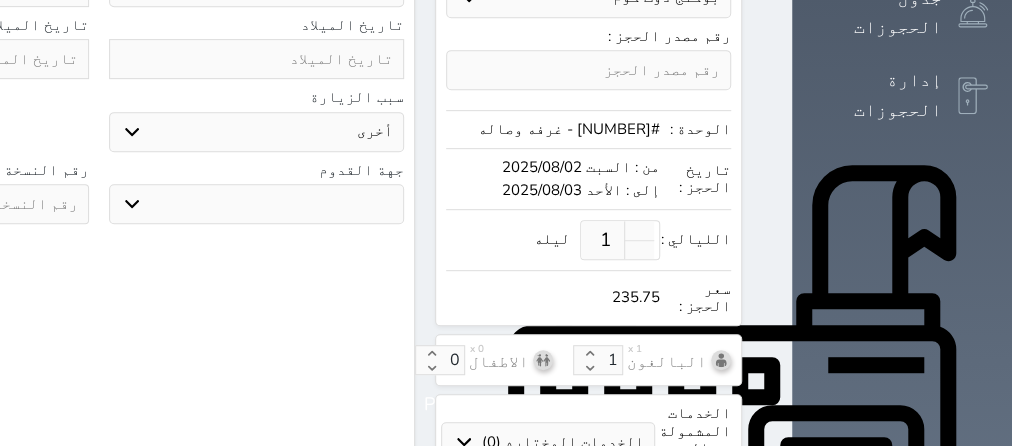click at bounding box center (-59, 204) 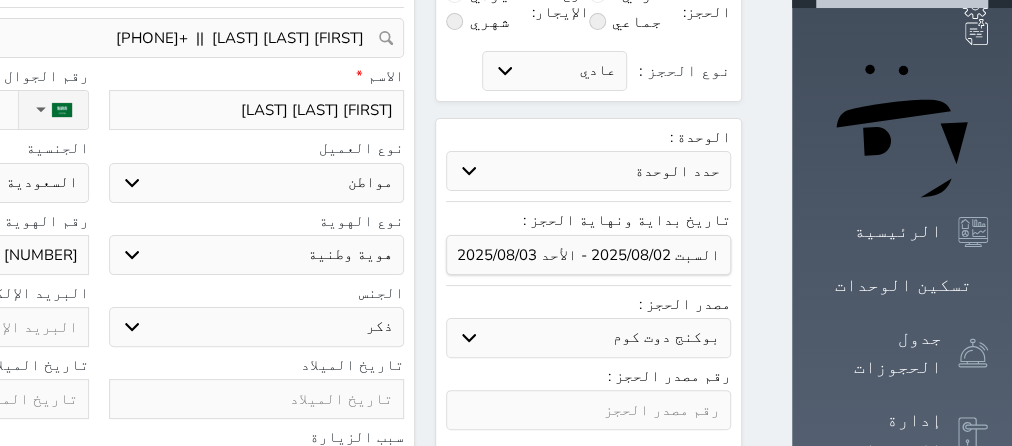 scroll, scrollTop: 126, scrollLeft: 0, axis: vertical 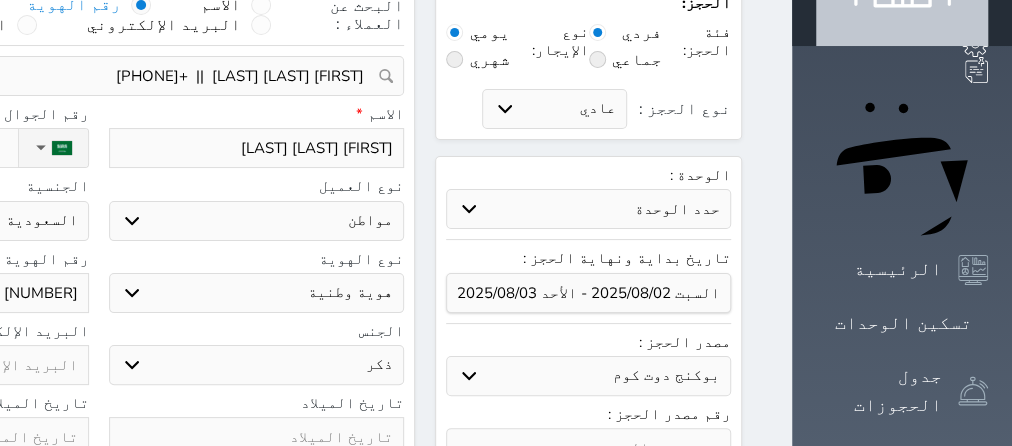 type on "6" 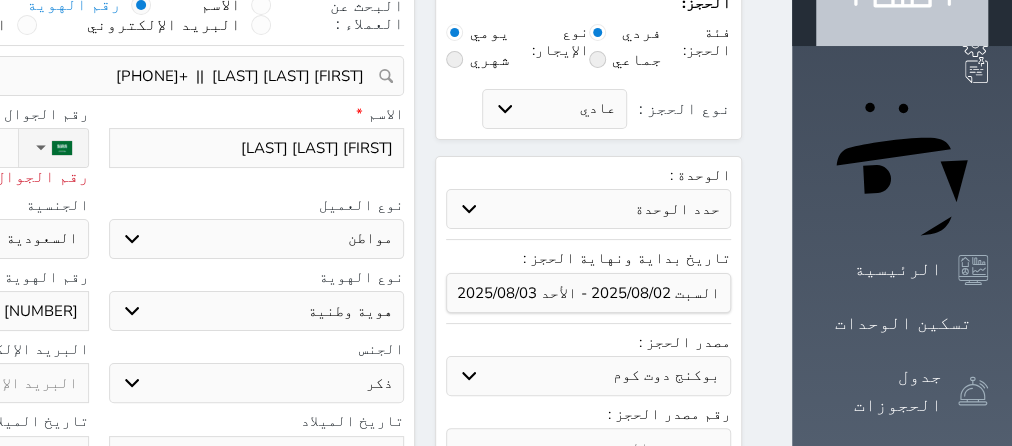 type on "0" 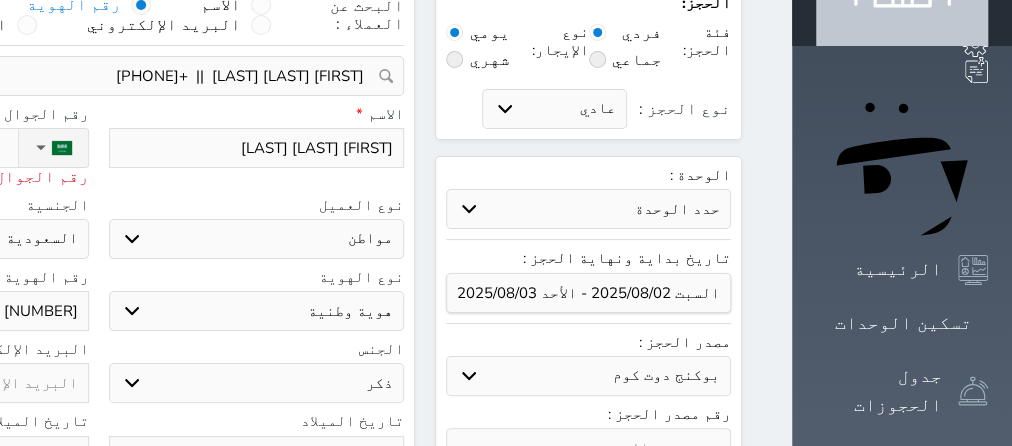 select 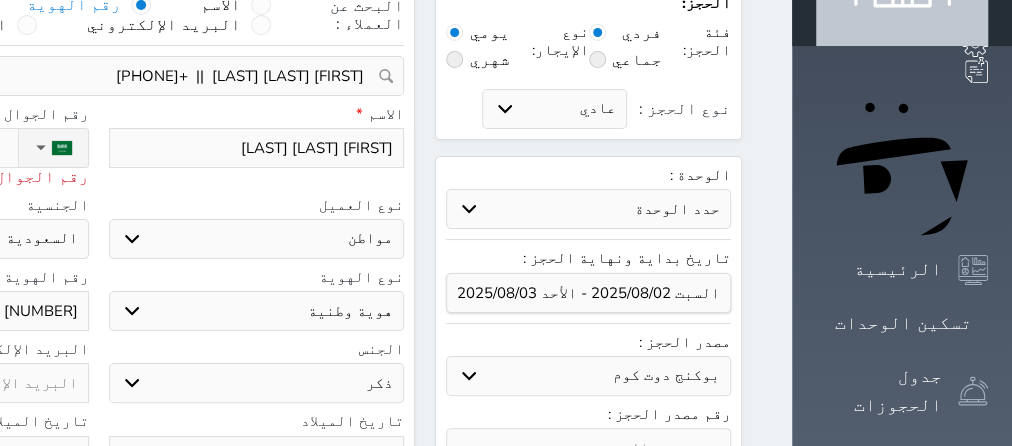 type on "05327" 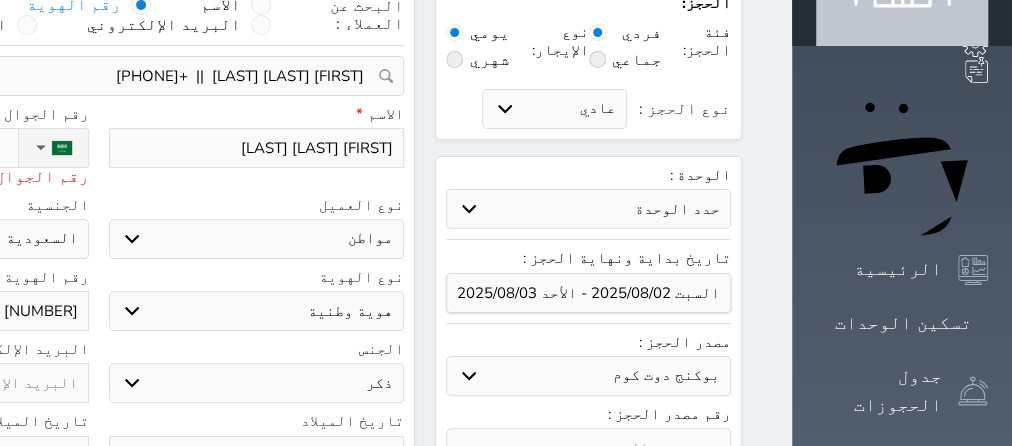 select 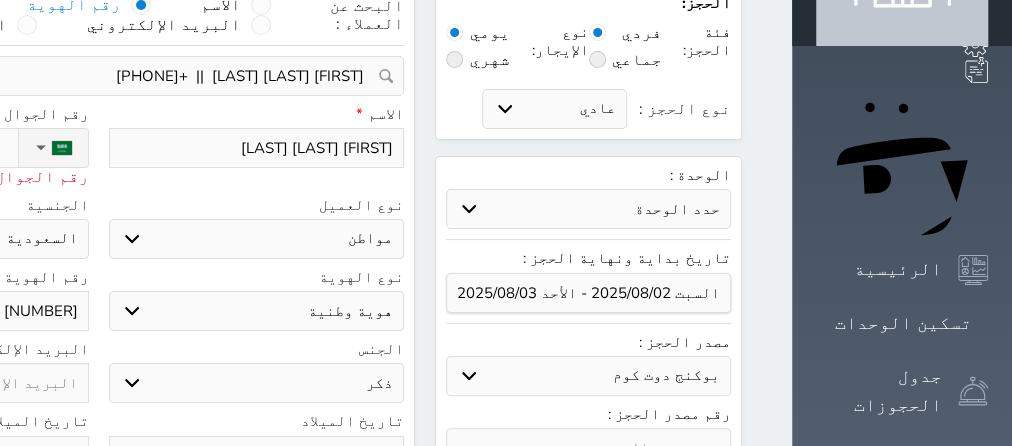 select 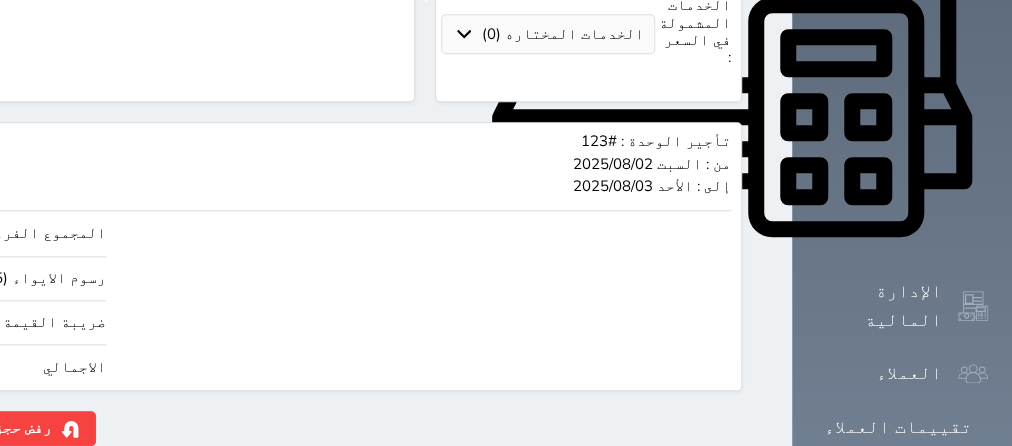 scroll, scrollTop: 936, scrollLeft: 0, axis: vertical 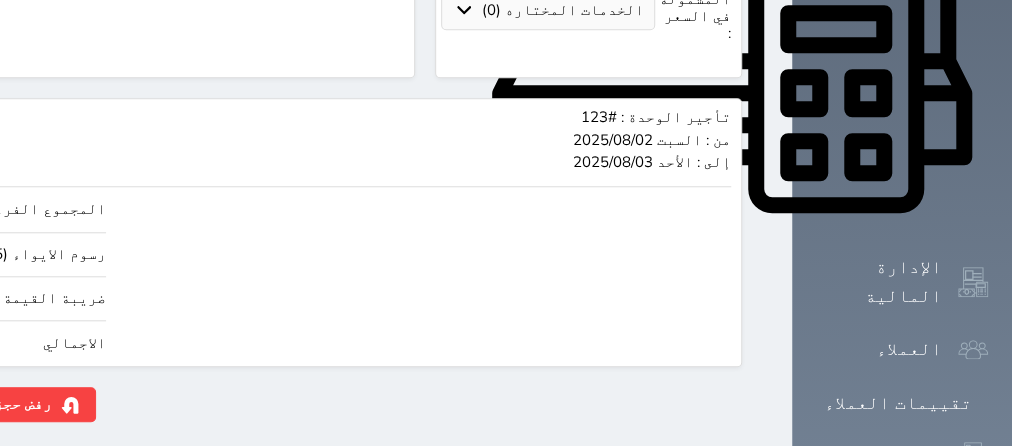 type on "+966 53 277 3565" 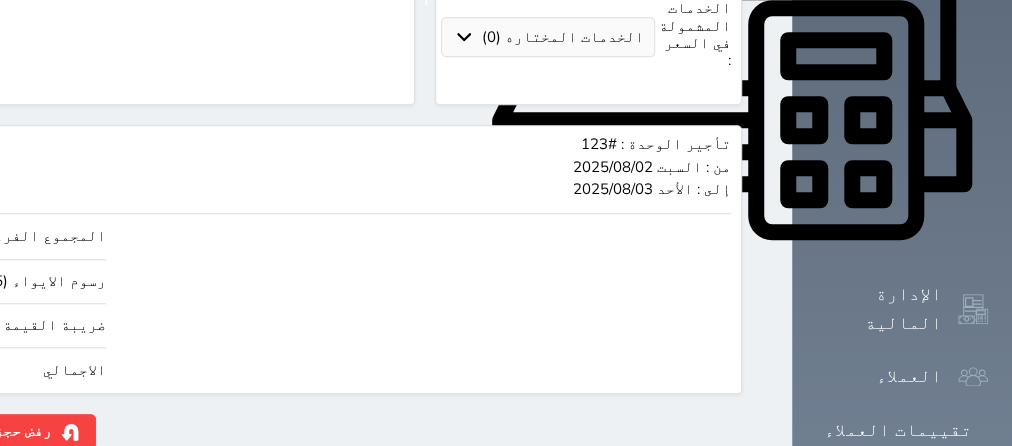 scroll, scrollTop: 936, scrollLeft: 0, axis: vertical 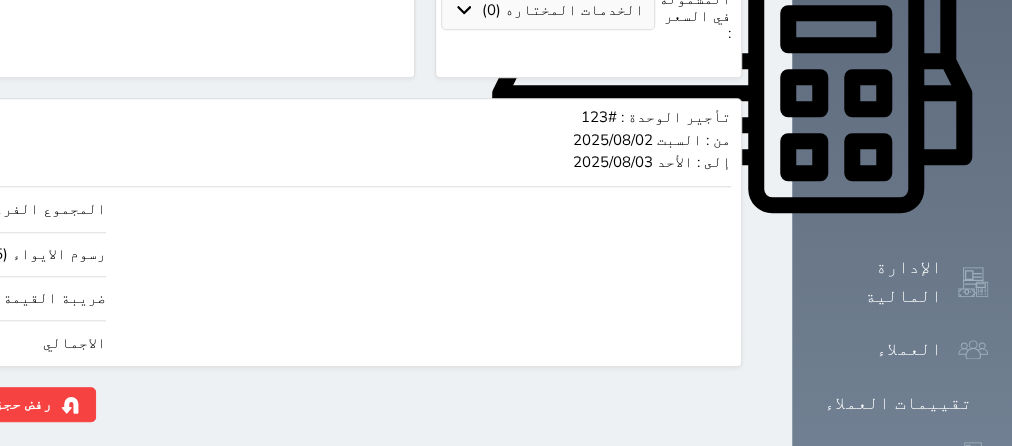 click on "حجز" at bounding box center [-125, 404] 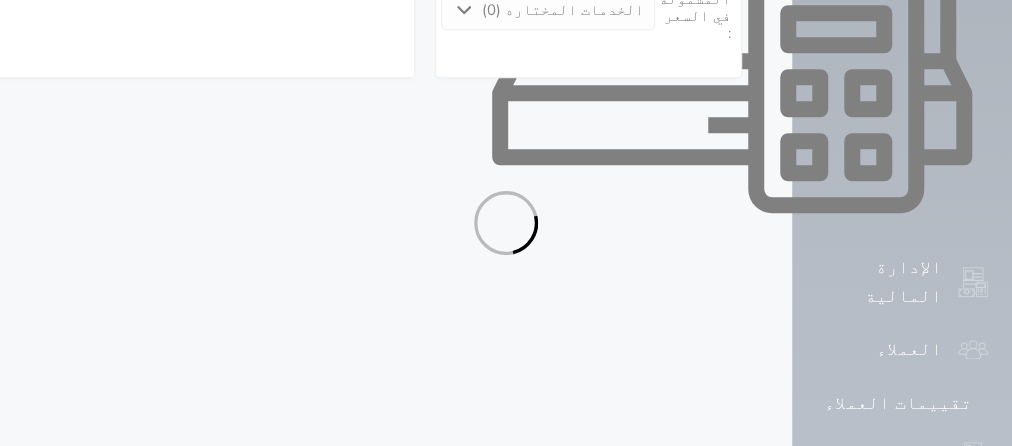 select on "1" 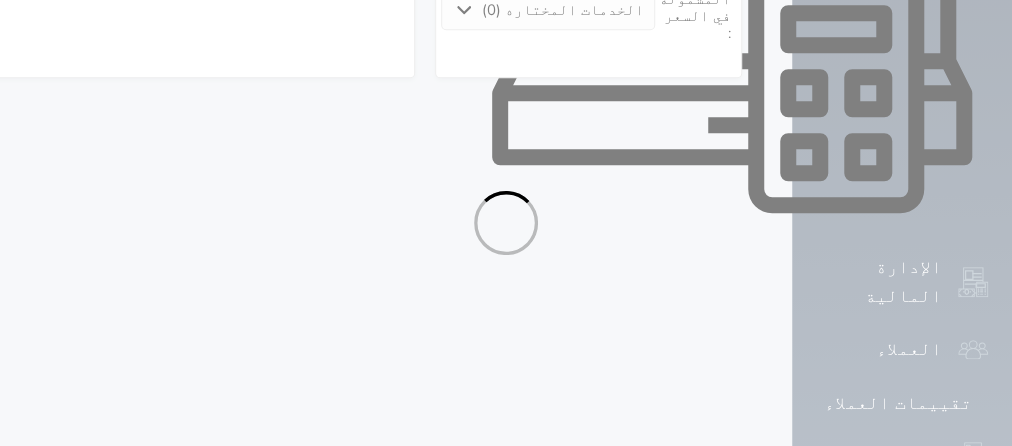 select on "113" 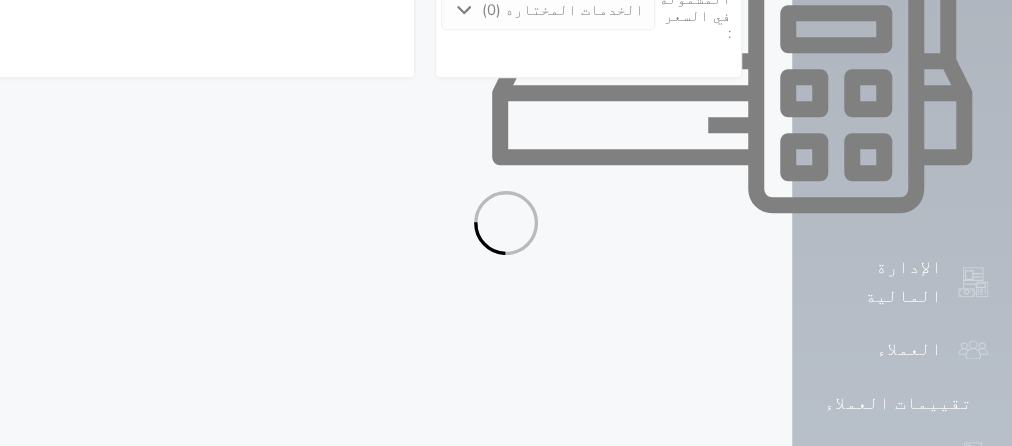 select on "1" 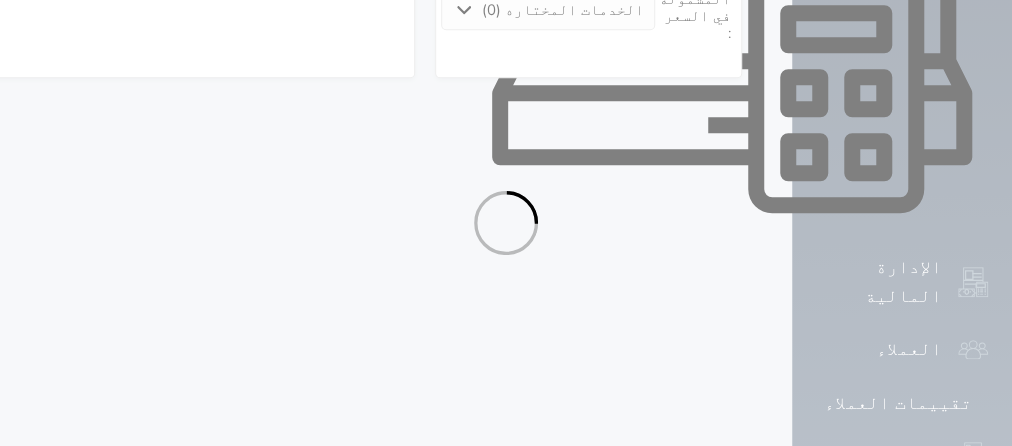 select on "7" 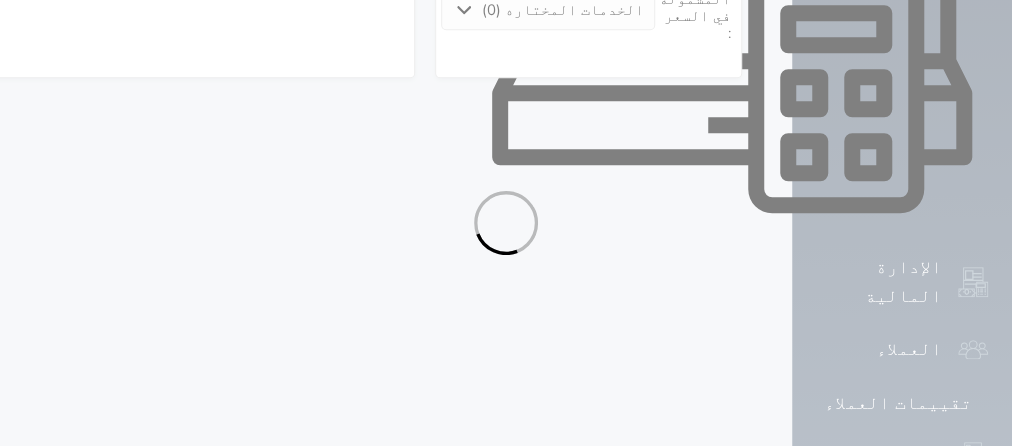 select 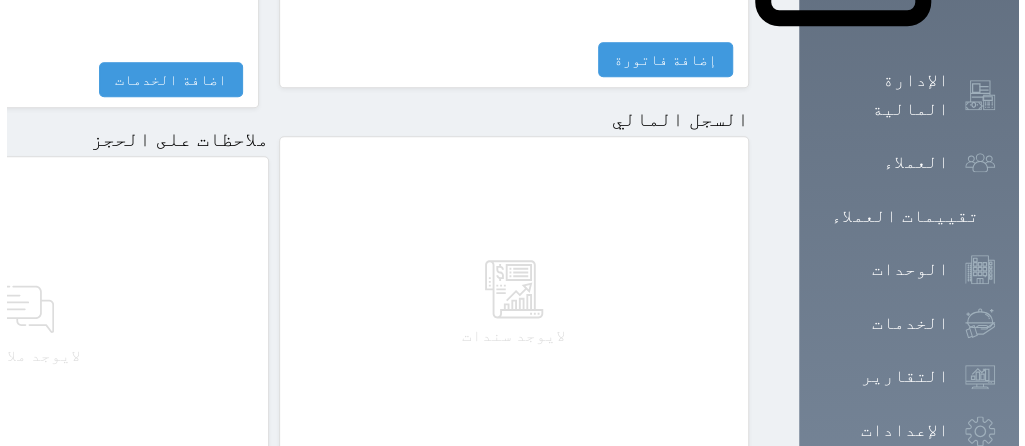 scroll, scrollTop: 1254, scrollLeft: 0, axis: vertical 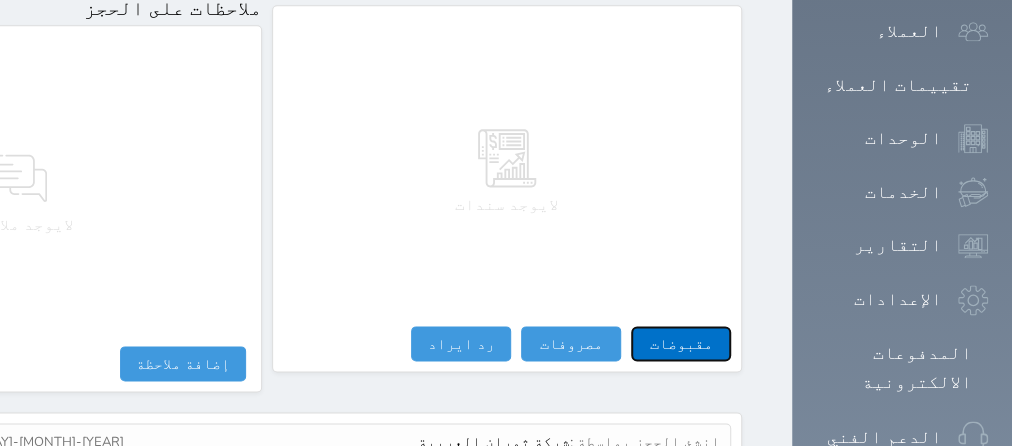 click on "مقبوضات" at bounding box center (681, 343) 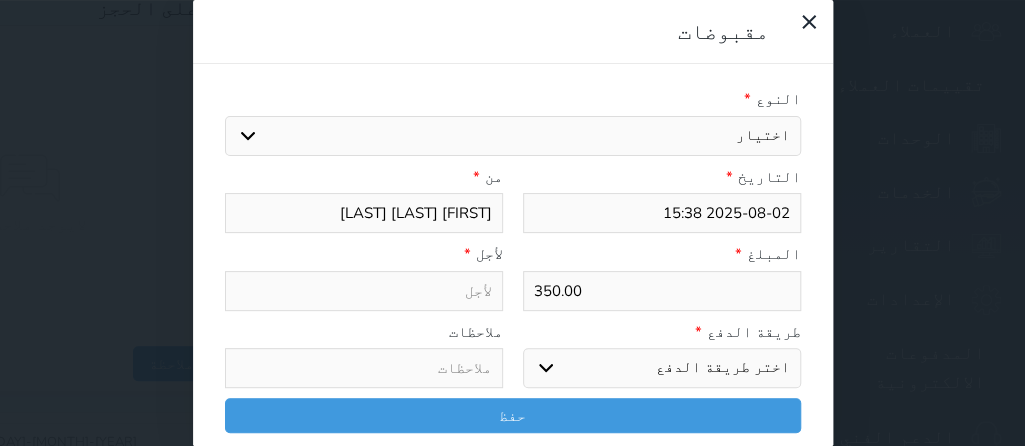 click on "اختيار" at bounding box center (513, 136) 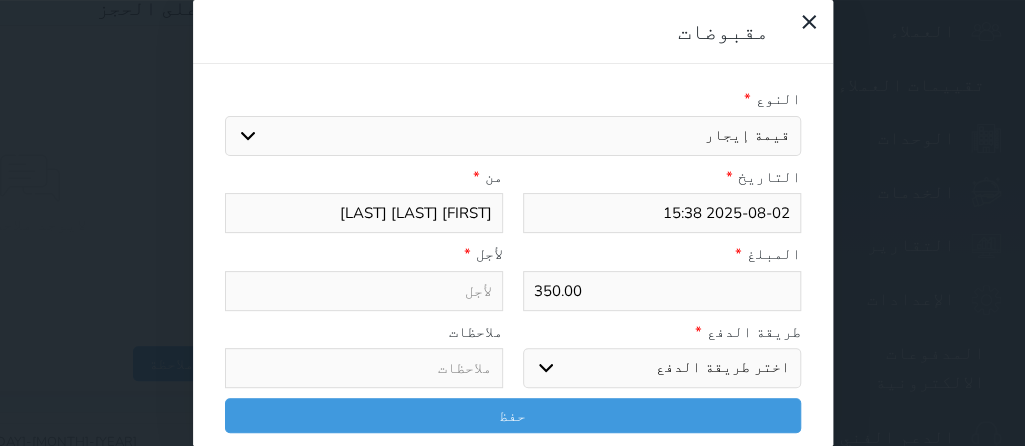 click on "قيمة إيجار" at bounding box center (0, 0) 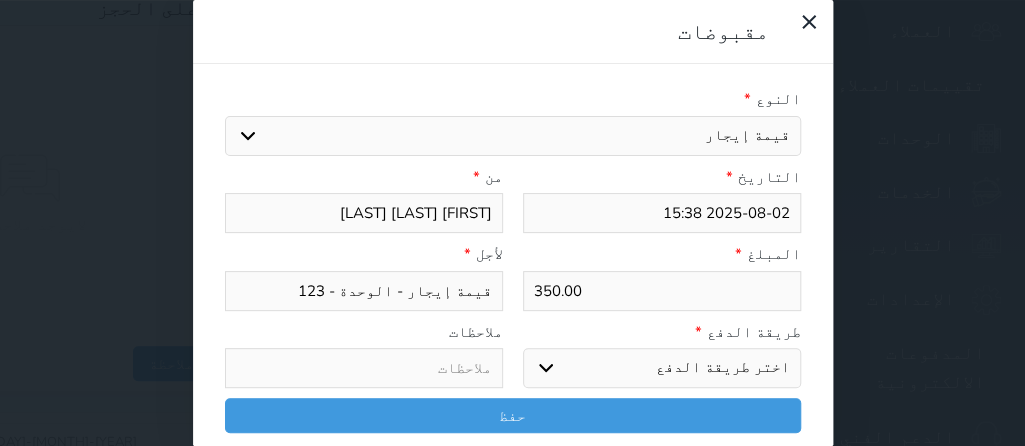 select on "mada" 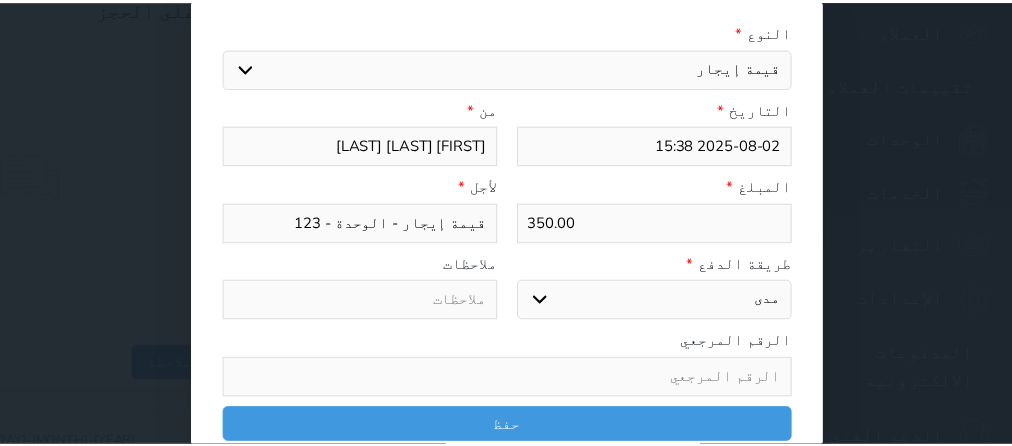 scroll, scrollTop: 71, scrollLeft: 0, axis: vertical 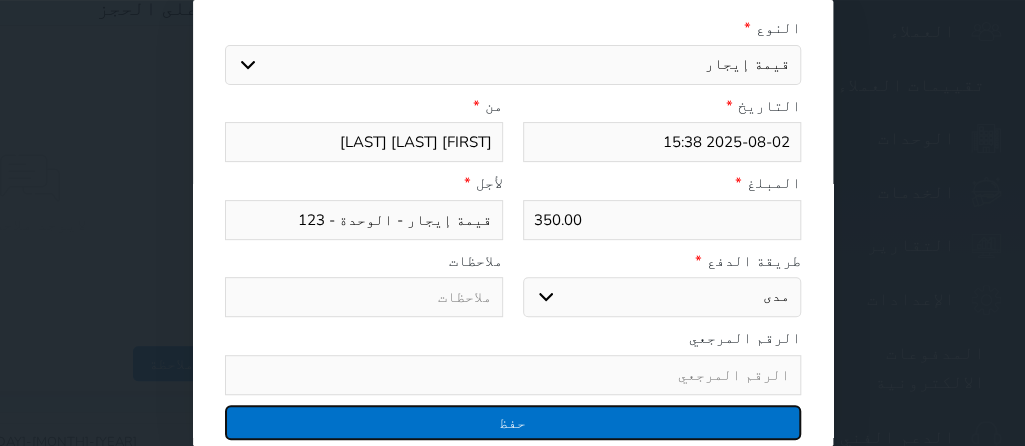 click on "حفظ" at bounding box center (513, 422) 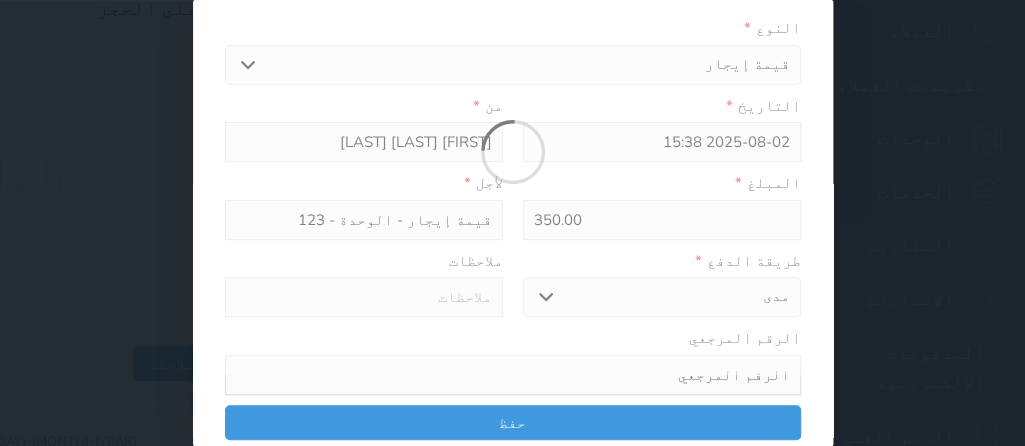 select 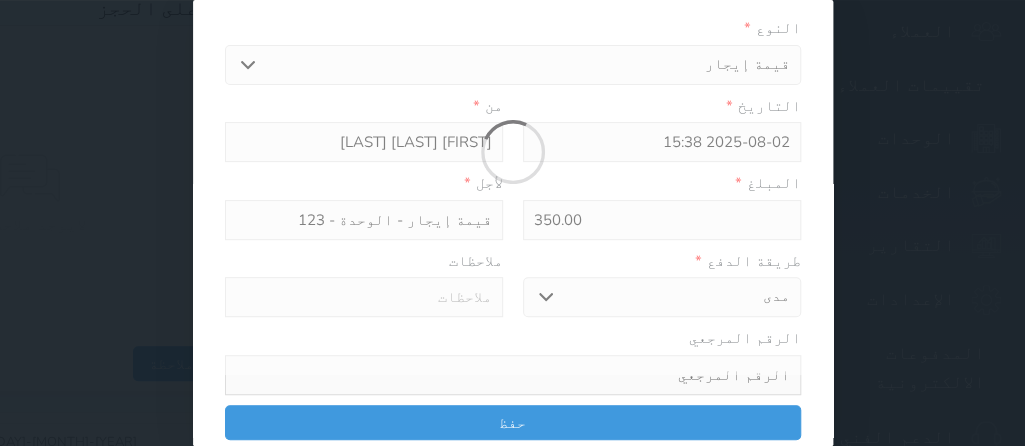 type 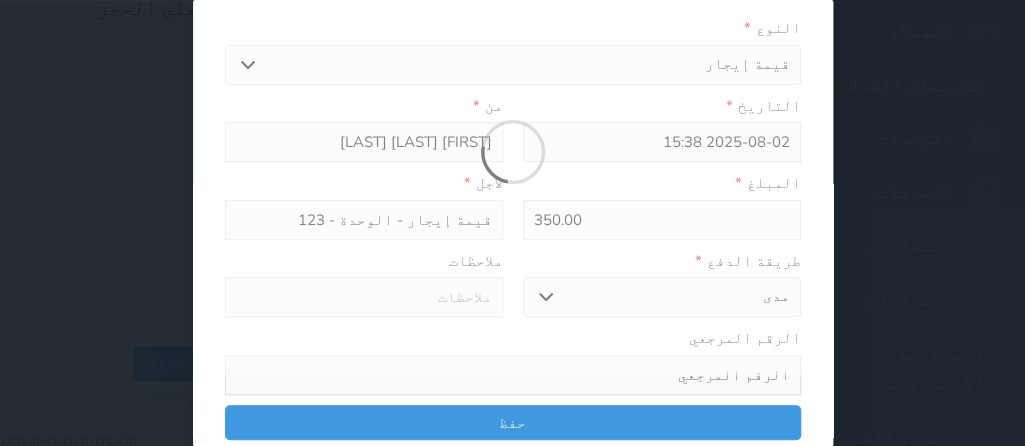 type on "0" 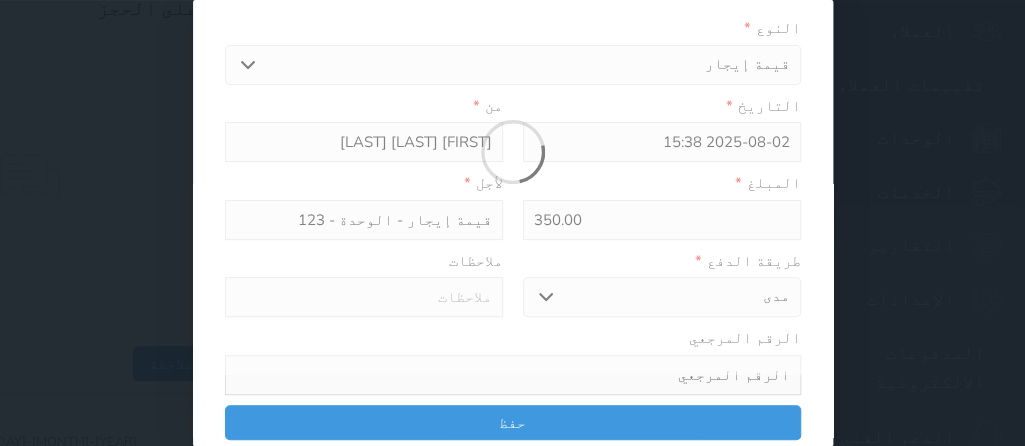 select 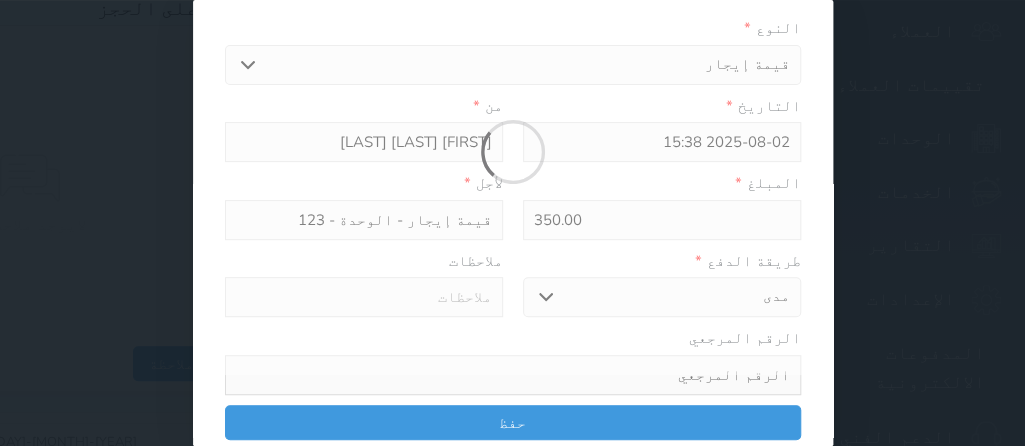 type on "0" 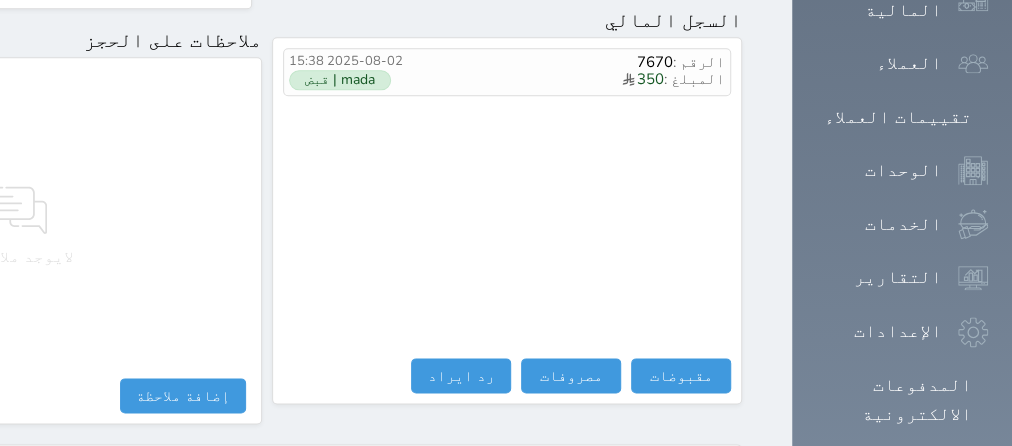 scroll, scrollTop: 1254, scrollLeft: 0, axis: vertical 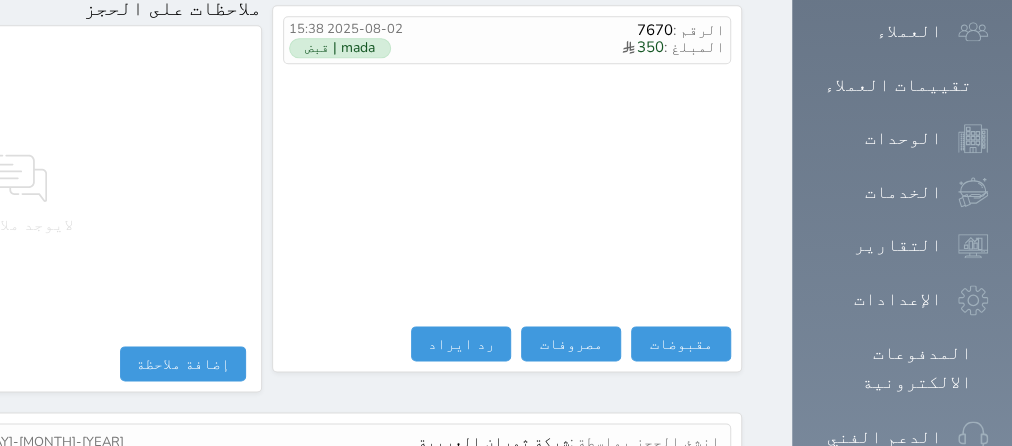 click on "عرض سجل شموس" at bounding box center [666, 489] 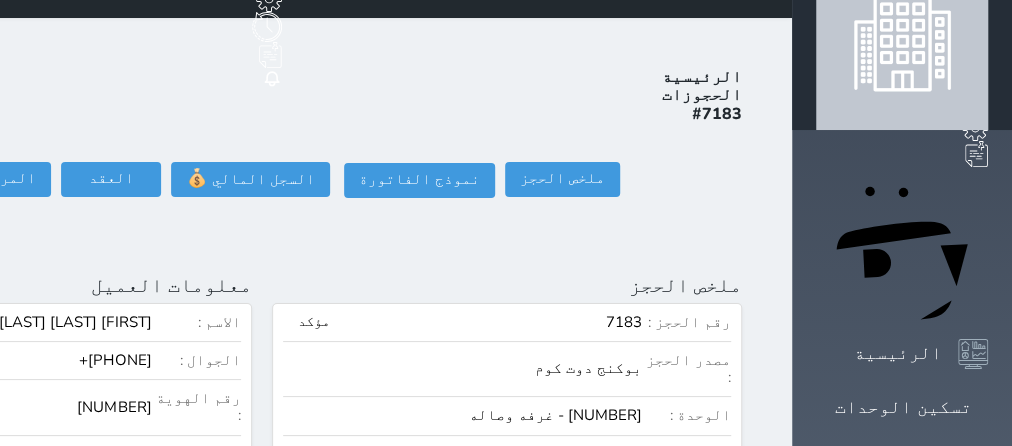 scroll, scrollTop: 0, scrollLeft: 0, axis: both 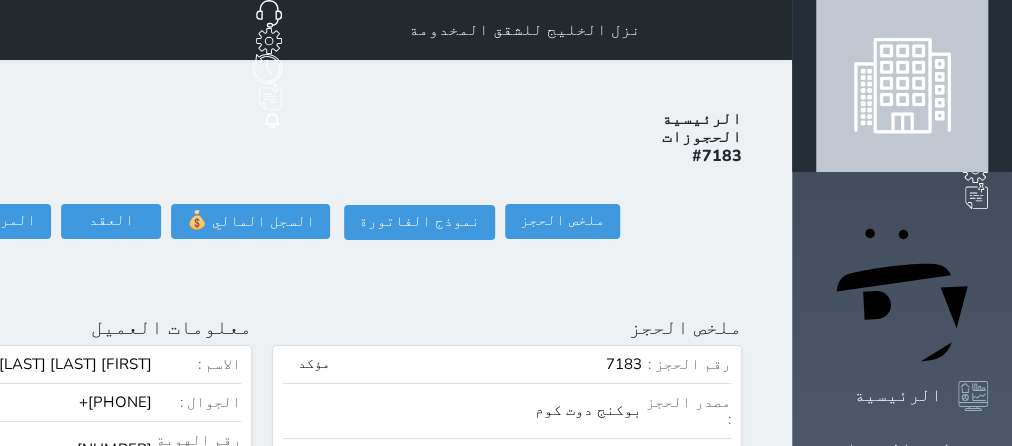 click on "تسجيل دخول" at bounding box center [-151, 221] 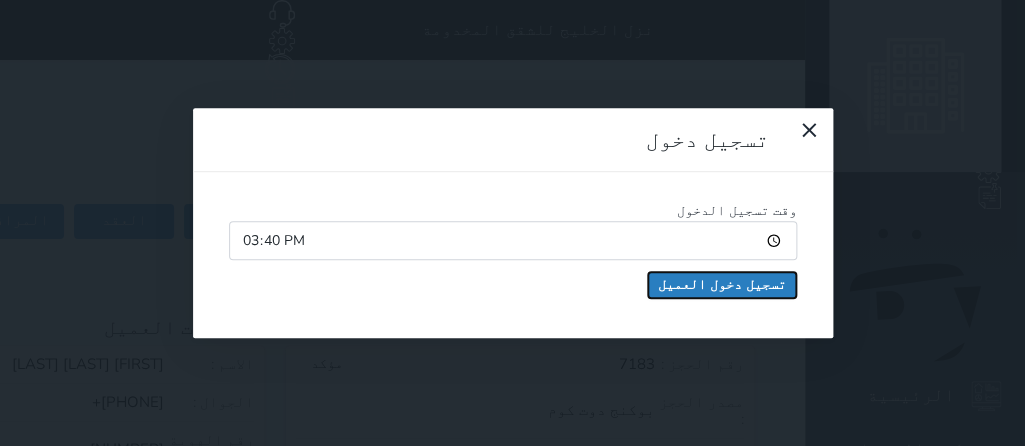click on "تسجيل دخول العميل" at bounding box center (722, 285) 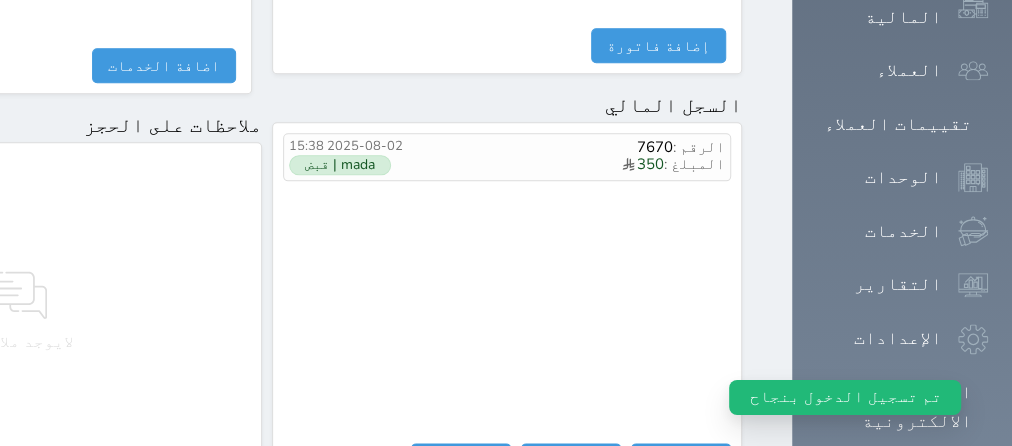 scroll, scrollTop: 1332, scrollLeft: 0, axis: vertical 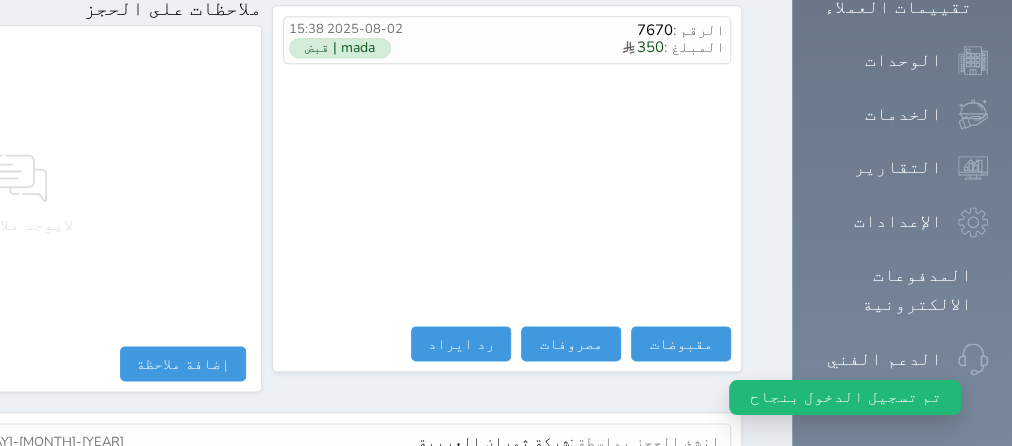 click on "عرض سجل شموس" at bounding box center [666, 489] 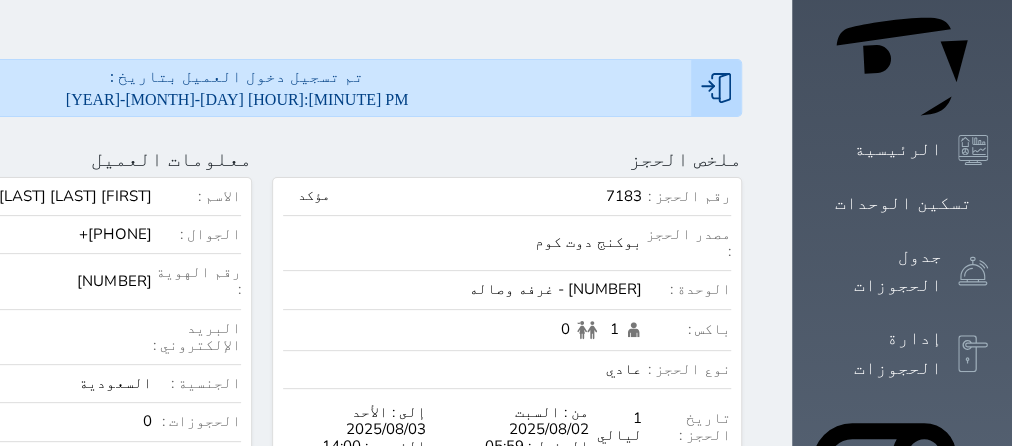 scroll, scrollTop: 0, scrollLeft: 0, axis: both 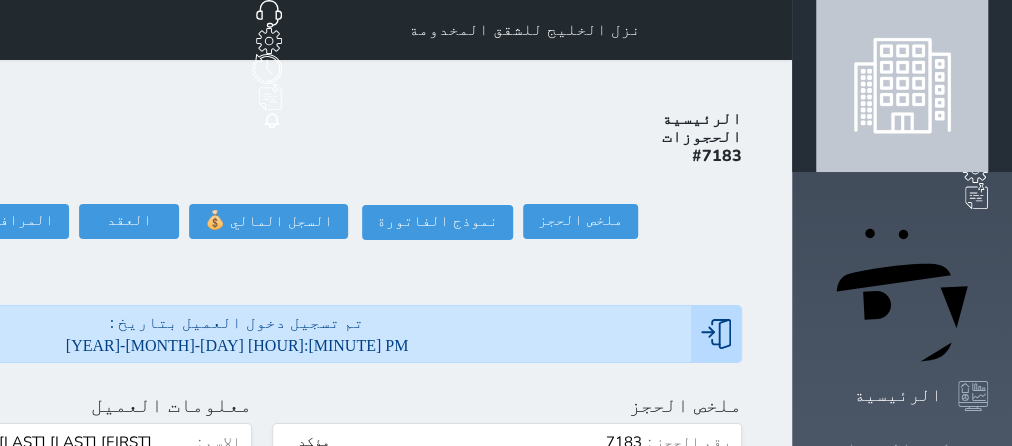 click 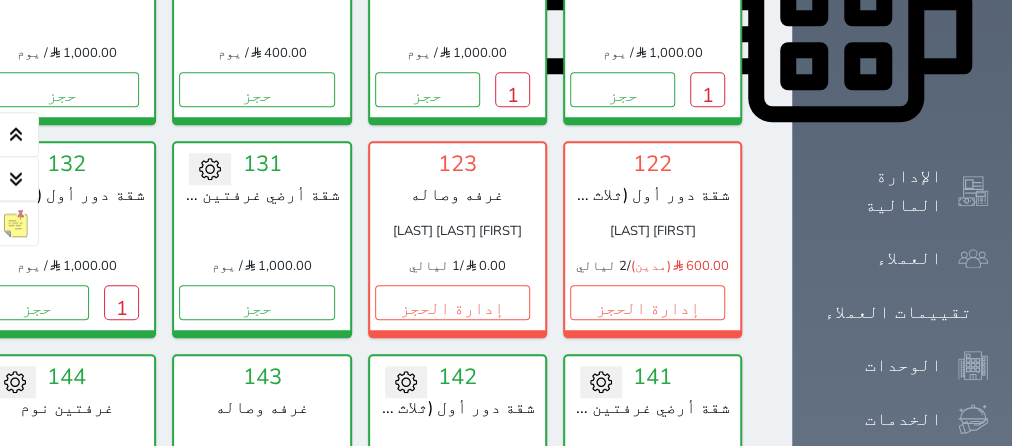 scroll, scrollTop: 960, scrollLeft: 0, axis: vertical 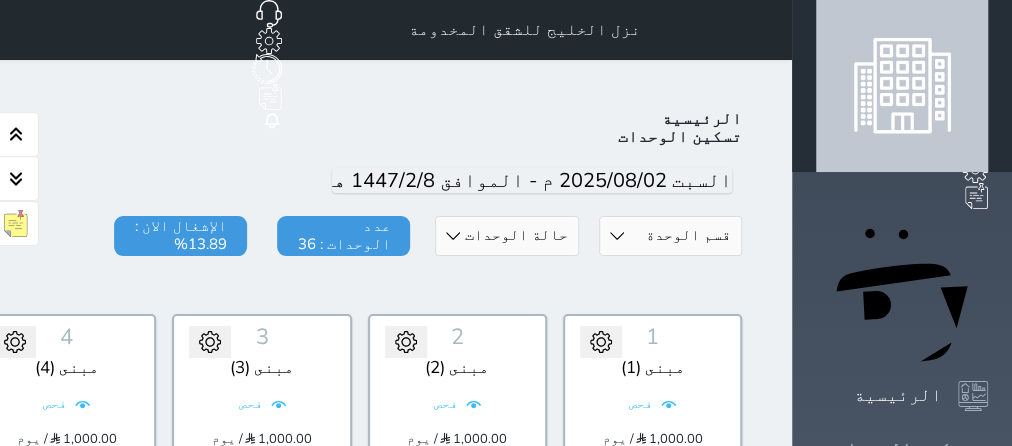 click on "تسكين الوحدات" at bounding box center (903, 449) 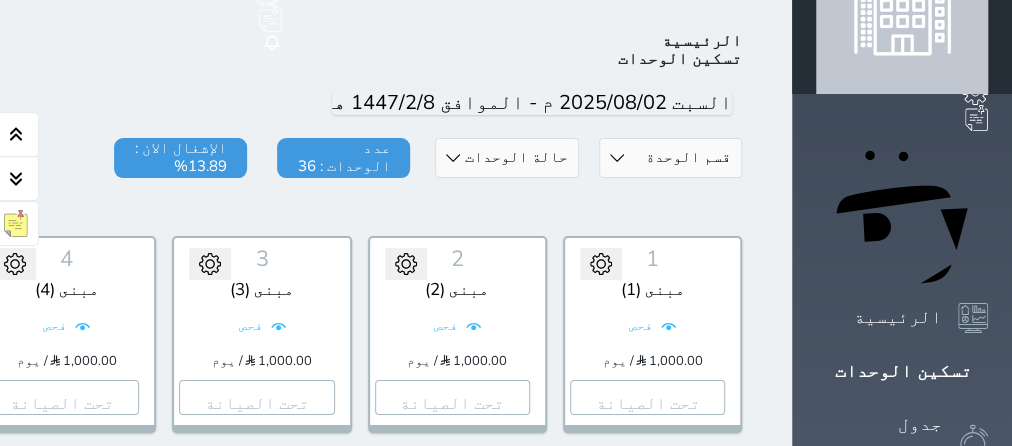 scroll, scrollTop: 78, scrollLeft: 0, axis: vertical 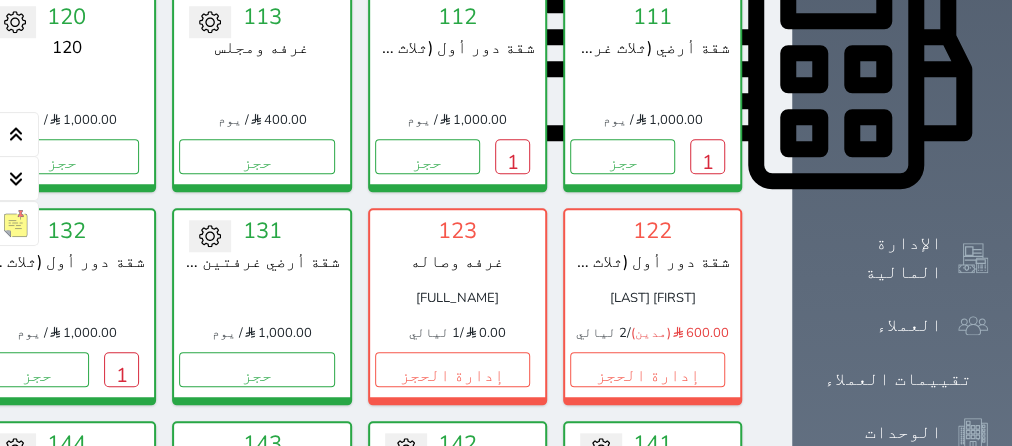 click on "إدارة الحجز" at bounding box center [-134, 156] 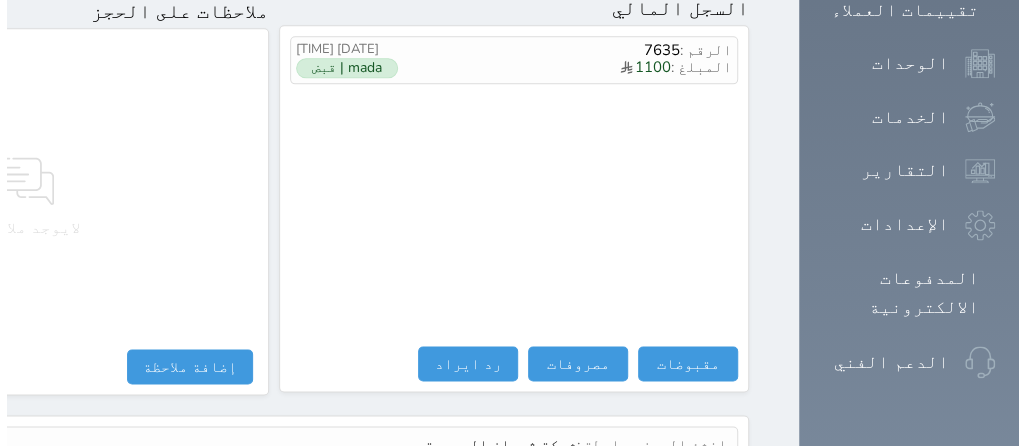 scroll, scrollTop: 1332, scrollLeft: 0, axis: vertical 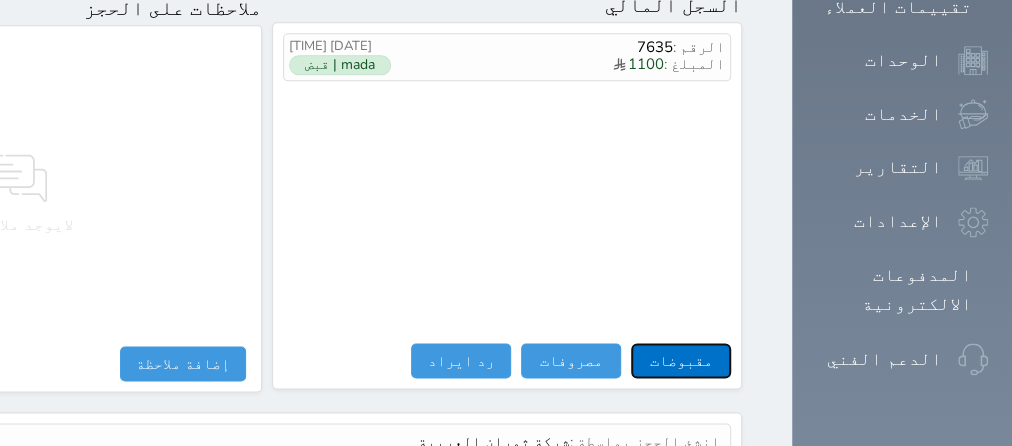 click on "مقبوضات" at bounding box center [681, 360] 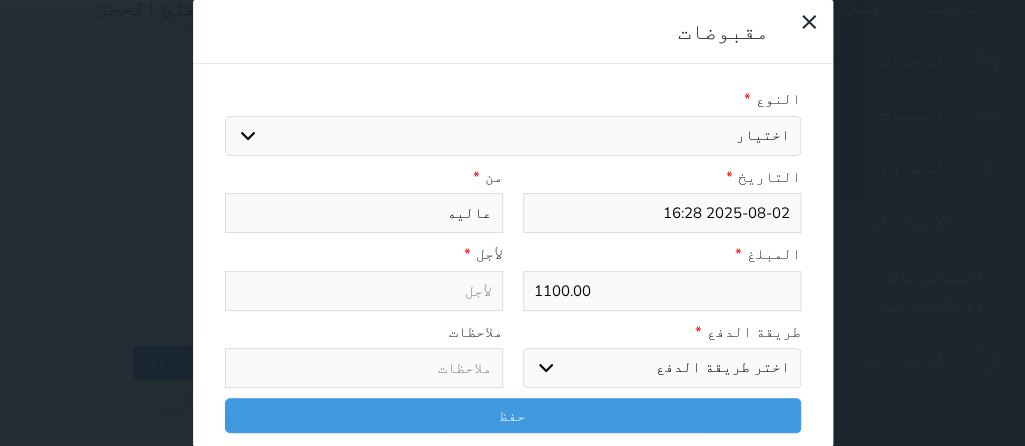 select 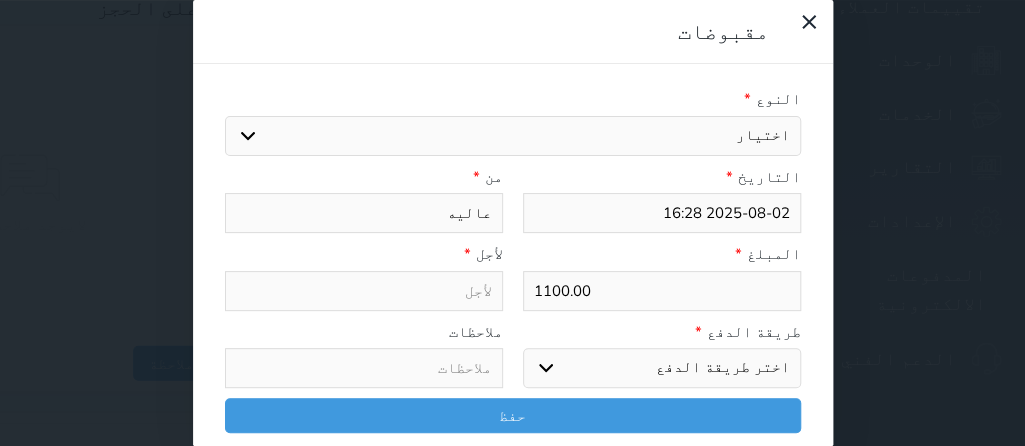 click on "اختيار   مقبوضات عامة قيمة إيجار فواتير تامين عربون لا ينطبق آخر مغسلة واي فاي - الإنترنت مواقف السيارات طعام الأغذية والمشروبات مشروبات المشروبات الباردة المشروبات الساخنة الإفطار غداء عشاء مخبز و كعك حمام سباحة الصالة الرياضية سبا و خدمات الجمال ميني بار سرير إضافي التسوق" at bounding box center [513, 136] 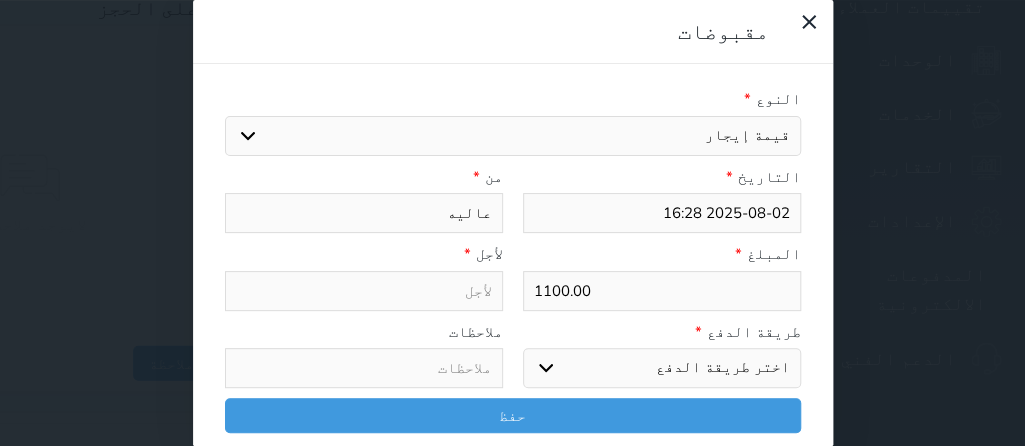 click on "قيمة إيجار" at bounding box center [0, 0] 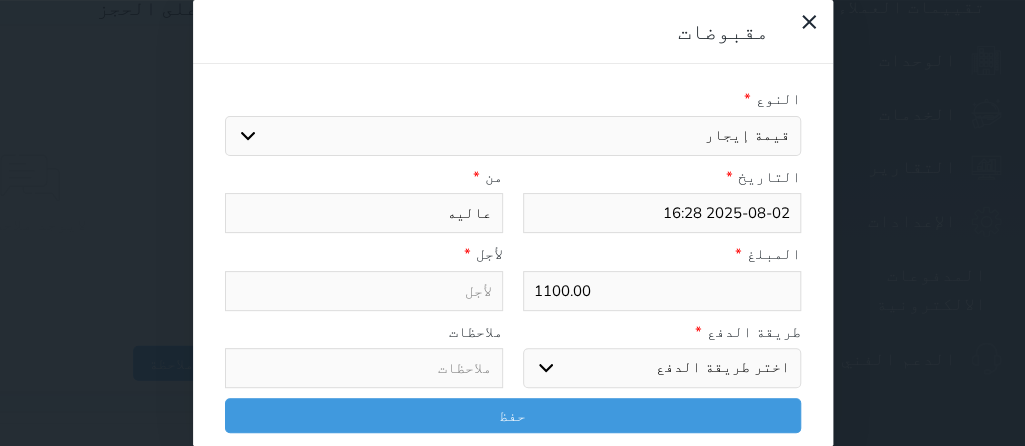 type on "قيمة إيجار - الوحدة - 121" 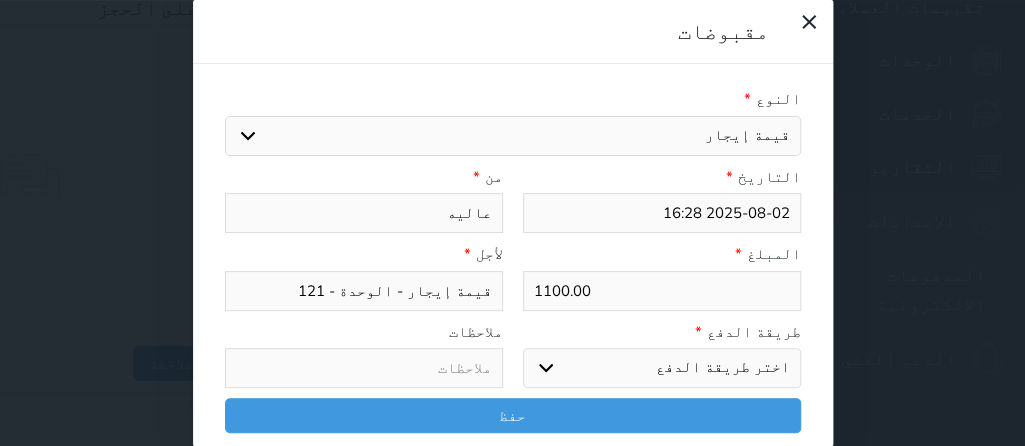 click on "اختر طريقة الدفع   دفع نقدى   تحويل بنكى   مدى   بطاقة ائتمان   آجل" at bounding box center [662, 368] 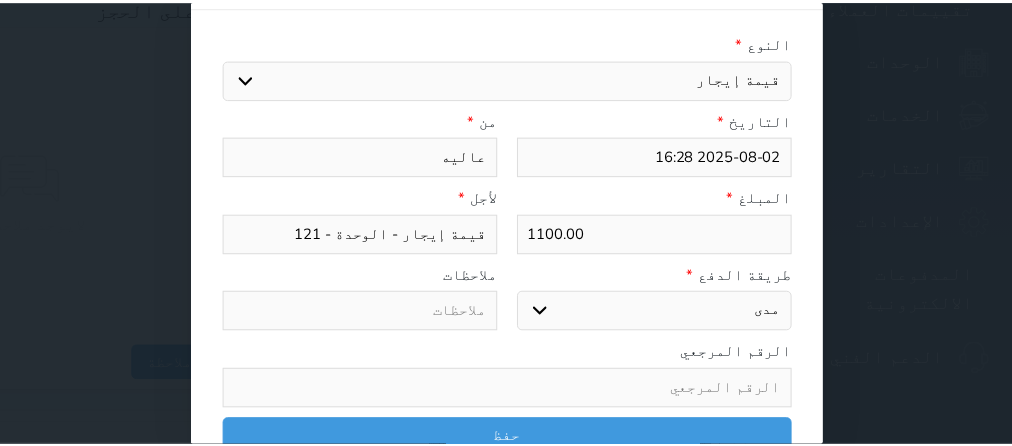 scroll, scrollTop: 71, scrollLeft: 0, axis: vertical 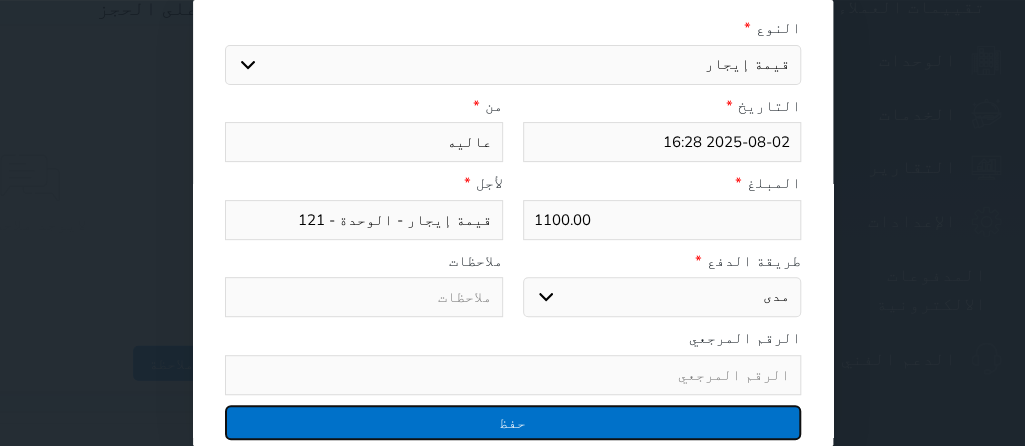 click on "حفظ" at bounding box center [513, 422] 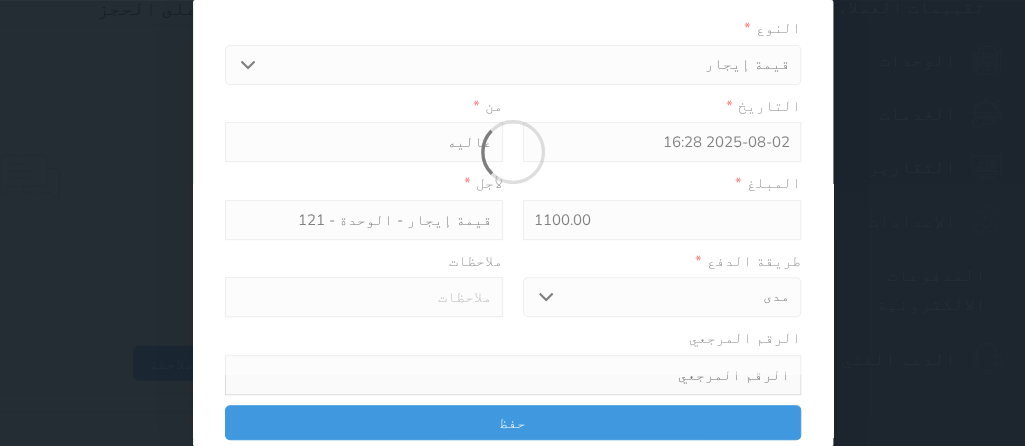 select 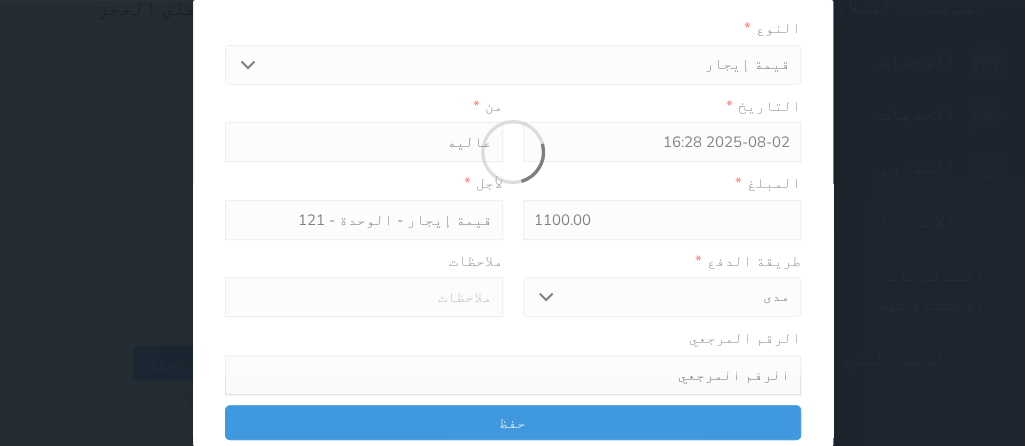 type 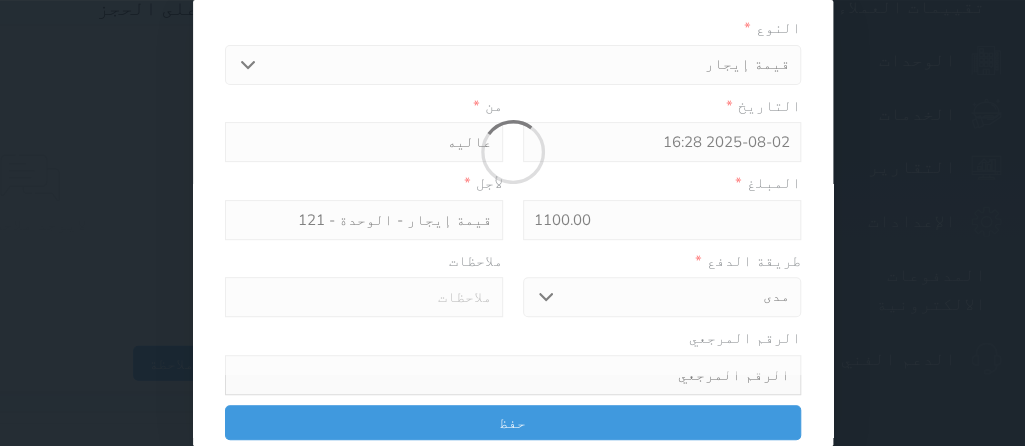 type on "0" 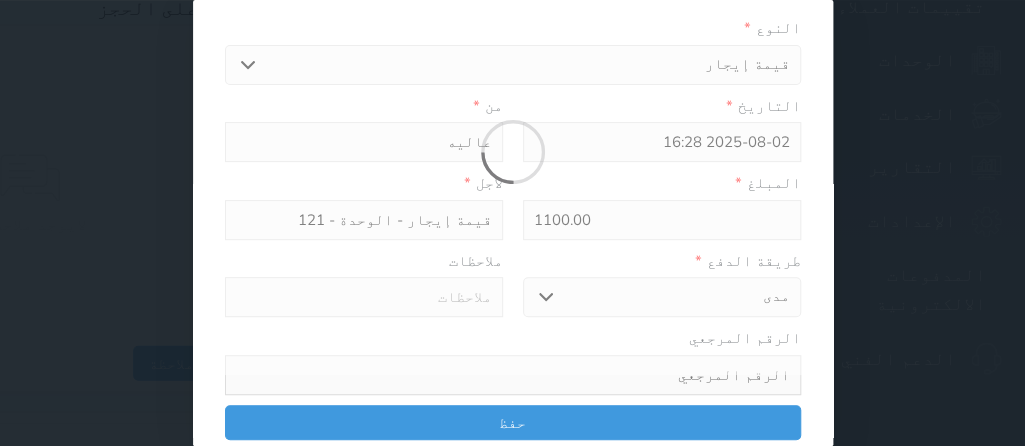 select 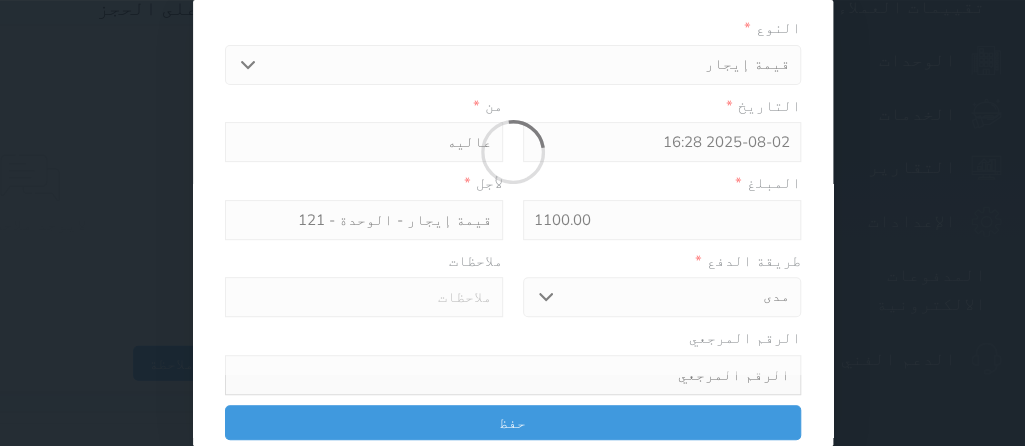 type on "0" 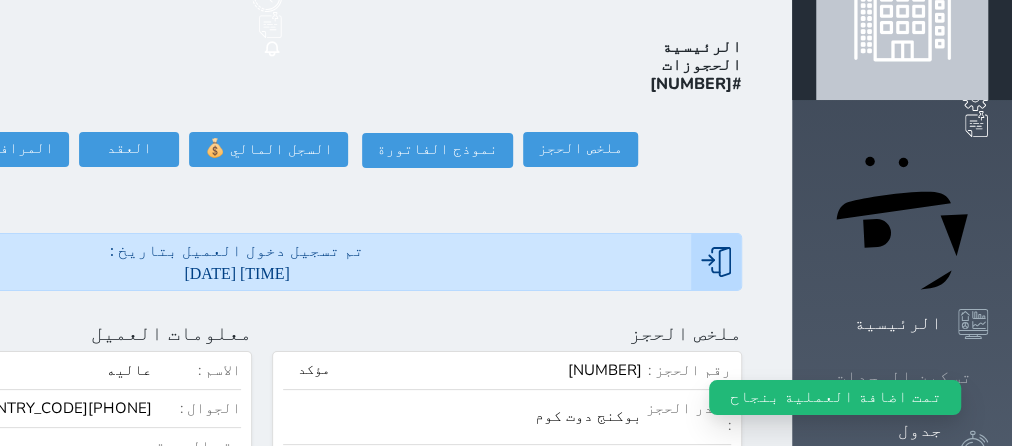 click on "تسكين الوحدات" at bounding box center [903, 377] 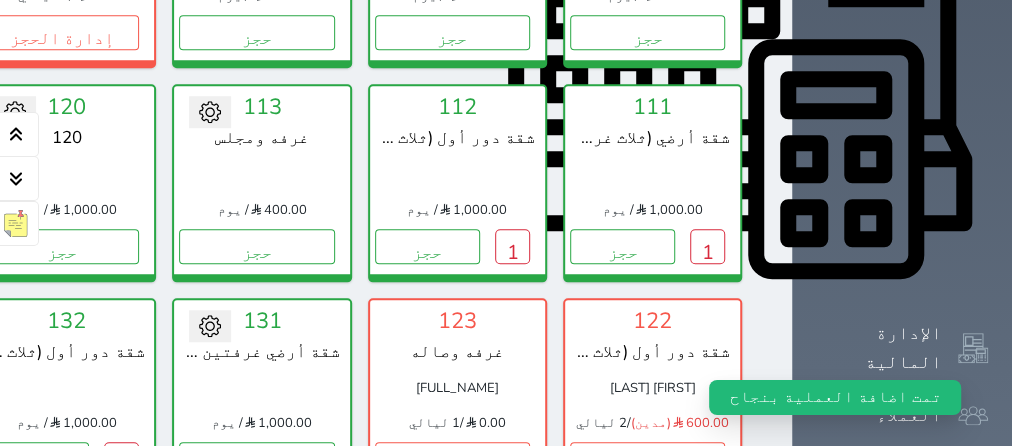 scroll, scrollTop: 938, scrollLeft: 0, axis: vertical 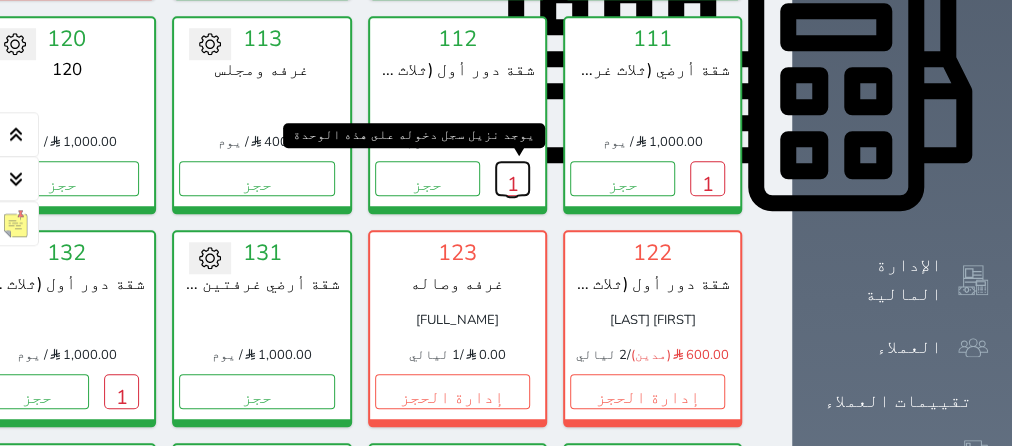 click on "1" at bounding box center (512, 178) 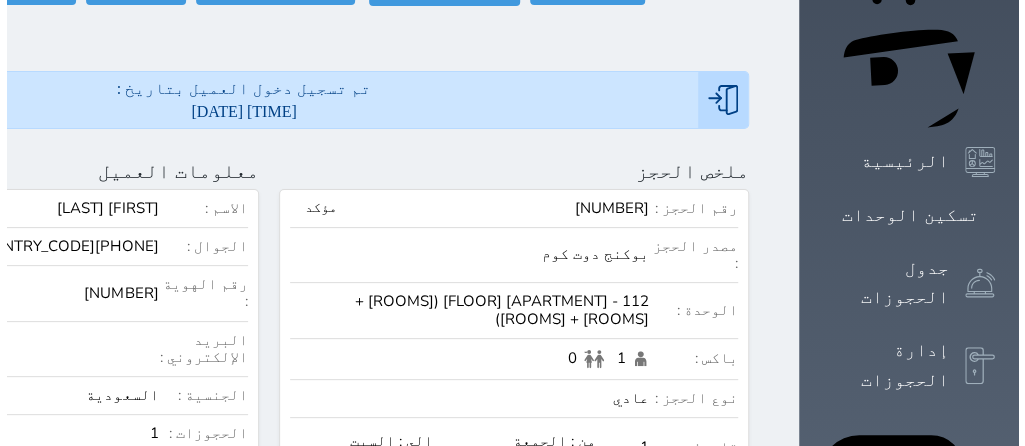 scroll, scrollTop: 252, scrollLeft: 0, axis: vertical 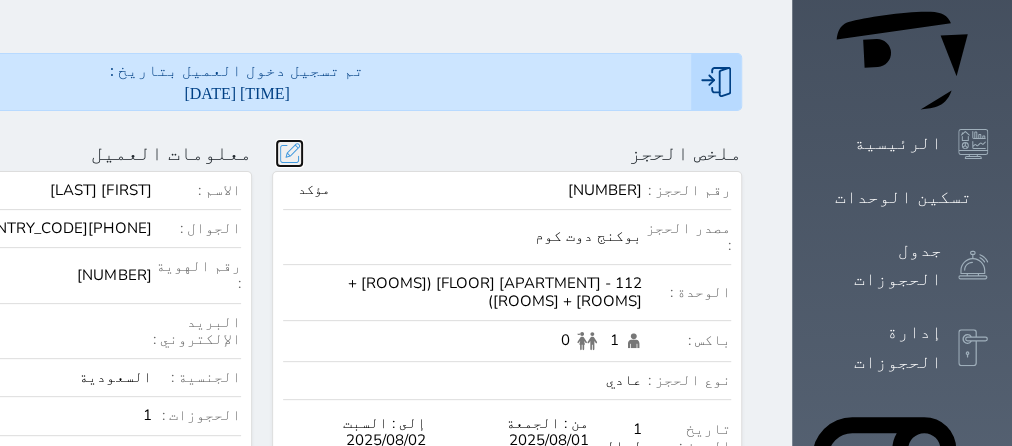 click at bounding box center (289, 153) 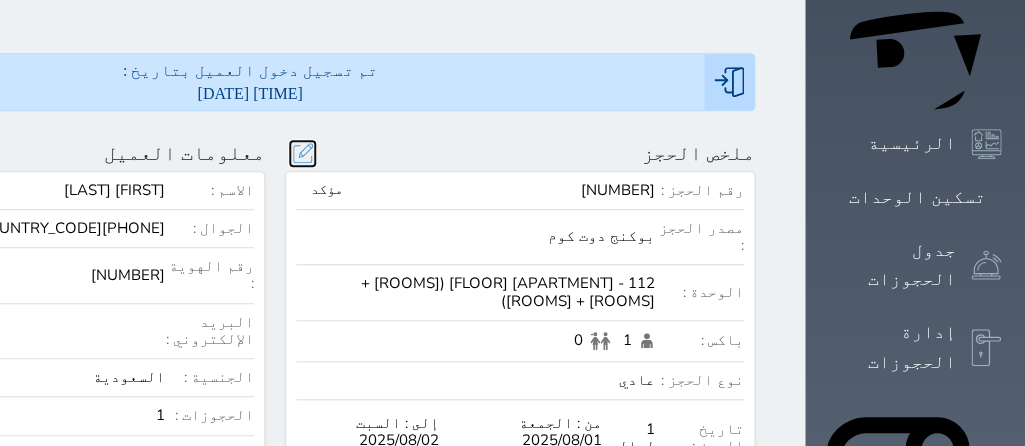 scroll, scrollTop: 44, scrollLeft: 0, axis: vertical 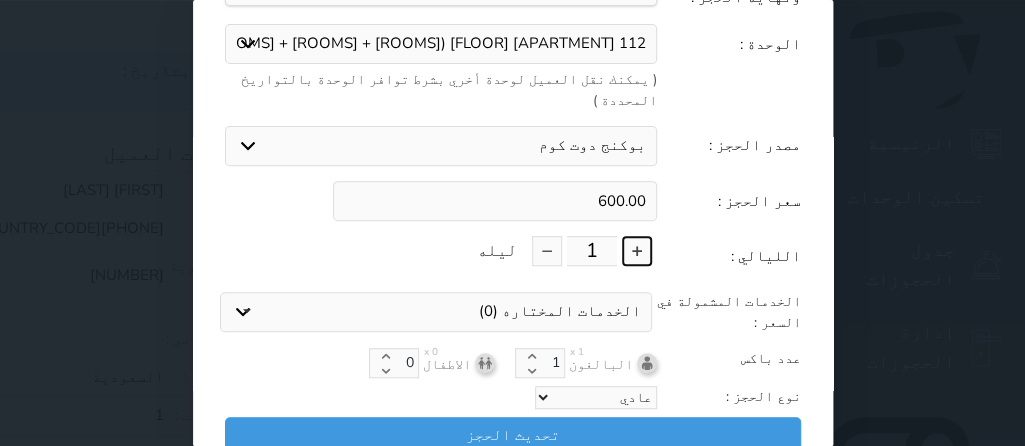 click at bounding box center (637, 251) 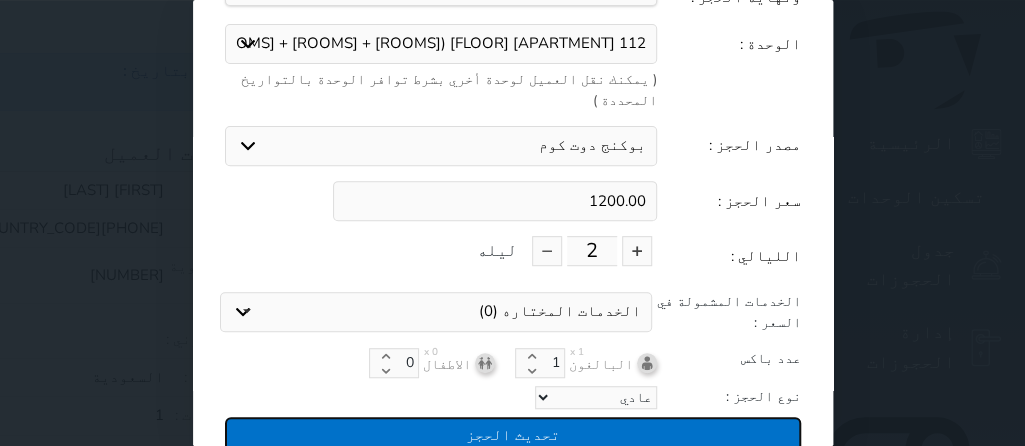 click on "تحديث الحجز" at bounding box center (513, 434) 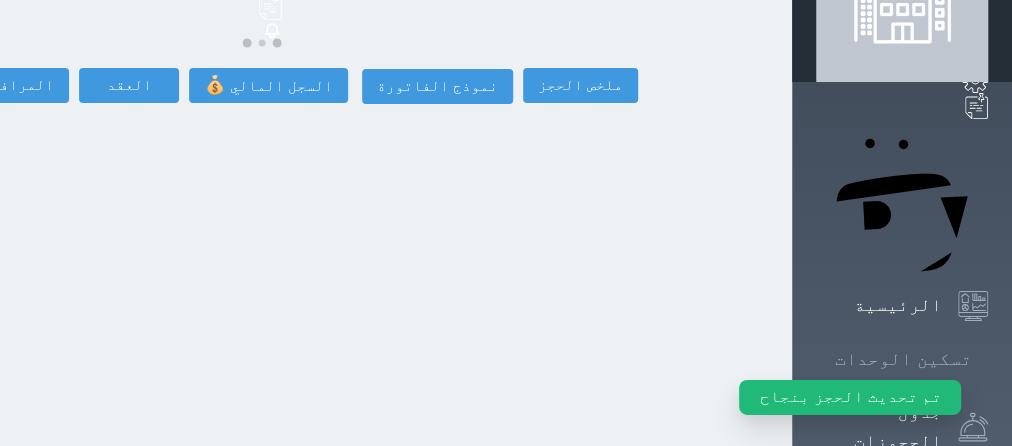 scroll, scrollTop: 0, scrollLeft: 0, axis: both 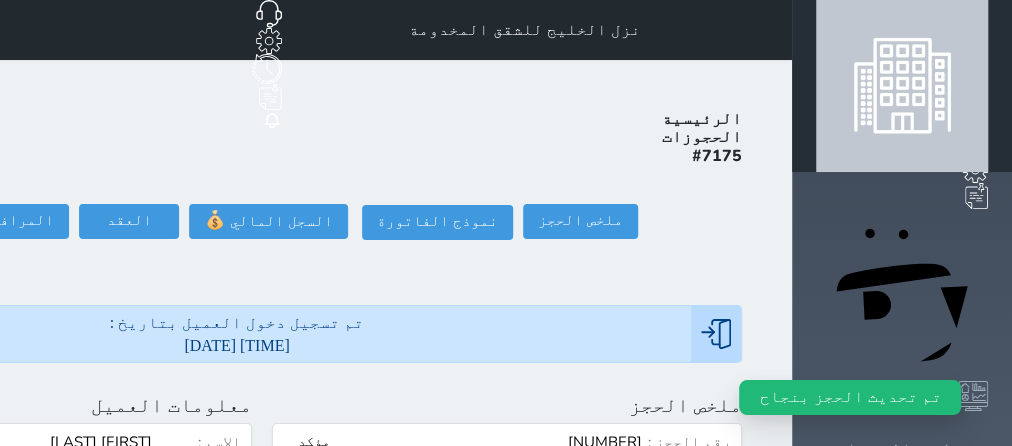 click on "تسكين الوحدات" at bounding box center (903, 449) 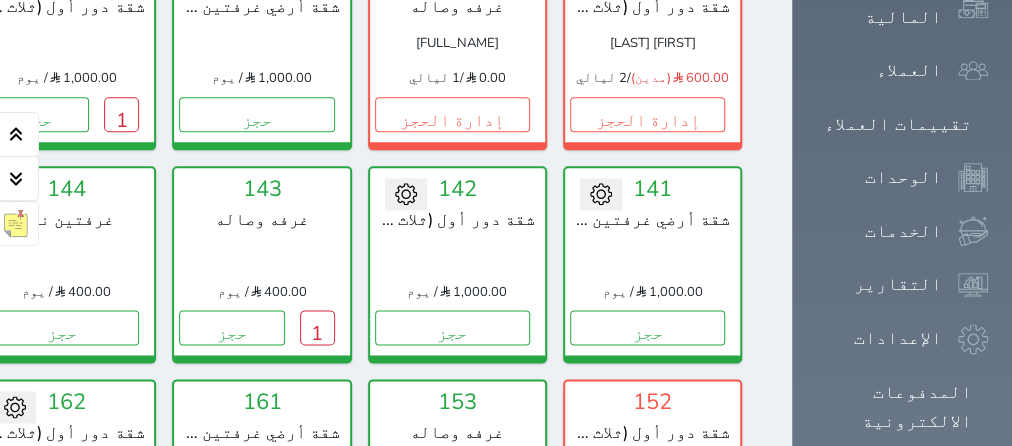 scroll, scrollTop: 1254, scrollLeft: 0, axis: vertical 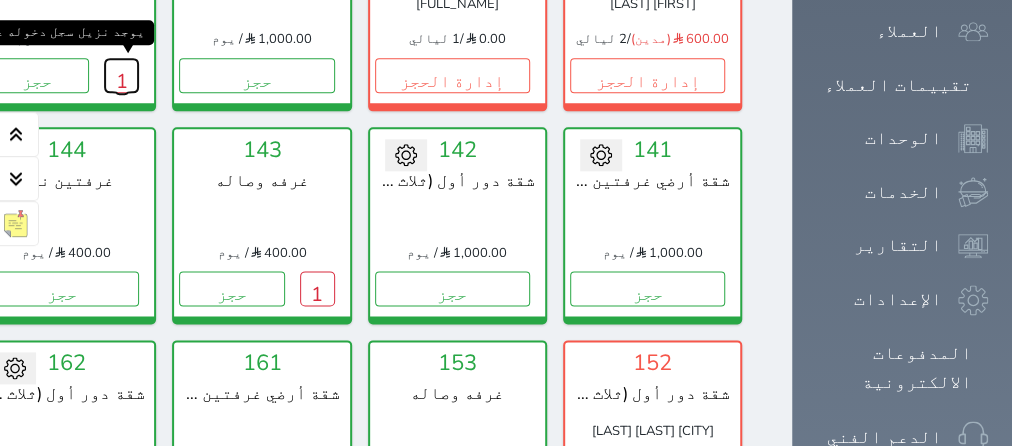 click on "1" at bounding box center (121, 75) 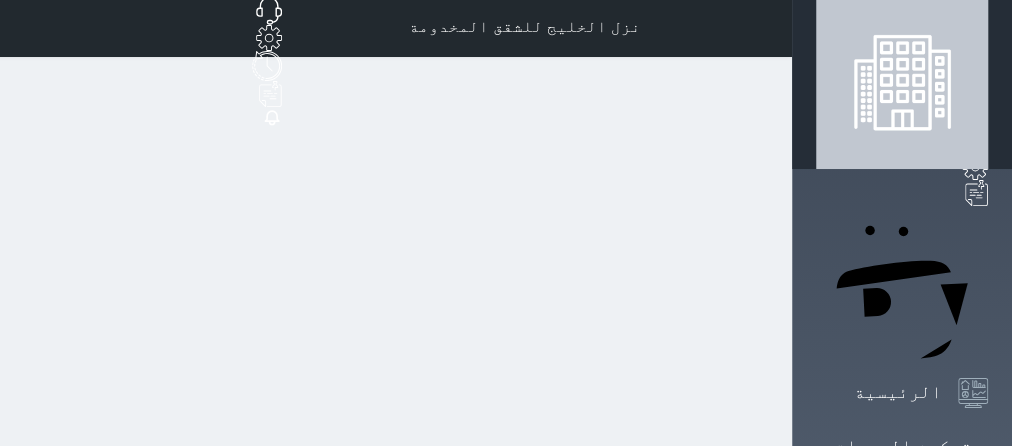 scroll, scrollTop: 0, scrollLeft: 0, axis: both 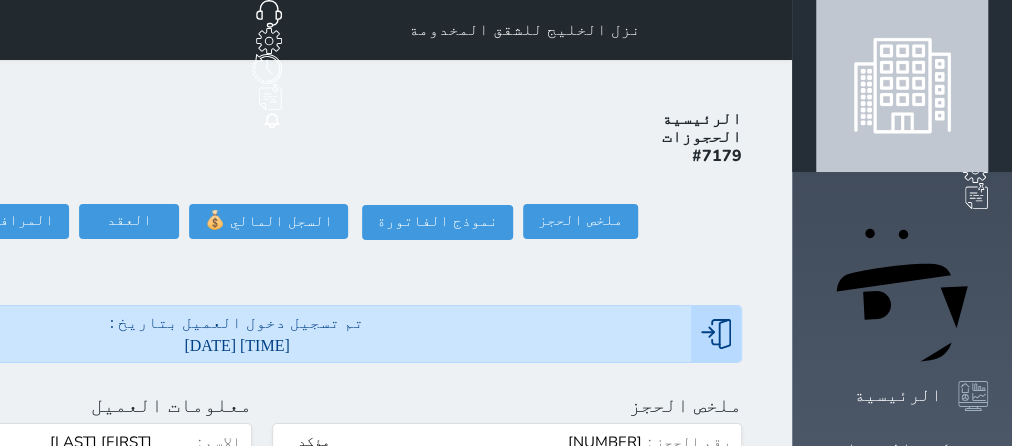 click on "تسجيل مغادرة" at bounding box center [-142, 221] 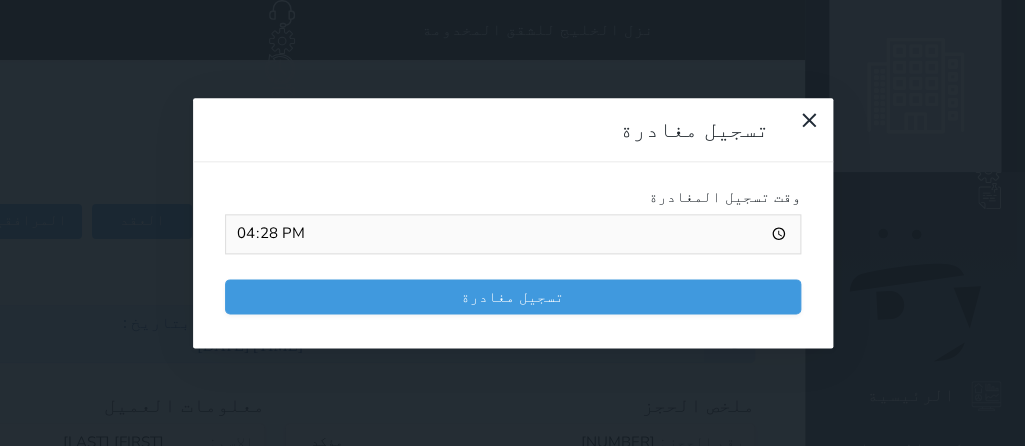 click on "16:28" at bounding box center [513, 234] 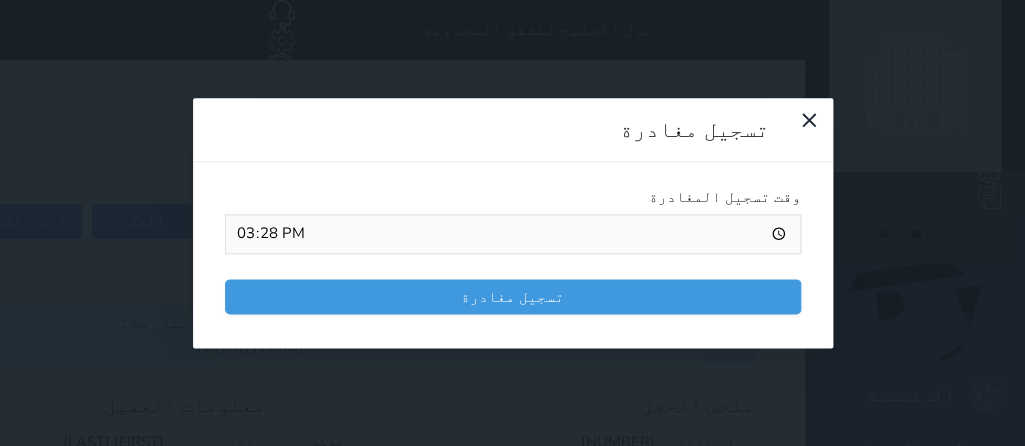 type on "15:15" 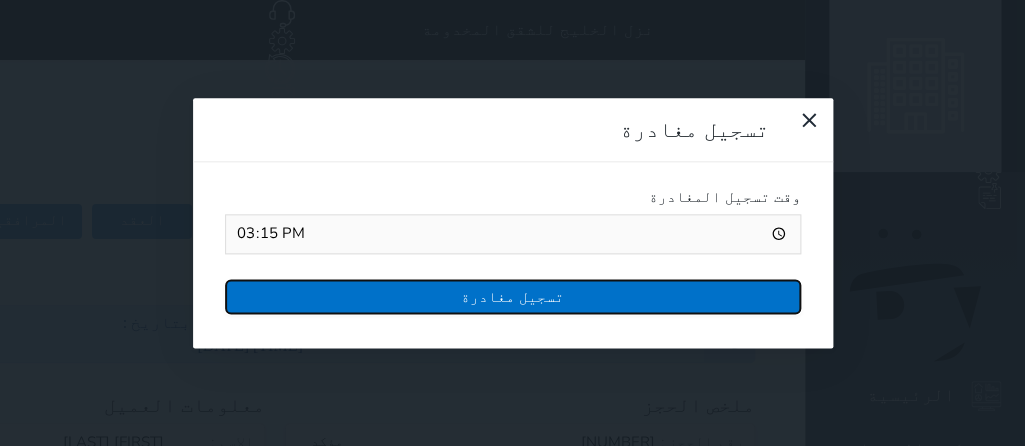 click on "تسجيل مغادرة" at bounding box center (513, 296) 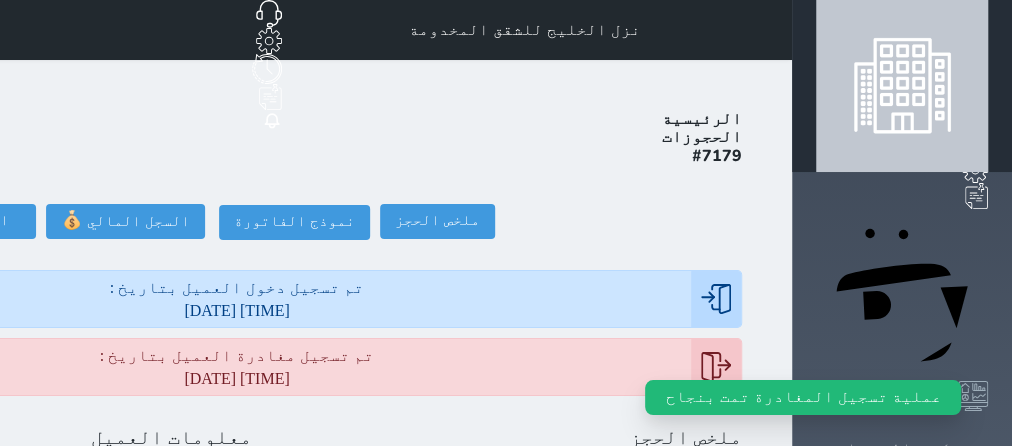 click on "تسكين الوحدات" at bounding box center (903, 449) 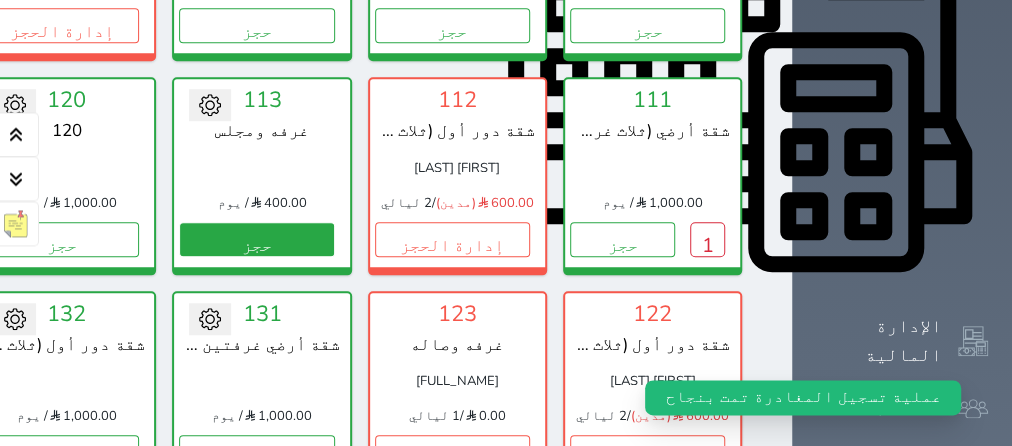 scroll, scrollTop: 833, scrollLeft: 0, axis: vertical 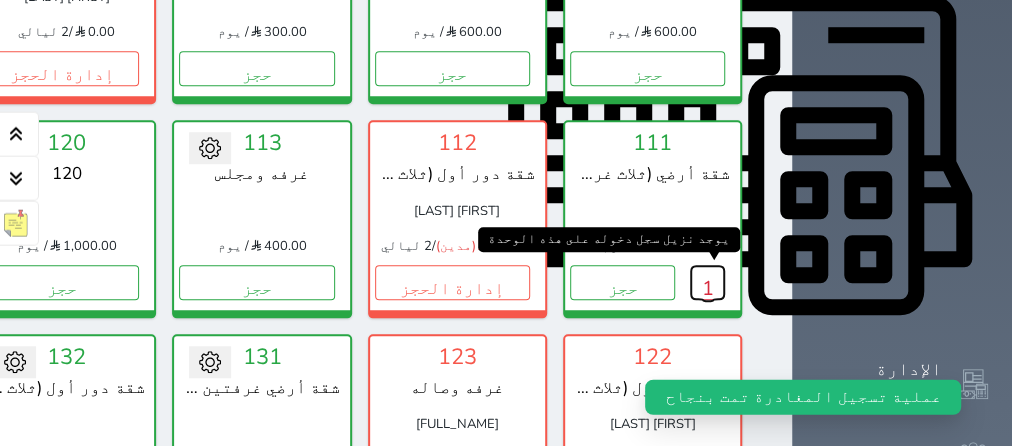 click on "1" at bounding box center (707, 283) 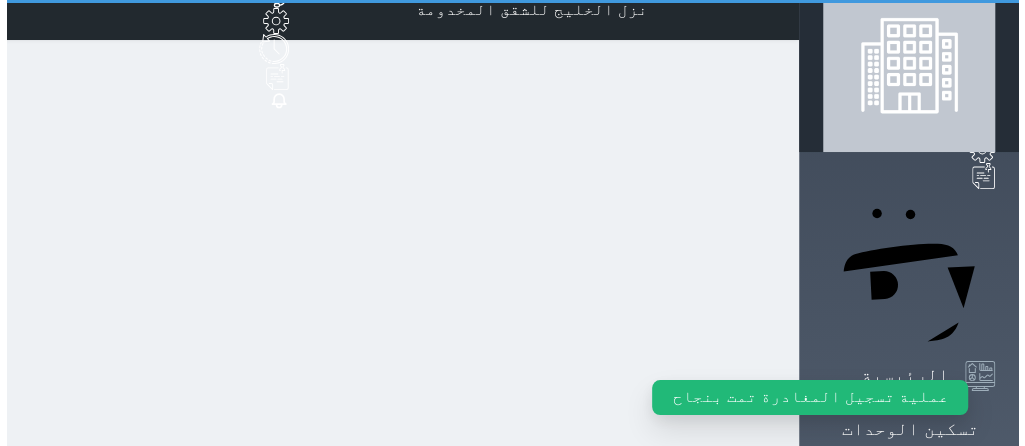 scroll, scrollTop: 0, scrollLeft: 0, axis: both 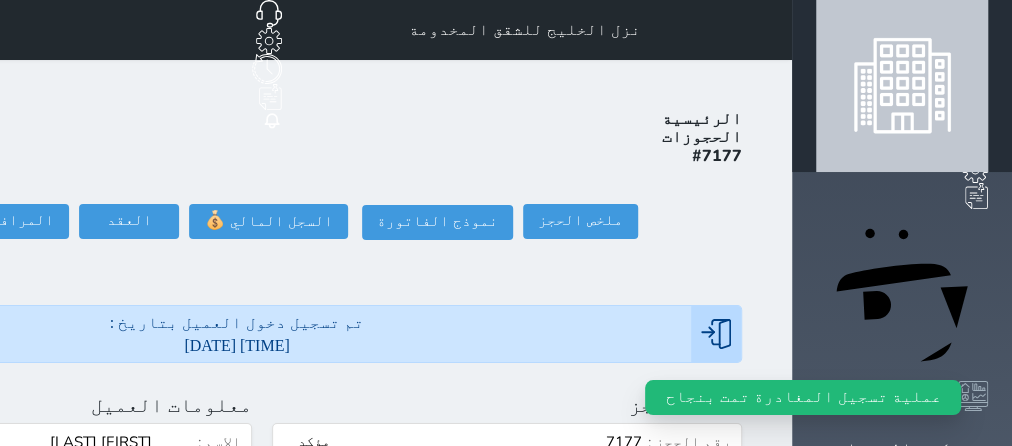 select 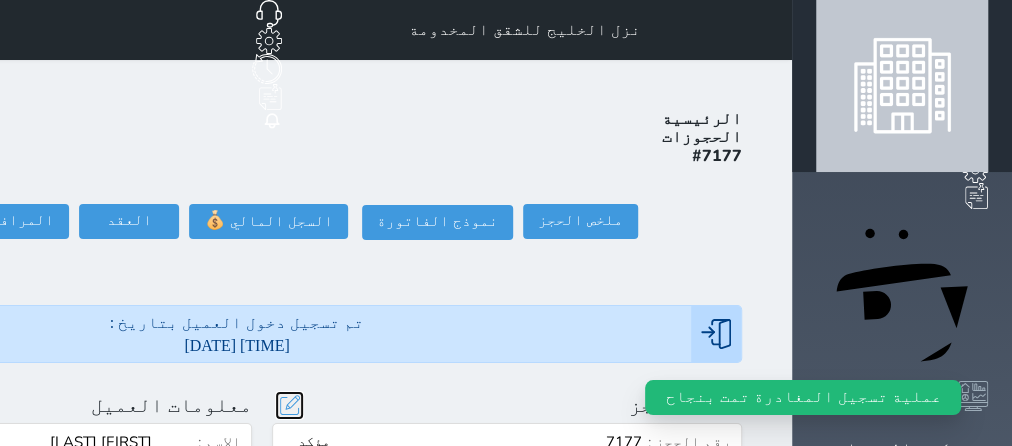 click at bounding box center [289, 405] 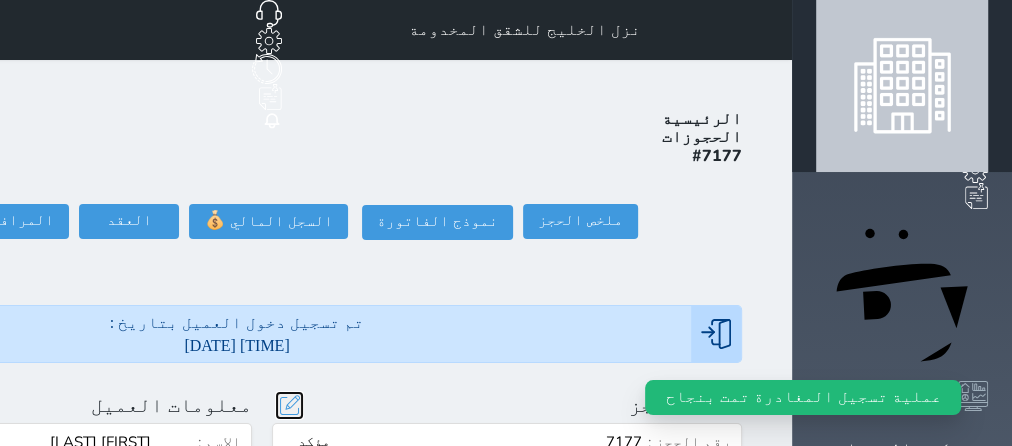 select on "[NUMBER]" 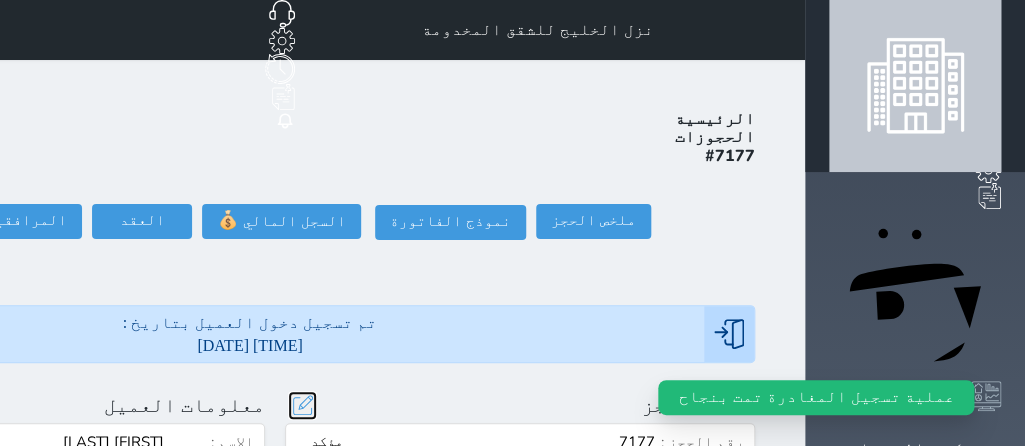 scroll, scrollTop: 44, scrollLeft: 0, axis: vertical 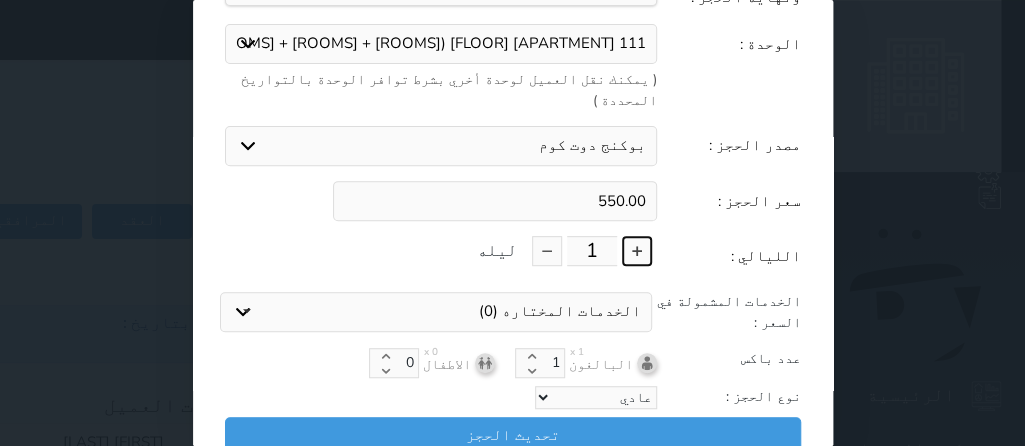 click at bounding box center (637, 251) 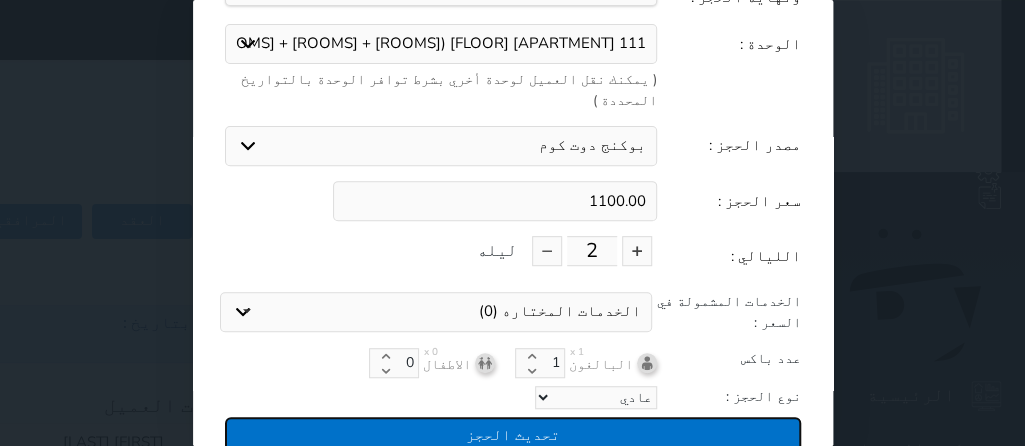 click on "تحديث الحجز" at bounding box center [513, 434] 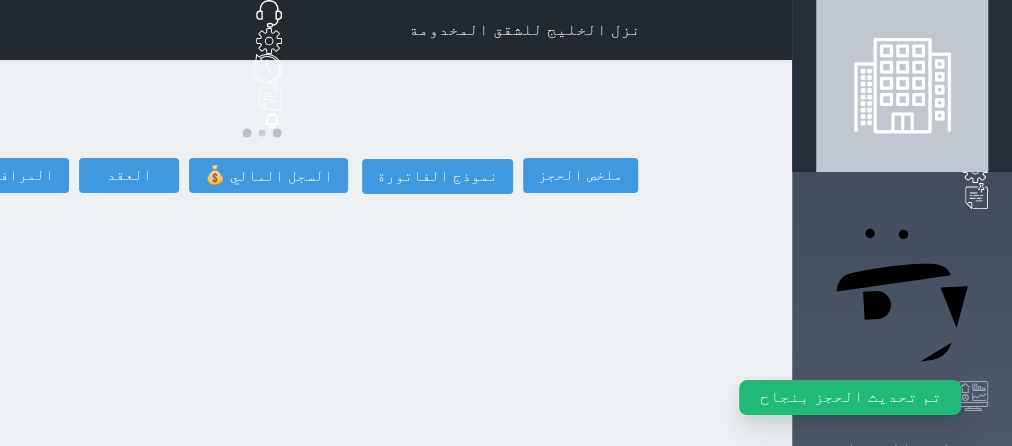 click on "تسكين الوحدات" at bounding box center [903, 449] 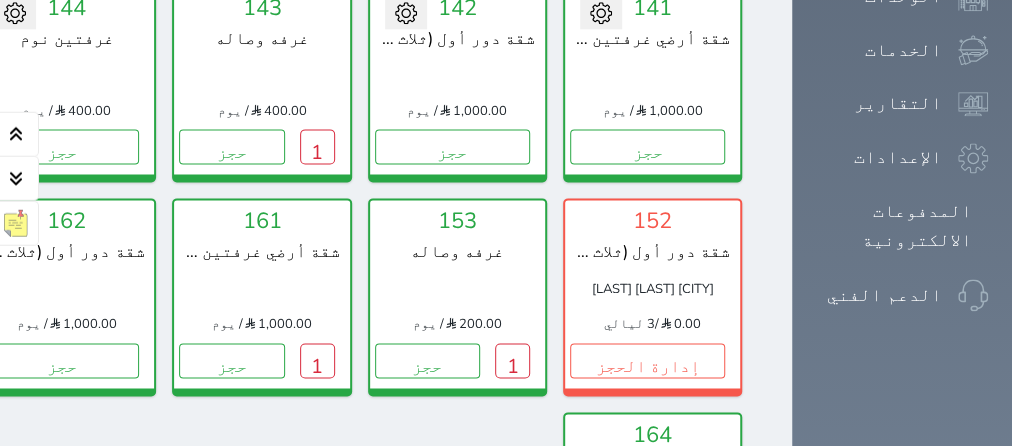 scroll, scrollTop: 1464, scrollLeft: 0, axis: vertical 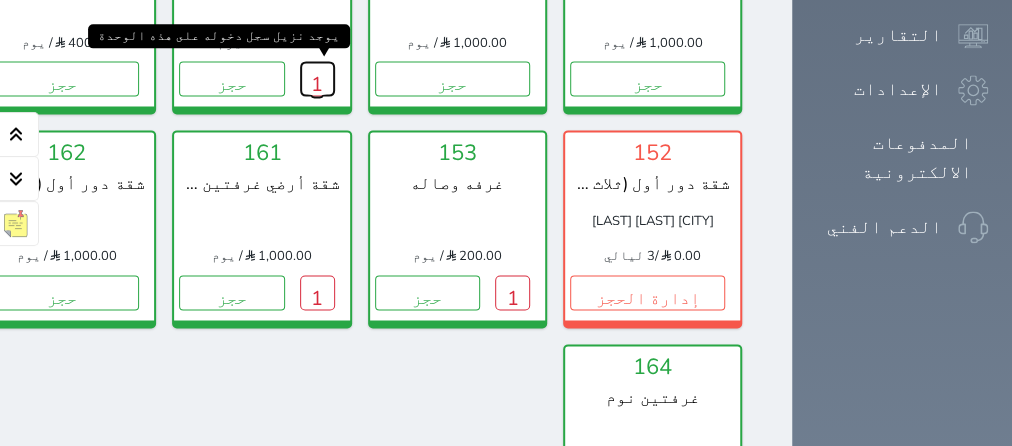 click on "1" at bounding box center [317, 78] 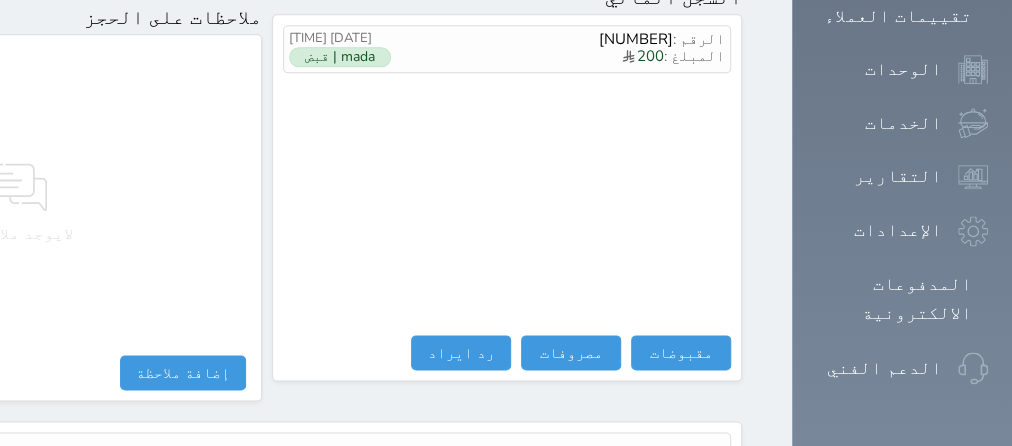 scroll, scrollTop: 1332, scrollLeft: 0, axis: vertical 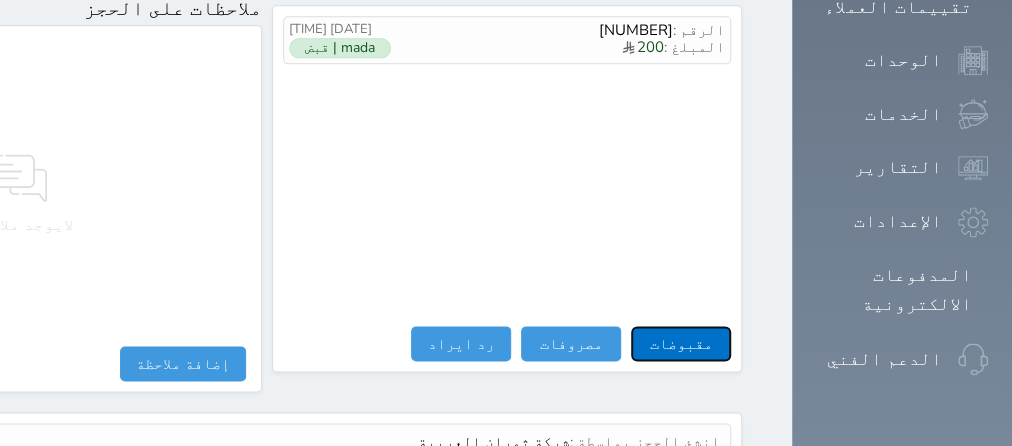 click on "مقبوضات" at bounding box center [681, 343] 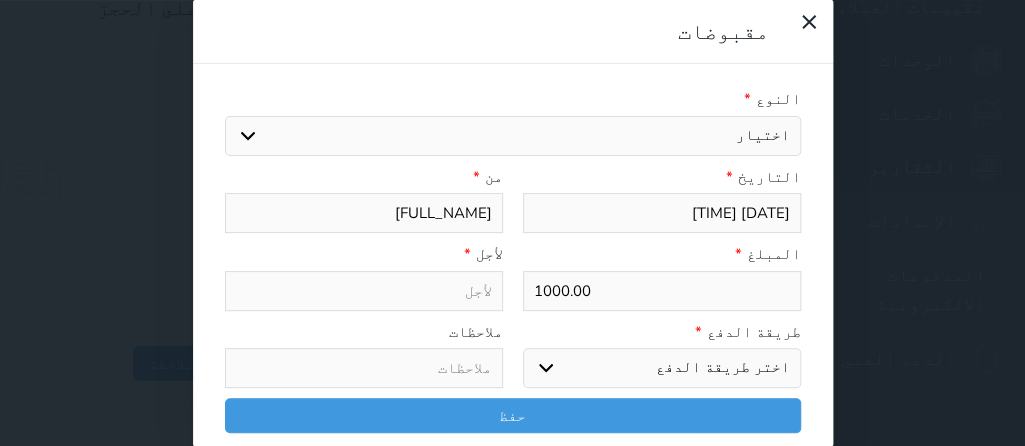 select 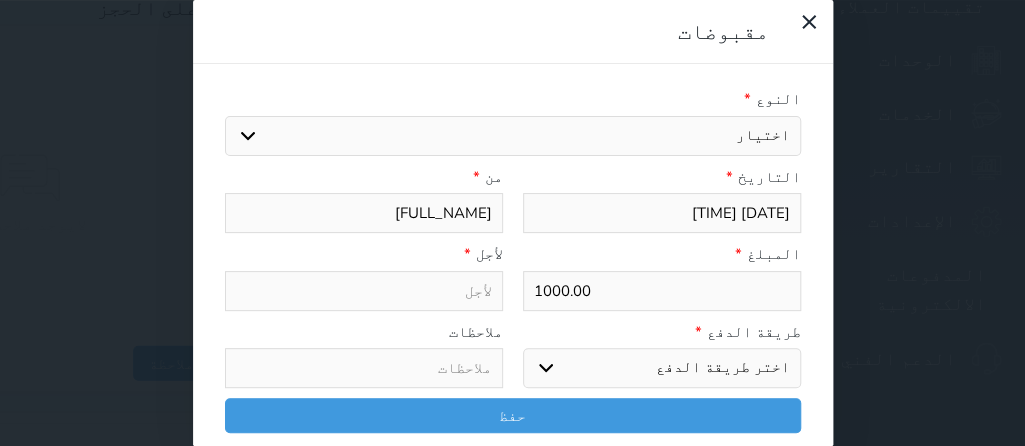 select 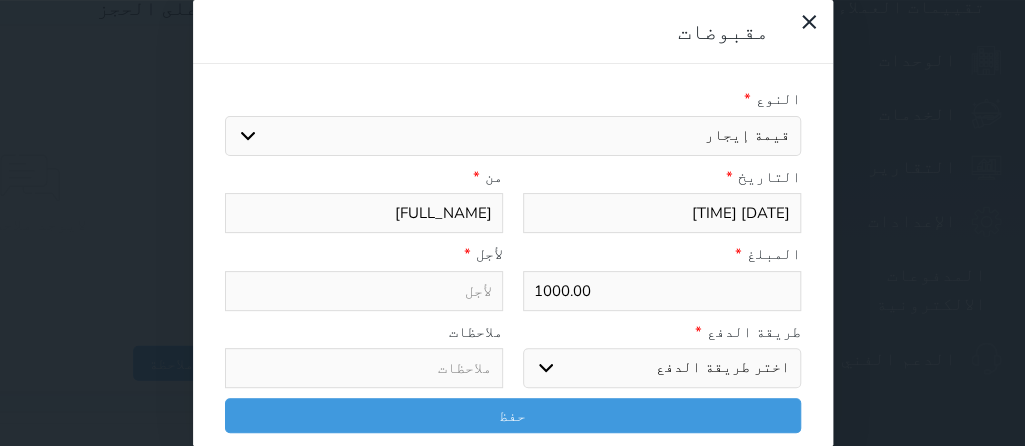 click on "قيمة إيجار" at bounding box center [0, 0] 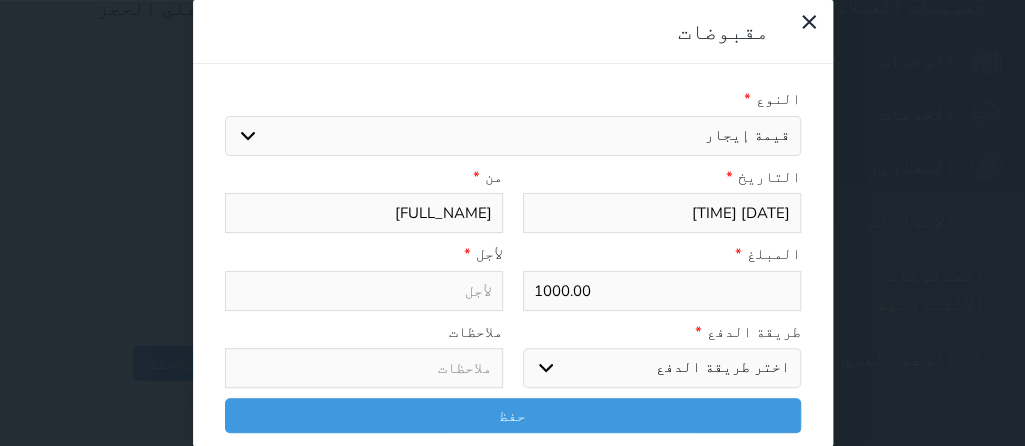 type on "قيمة إيجار - الوحدة - 143" 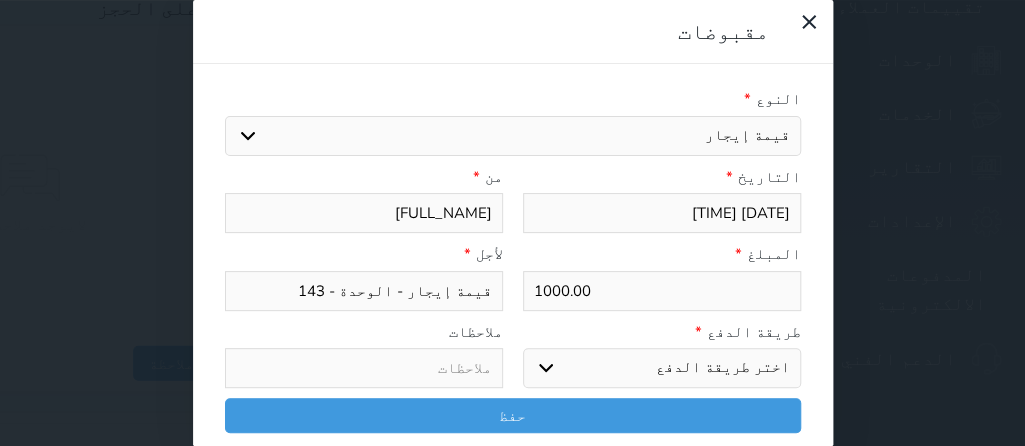 click on "اختر طريقة الدفع   دفع نقدى   تحويل بنكى   مدى   بطاقة ائتمان   آجل" at bounding box center (662, 368) 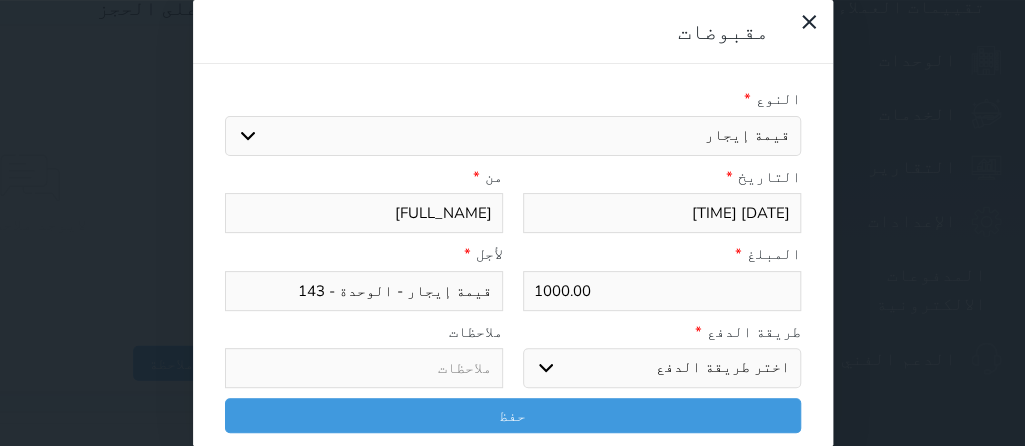 select on "cash" 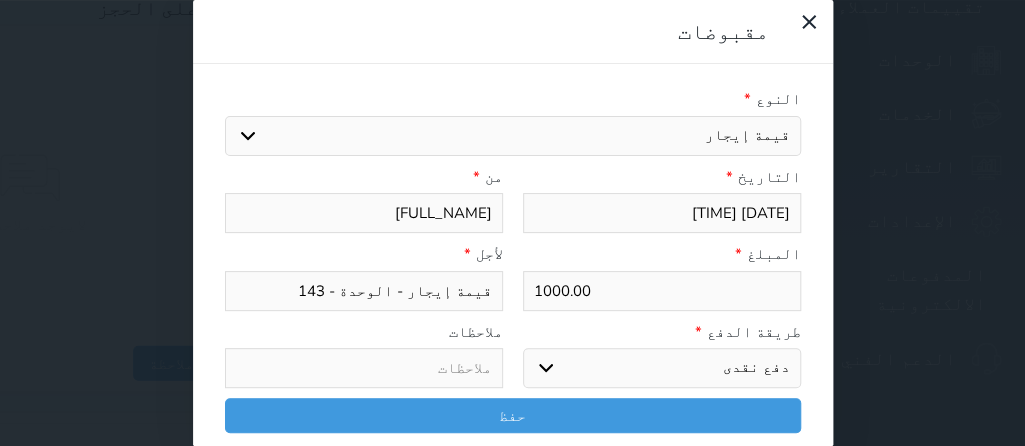 click on "دفع نقدى" at bounding box center [0, 0] 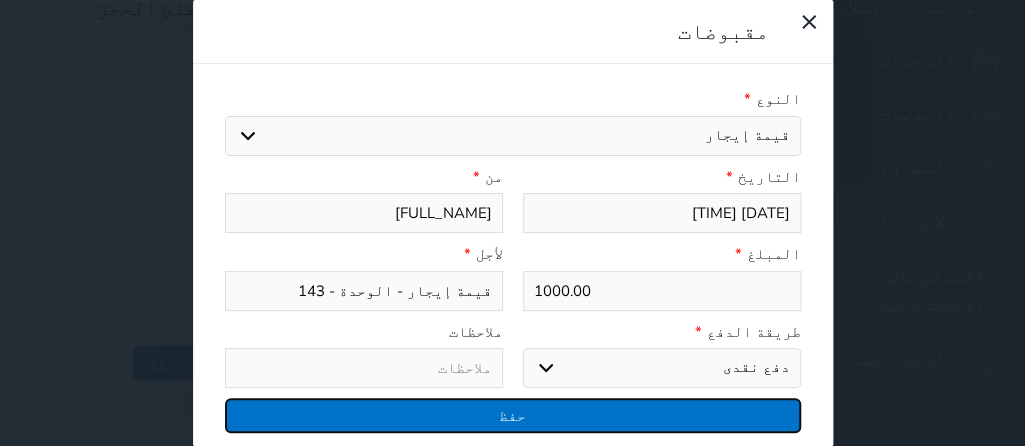 click on "حفظ" at bounding box center (513, 415) 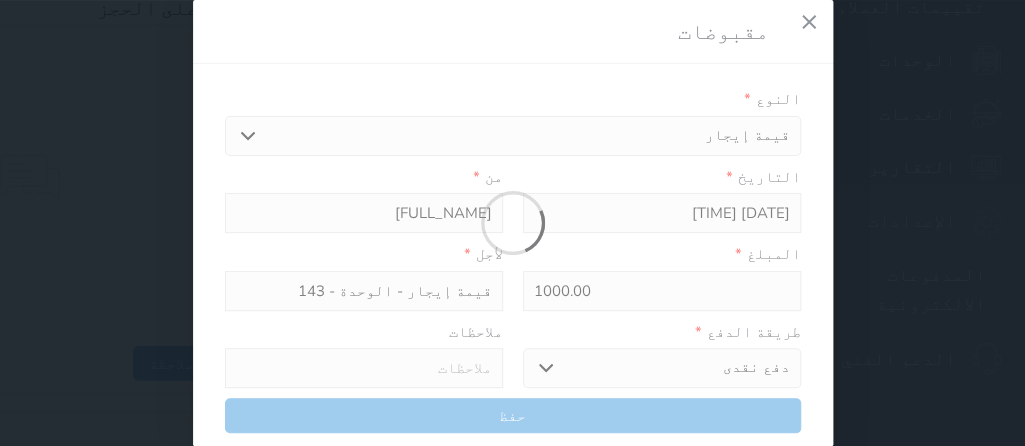 select 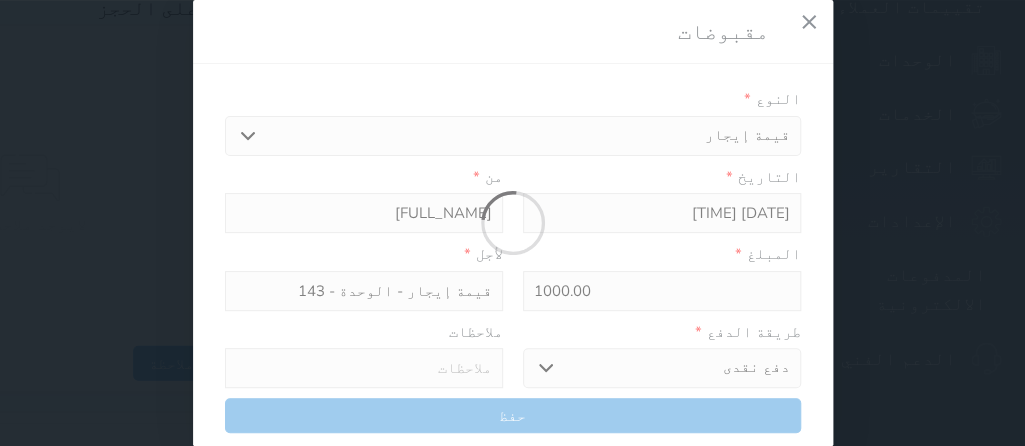 type 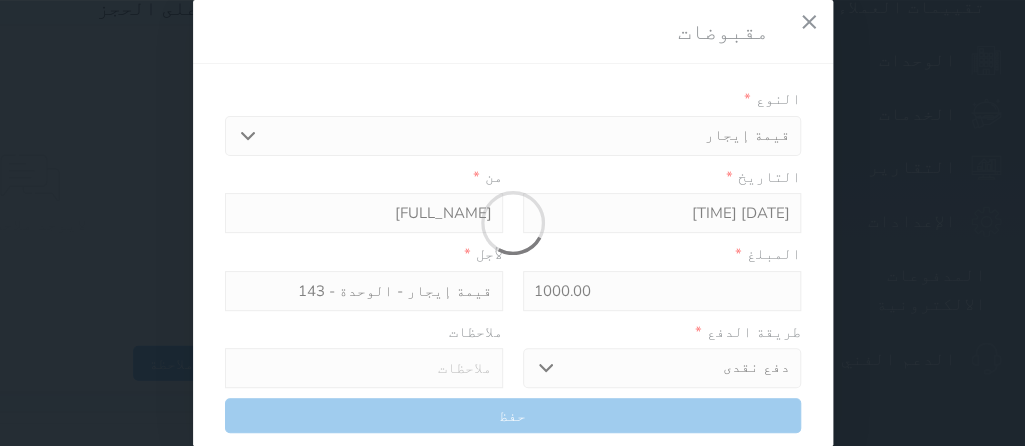 type on "0" 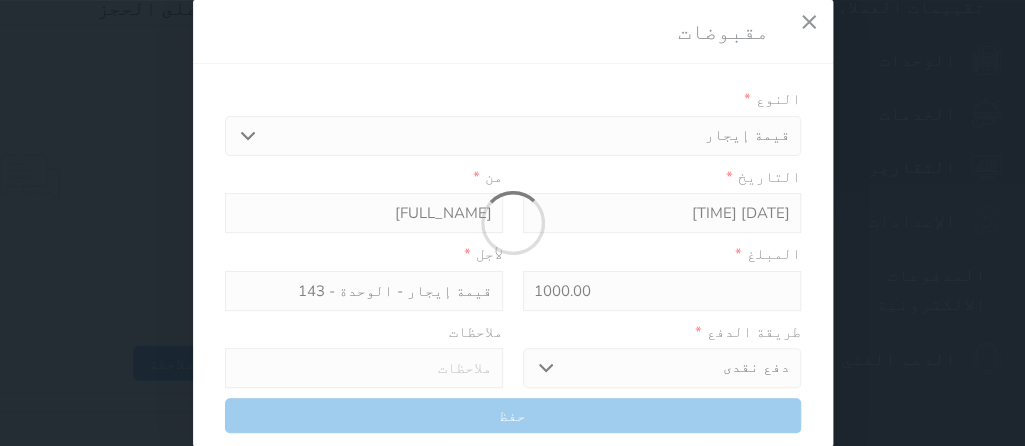 select 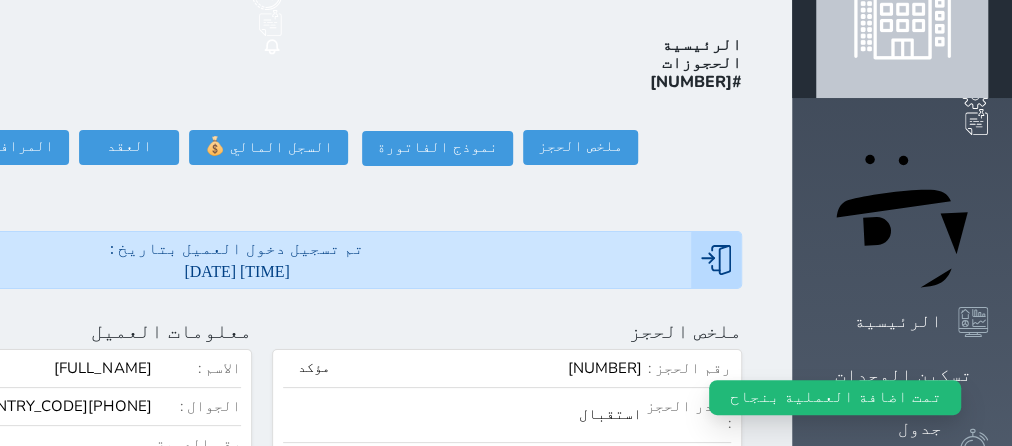 scroll, scrollTop: 0, scrollLeft: 0, axis: both 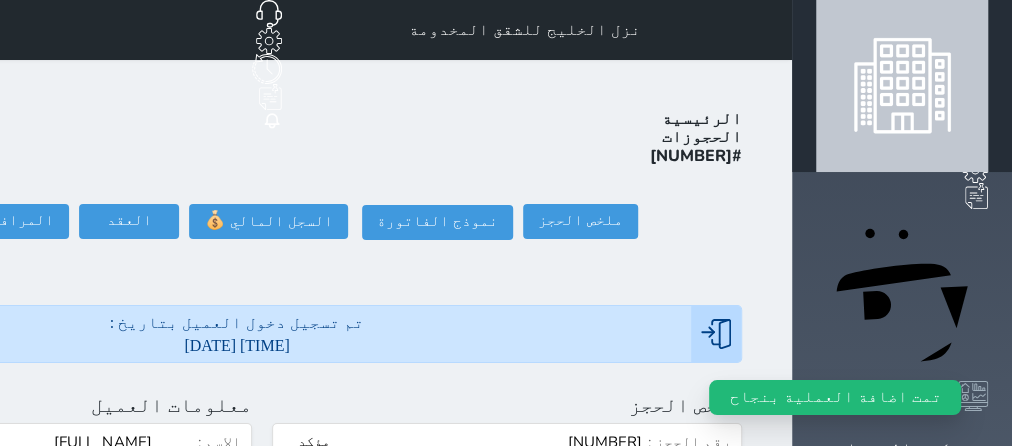 click on "تسجيل مغادرة" at bounding box center [-142, 221] 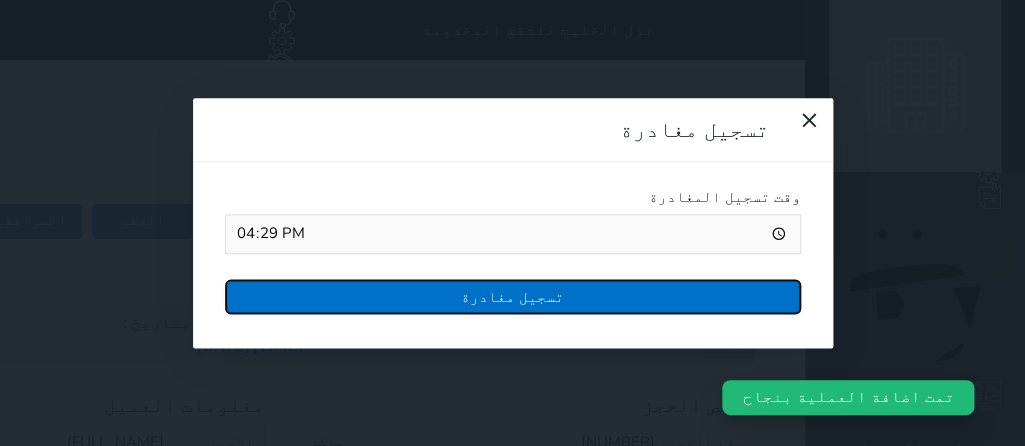click on "تسجيل مغادرة" at bounding box center (513, 296) 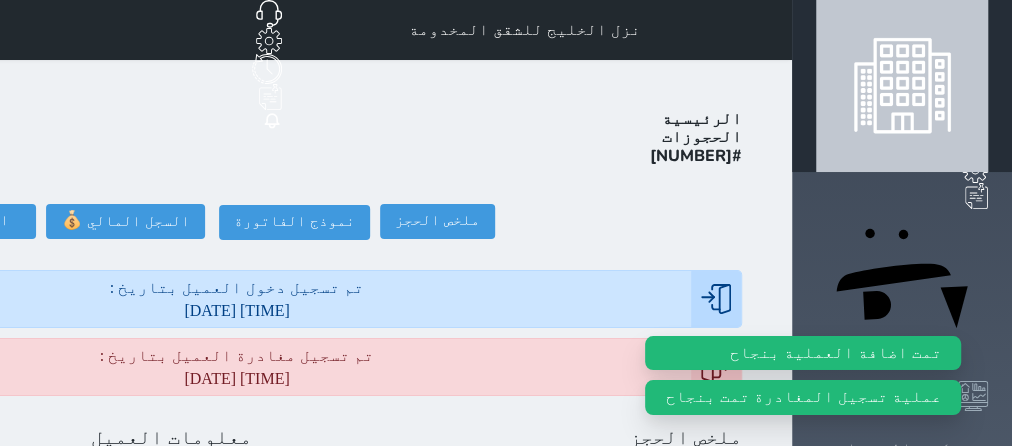 click on "تسكين الوحدات" at bounding box center (903, 449) 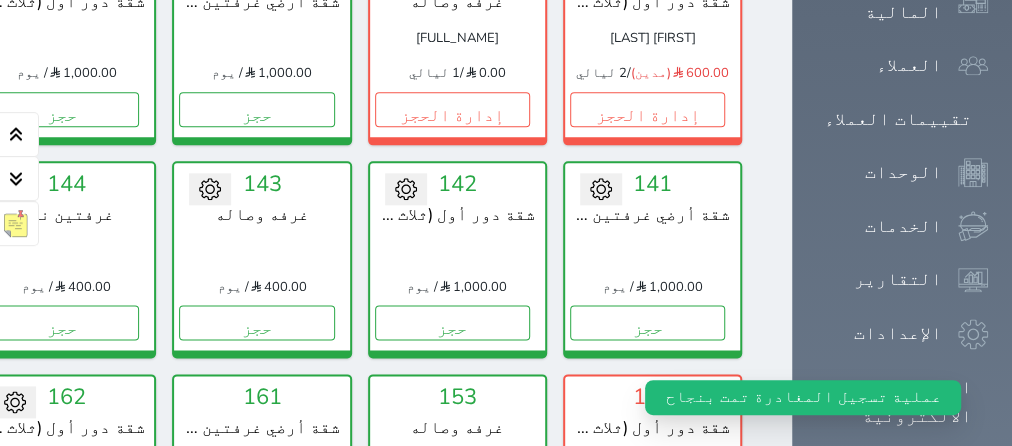 scroll, scrollTop: 1472, scrollLeft: 0, axis: vertical 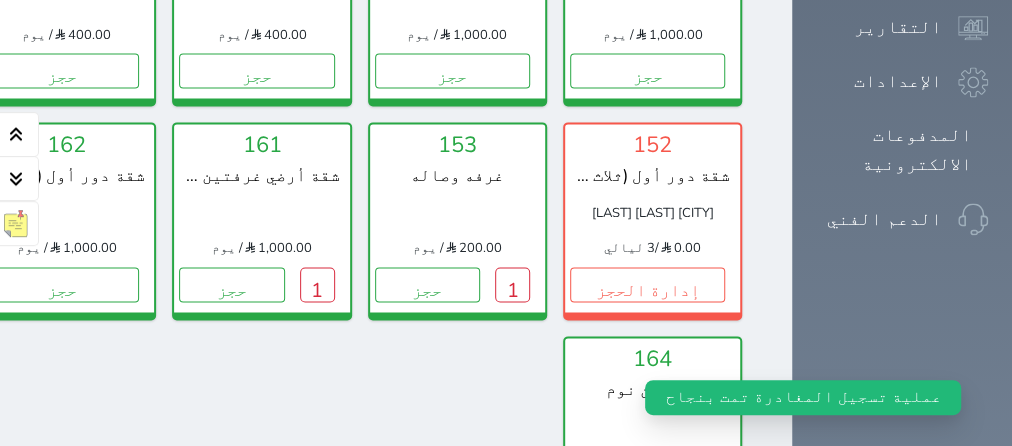 click on "1" at bounding box center [-74, -143] 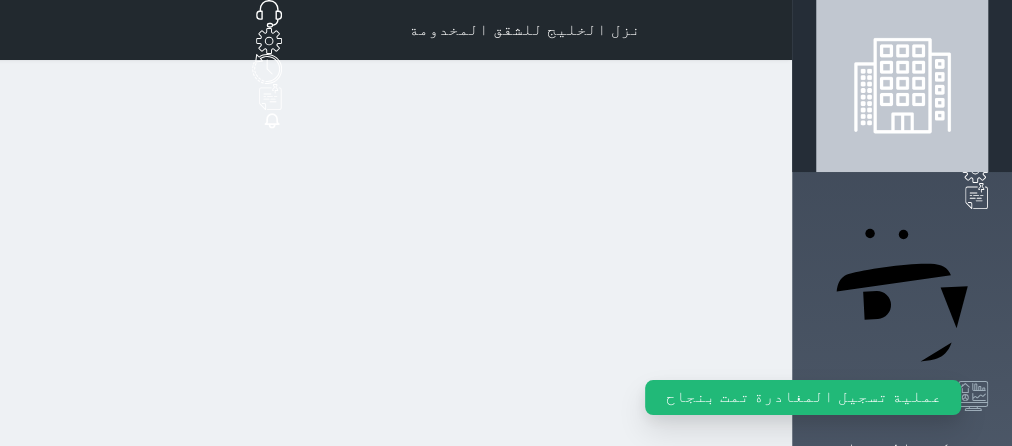 scroll, scrollTop: 0, scrollLeft: 0, axis: both 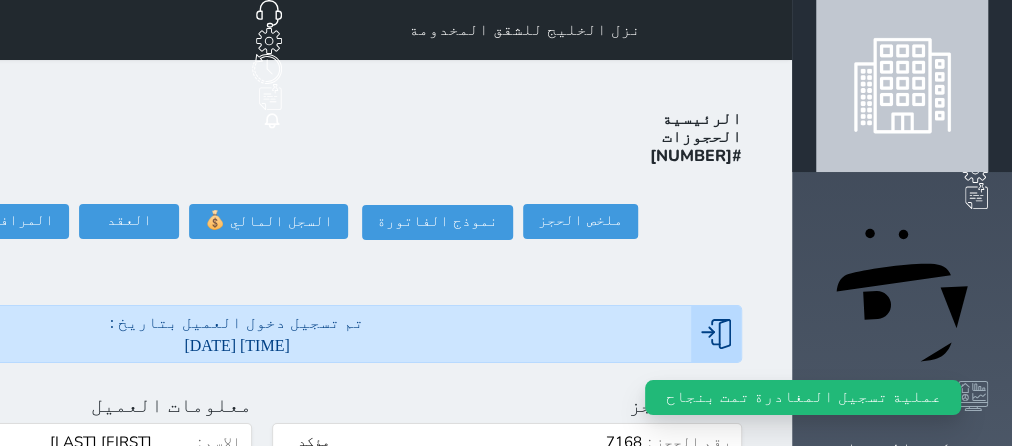 click on "تسجيل مغادرة" at bounding box center [-142, 221] 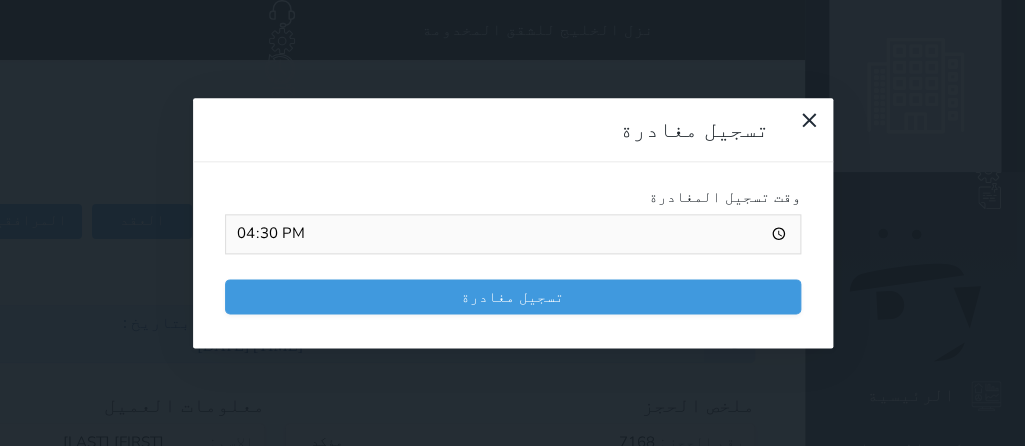 click on "16:30" at bounding box center (513, 234) 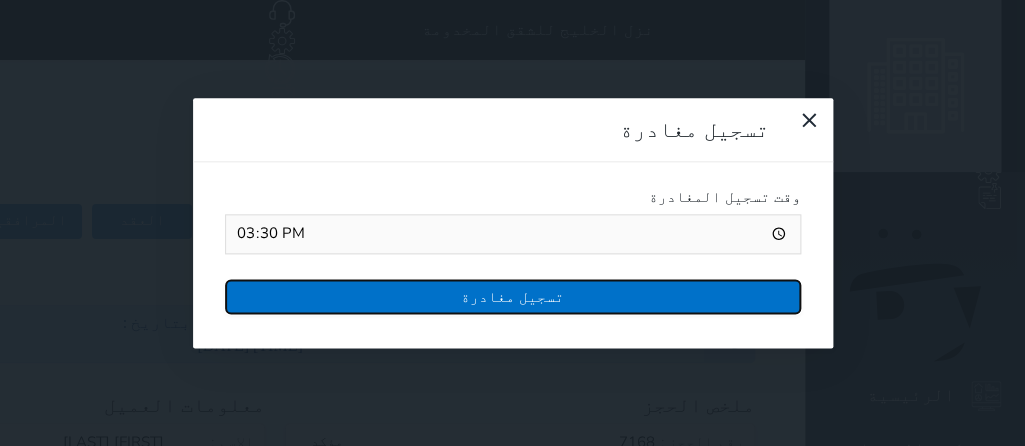 click on "تسجيل مغادرة" at bounding box center [513, 296] 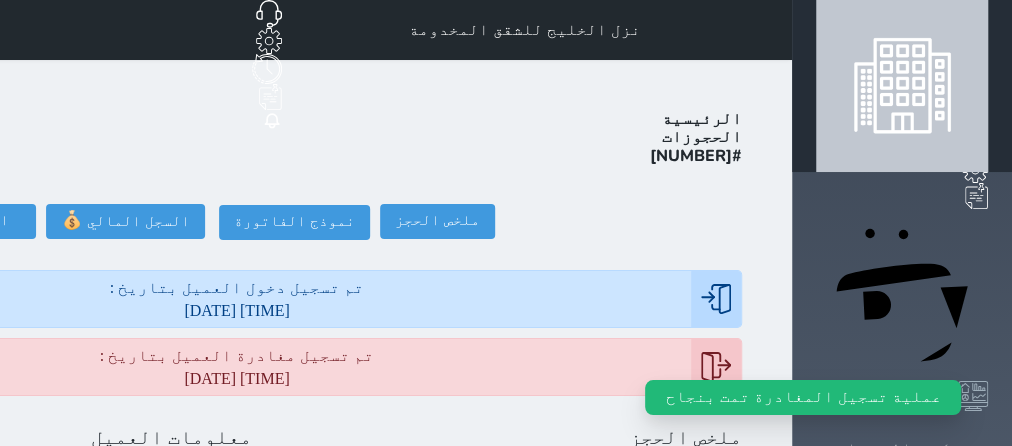click on "تسكين الوحدات" at bounding box center (903, 449) 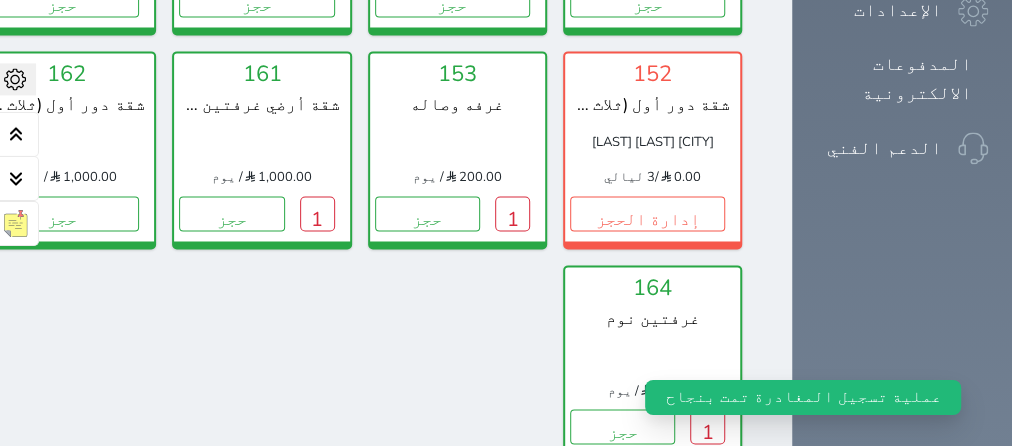 scroll, scrollTop: 1563, scrollLeft: 0, axis: vertical 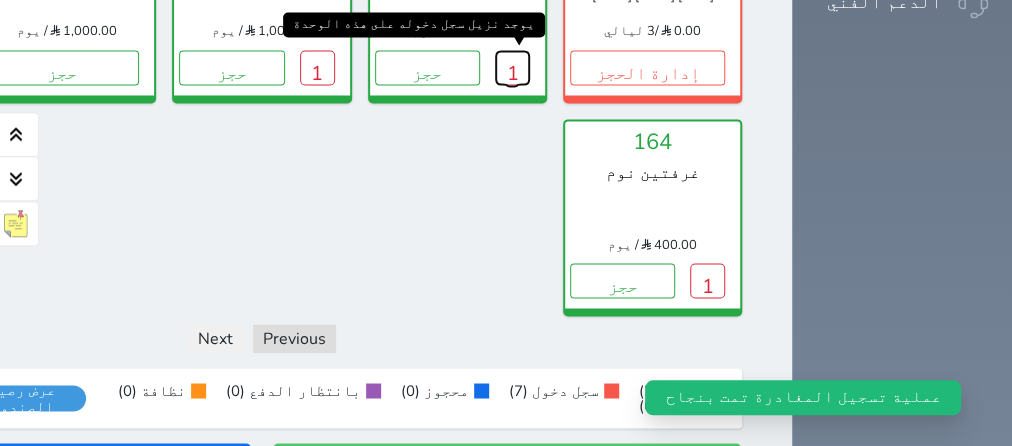 click on "1" at bounding box center [512, 67] 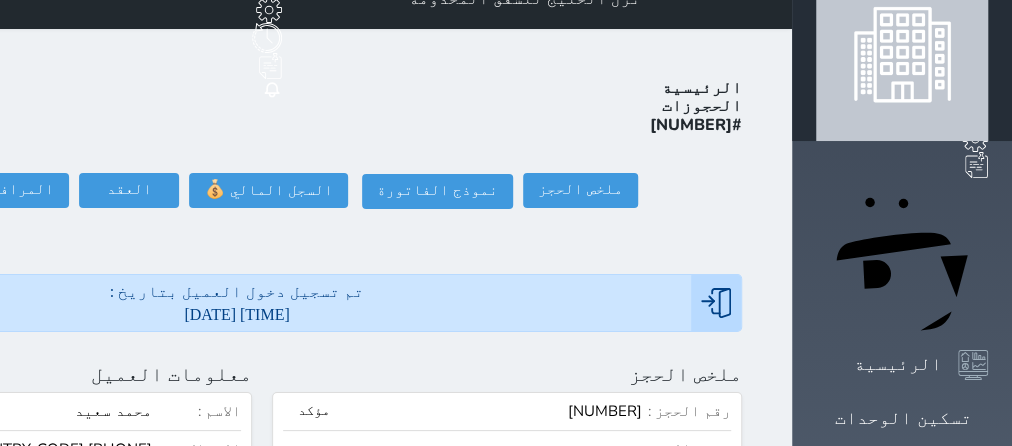 scroll, scrollTop: 0, scrollLeft: 0, axis: both 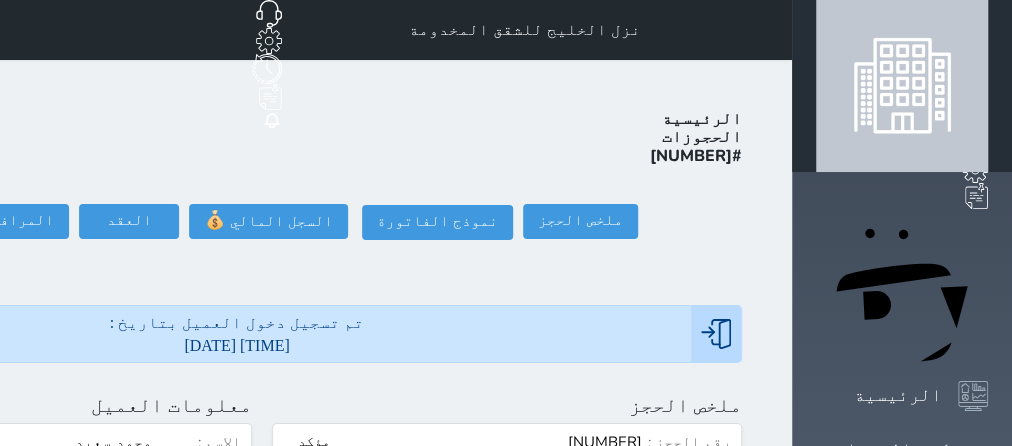 click on "تسجيل مغادرة" at bounding box center (-142, 221) 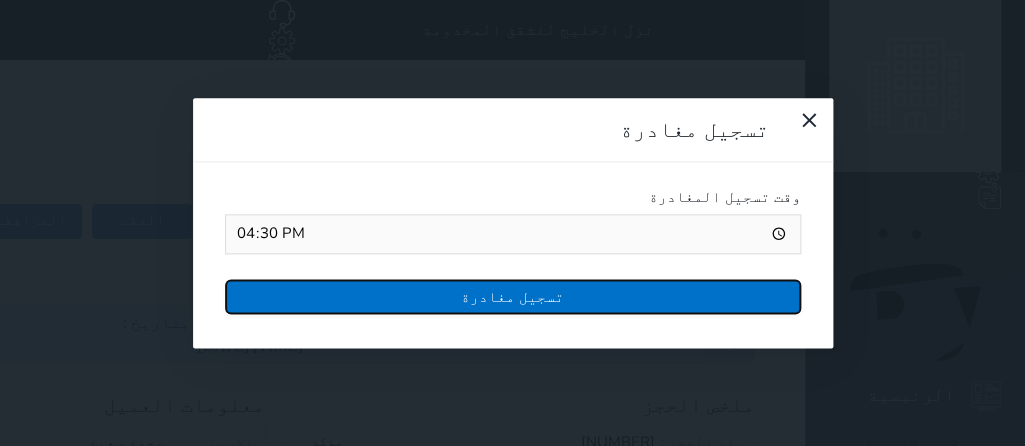 click on "تسجيل مغادرة" at bounding box center (513, 296) 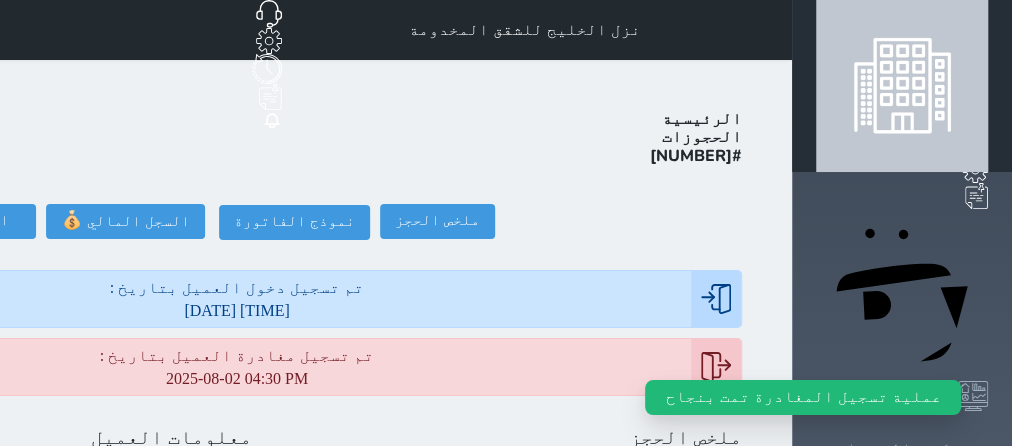 click on "تسكين الوحدات" at bounding box center (903, 449) 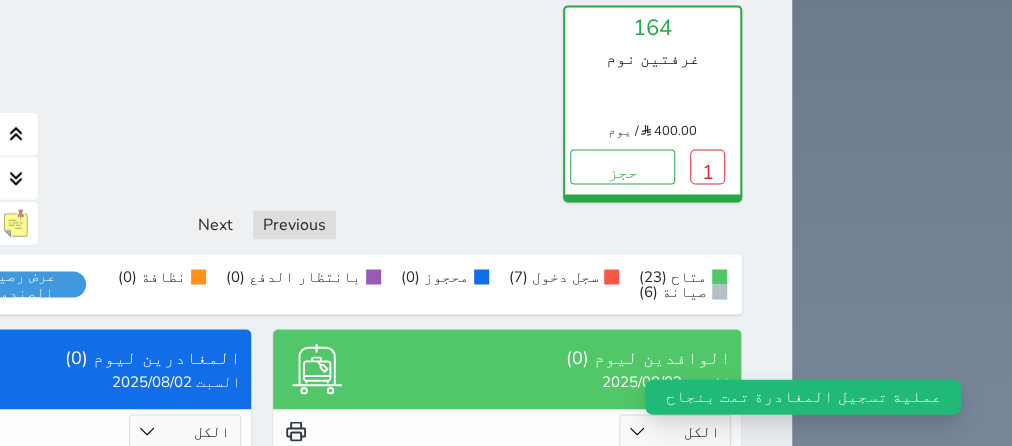 scroll, scrollTop: 1842, scrollLeft: 0, axis: vertical 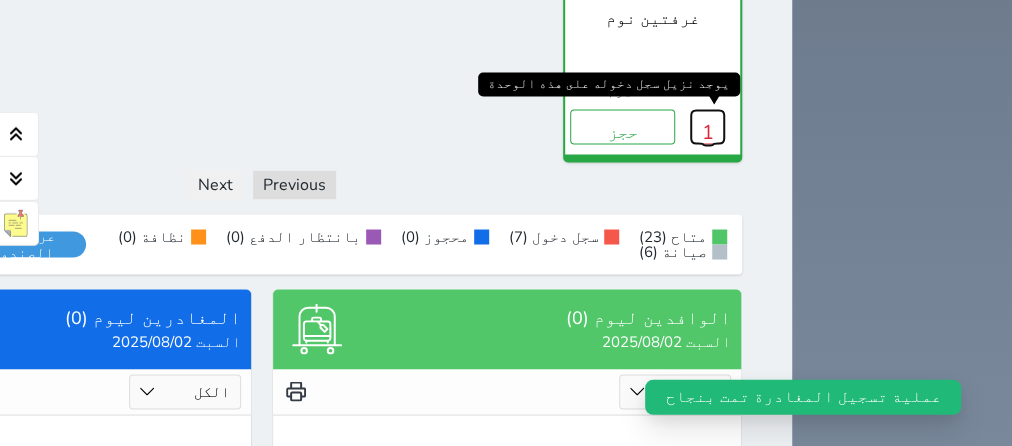 click on "1" at bounding box center (707, 127) 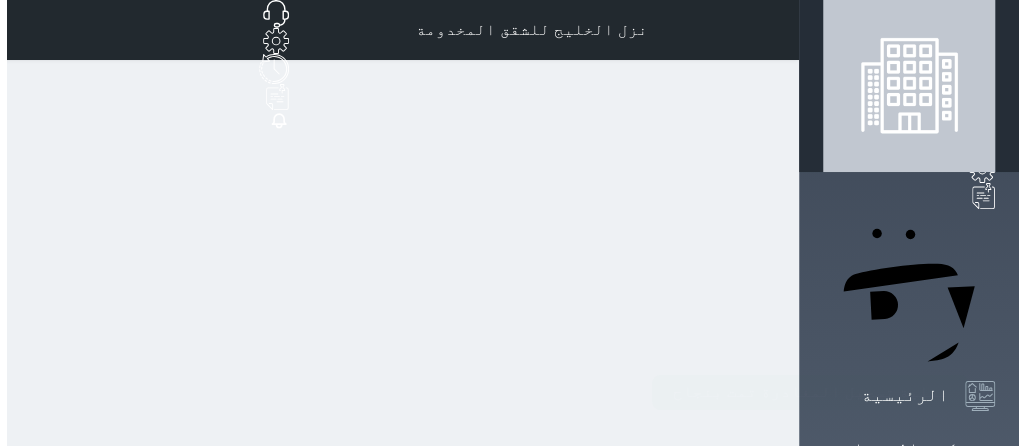 scroll, scrollTop: 0, scrollLeft: 0, axis: both 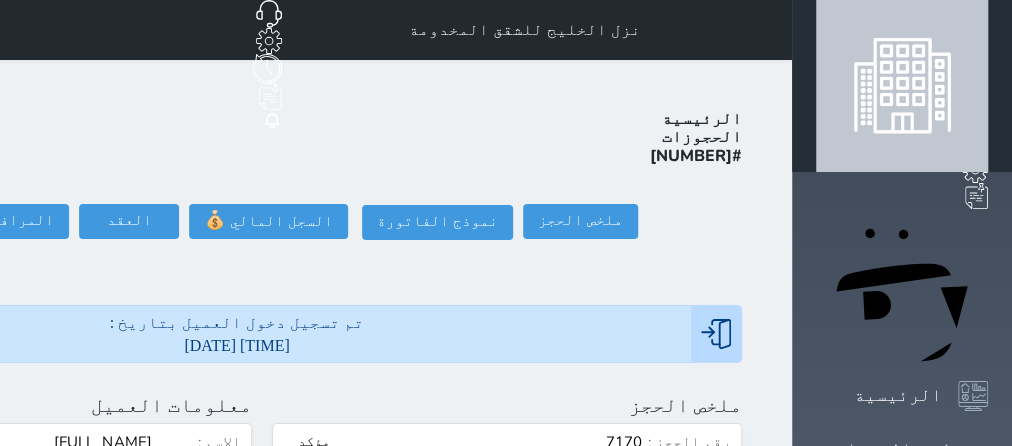 select 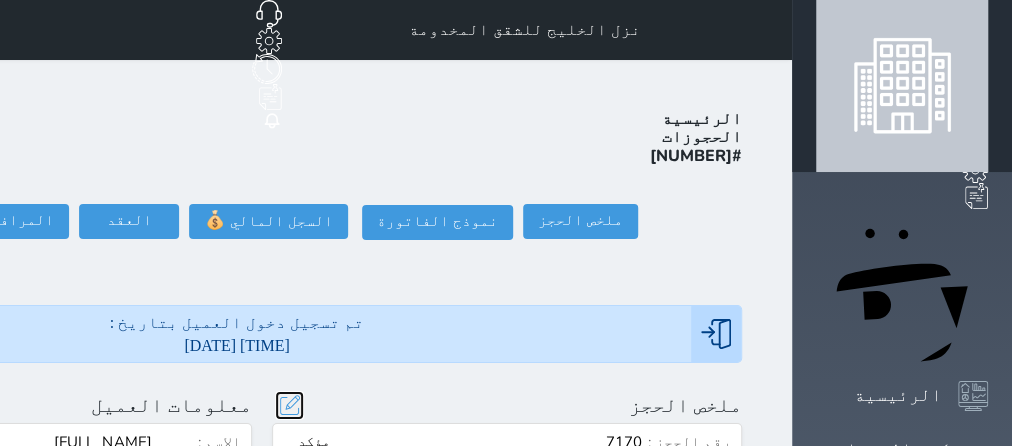 click at bounding box center [289, 405] 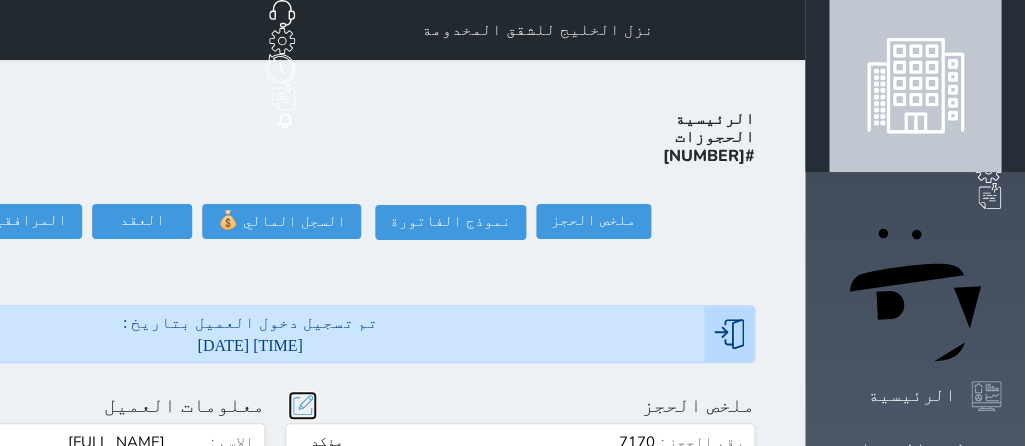 scroll, scrollTop: 44, scrollLeft: 0, axis: vertical 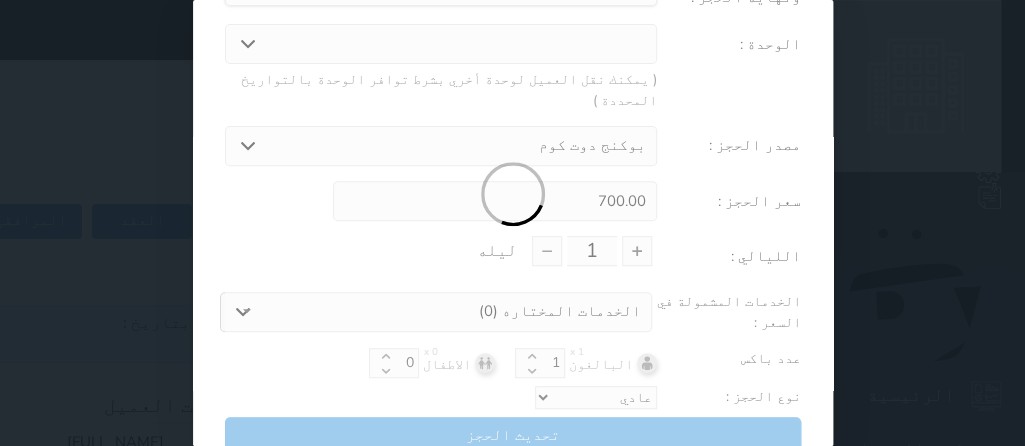 type on "2" 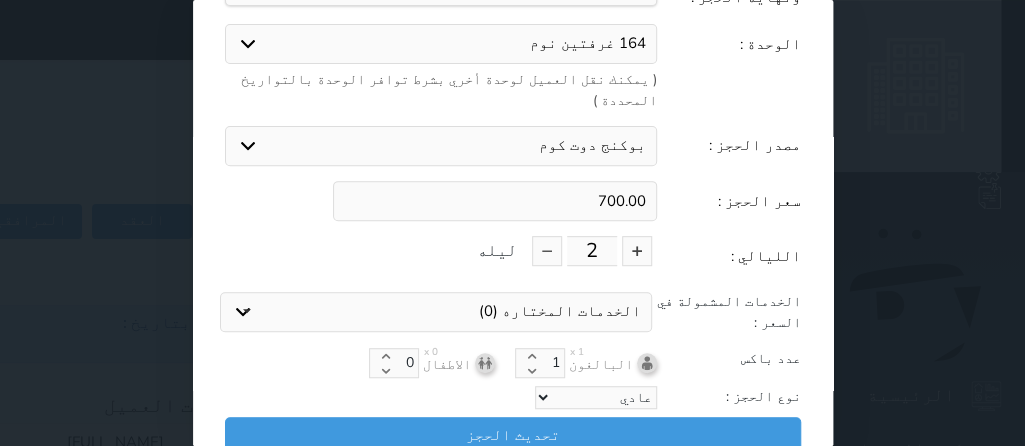 click on "تحديث الحجز                       نوع الإيجار :     يومي     شهري   تاريخ بداية ونهاية الحجز :     الوحدة :   164 [ROOMS] [ROOMS]   151 [APARTMENT] [FLOOR] ([ROOMS] + [ROOMS] + [ROOMS]) 131 [APARTMENT] [FLOOR] [ROOMS] [ROOMS] [ROOMS] [ROOMS] 141 [APARTMENT] [FLOOR] [ROOMS] [ROOMS] [ROOMS] [ROOMS] 122 [APARTMENT] [FLOOR] ([ROOMS] + [ROOMS] + [ROOMS]) 132 [APARTMENT] [FLOOR] ([ROOMS] + [ROOMS] + [ROOMS]) 142 [APARTMENT] [FLOOR] ([ROOMS] + [ROOMS] + [ROOMS]) 162 [APARTMENT] [FLOOR] ([ROOMS] + [ROOMS] + [ROOMS]) 101 [APARTMENT] [FLOOR] 144 [ROOMS] [ROOMS] 104 [ROOMS] [ROOMS] 107 [ROOMS] [ROOMS] 113 [ROOMS] [ROOMS] 123 [ROOMS] [ROOMS] 133 [ROOMS] [ROOMS] 143 [ROOMS] [ROOMS] 153 [ROOMS] [ROOMS] 163 [ROOMS] [ROOMS] 5 [BUILDING] ([NUMBER]) 103 103 105 105 106 106 110 110 120 120     مصدر الحجز :" at bounding box center [512, 223] 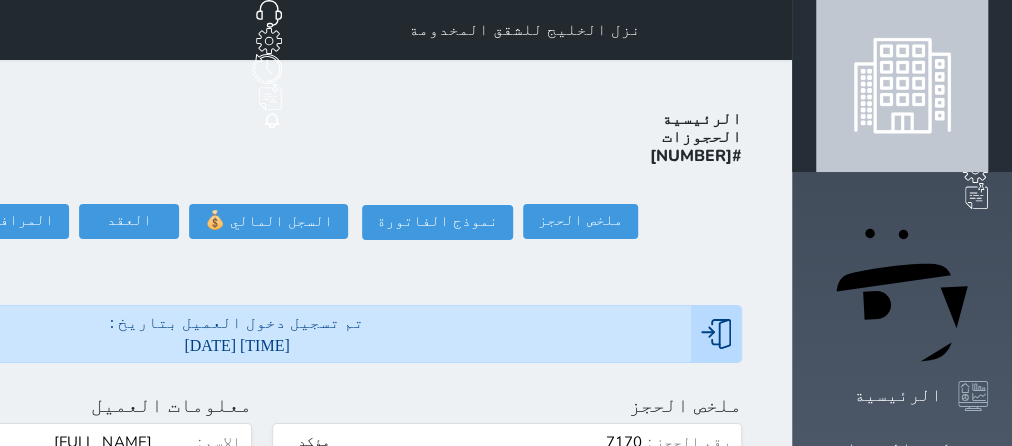 click on "تسجيل مغادرة" at bounding box center [-142, 221] 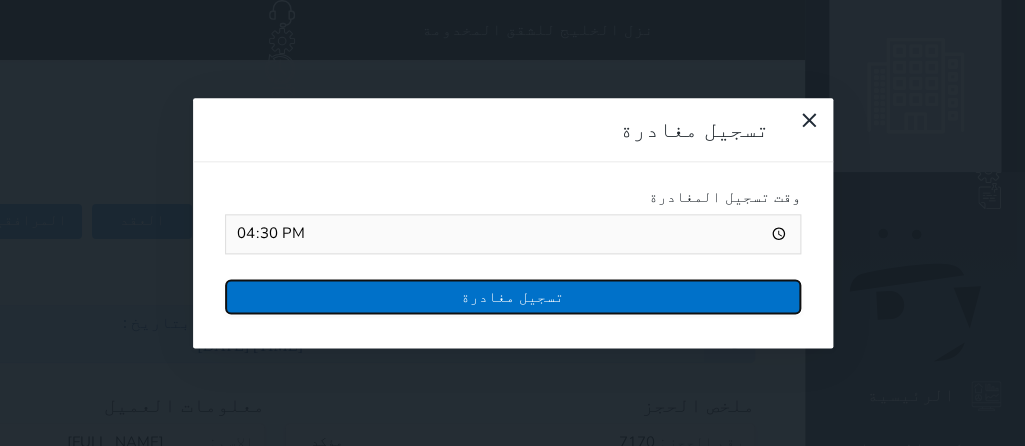 click on "تسجيل مغادرة" at bounding box center [513, 296] 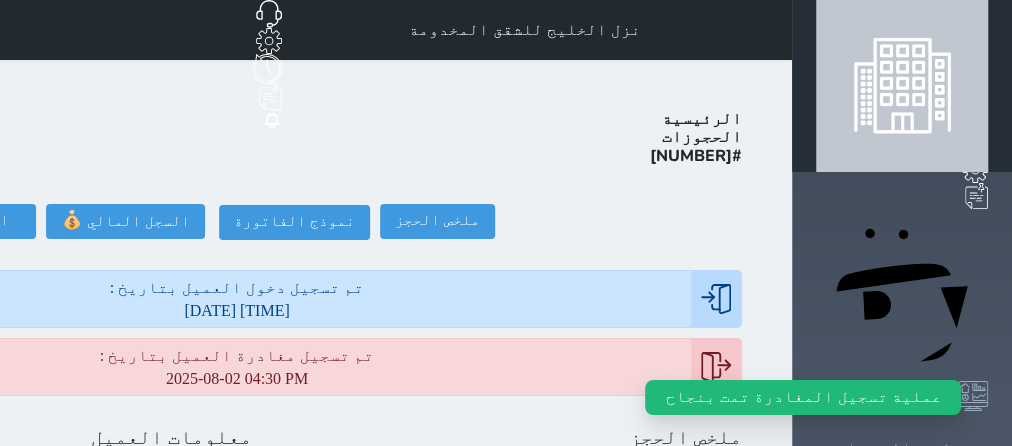 click on "تسكين الوحدات" at bounding box center (903, 449) 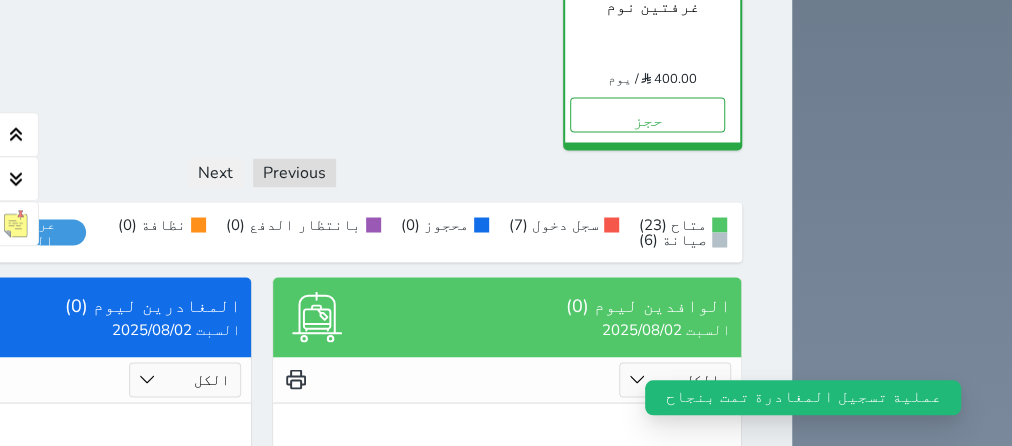 scroll, scrollTop: 1926, scrollLeft: 0, axis: vertical 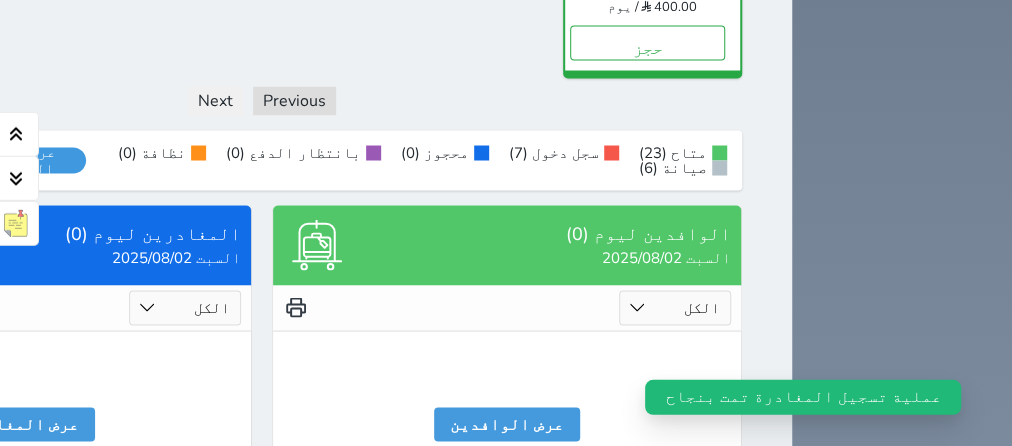 click on "1" at bounding box center [317, -170] 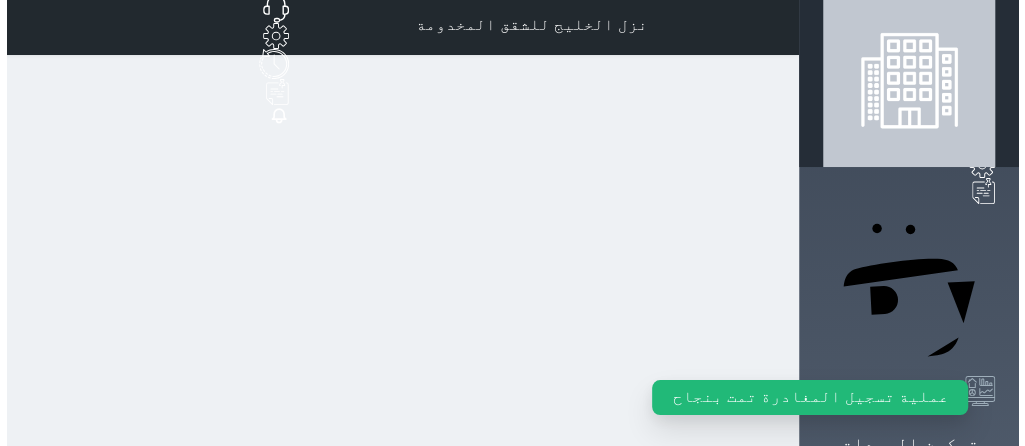 scroll, scrollTop: 0, scrollLeft: 0, axis: both 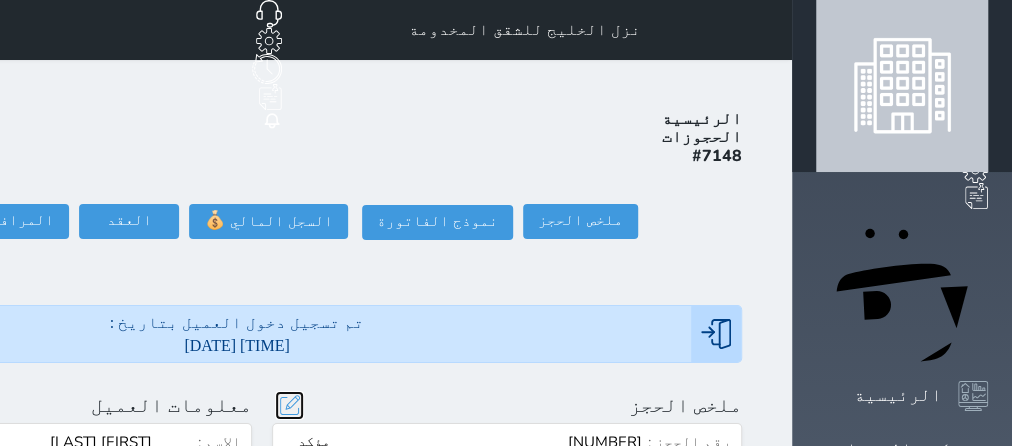 click at bounding box center (289, 405) 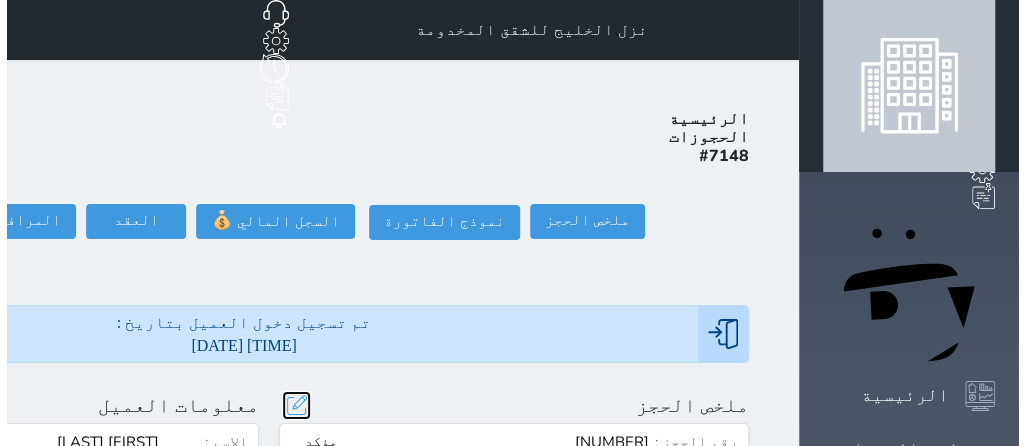scroll, scrollTop: 44, scrollLeft: 0, axis: vertical 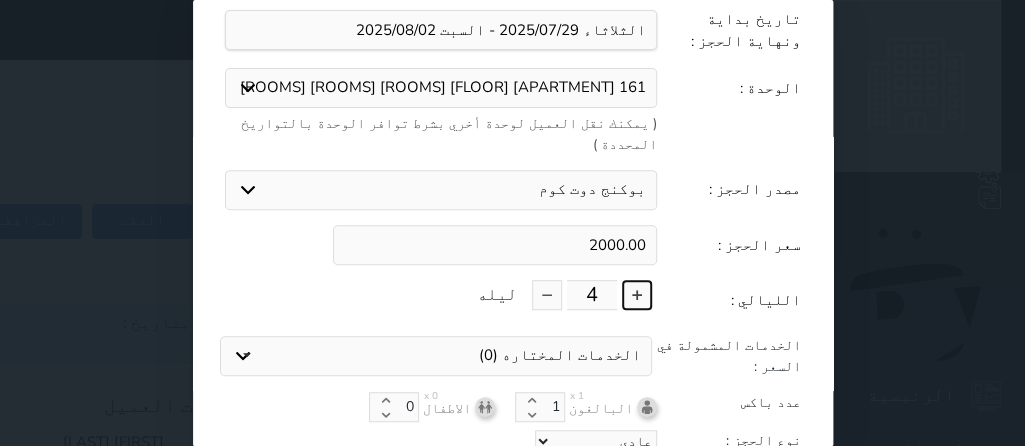 click at bounding box center [637, 295] 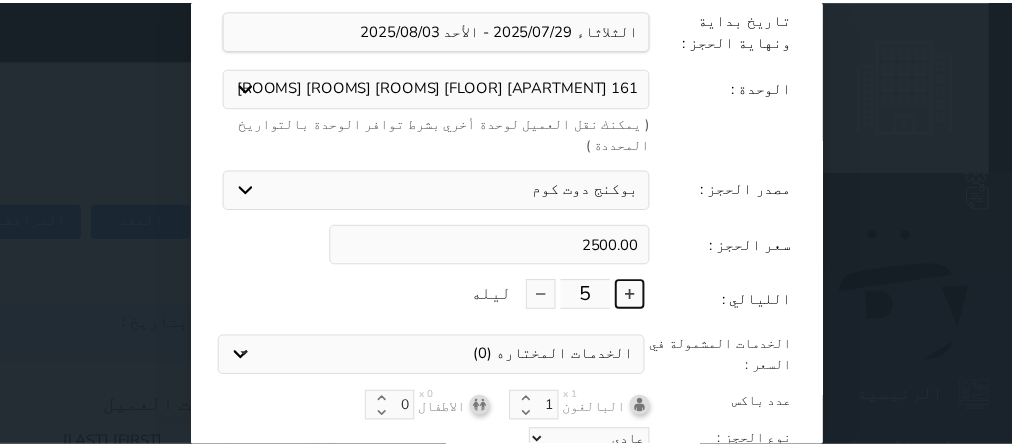 scroll, scrollTop: 44, scrollLeft: 0, axis: vertical 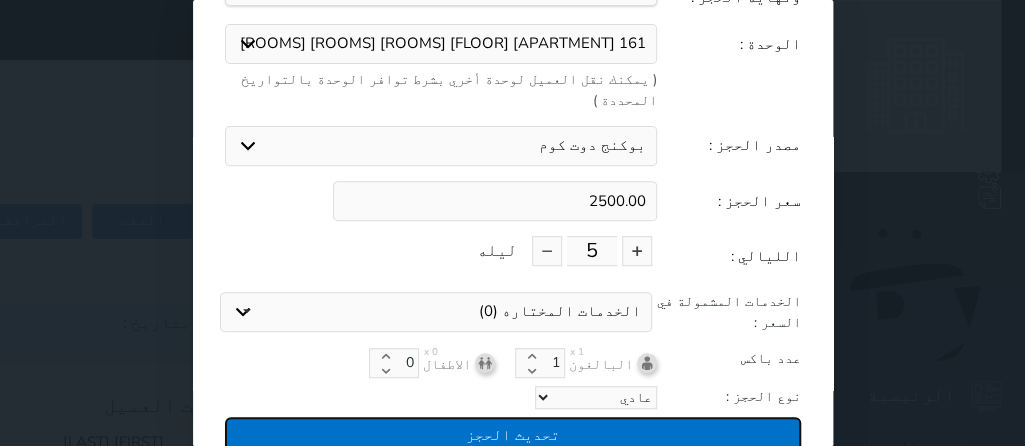 click on "تحديث الحجز" at bounding box center [513, 434] 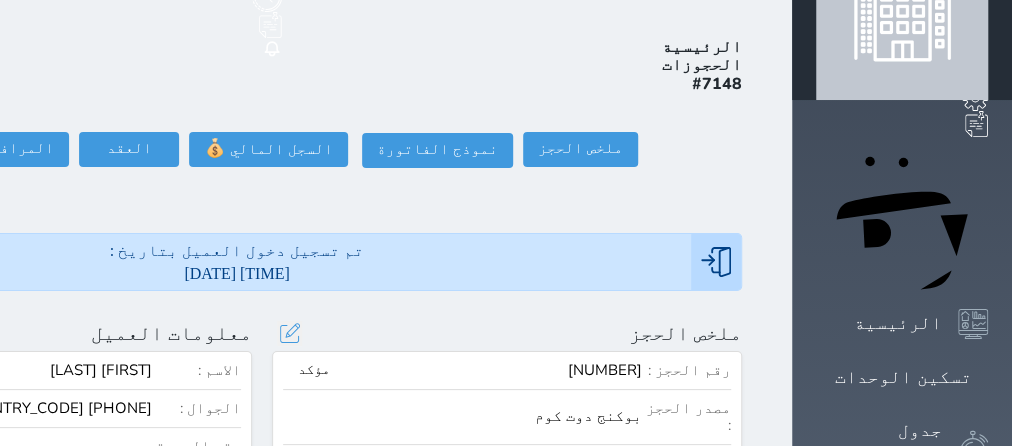scroll, scrollTop: 0, scrollLeft: 0, axis: both 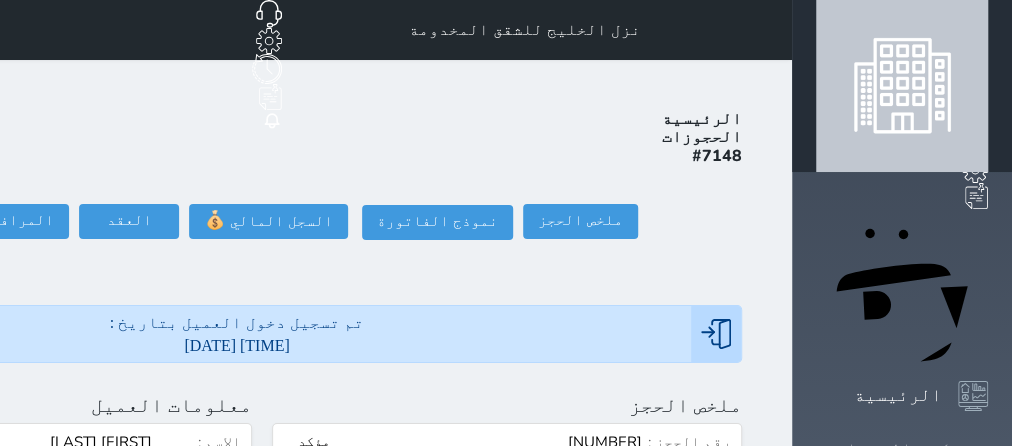 click 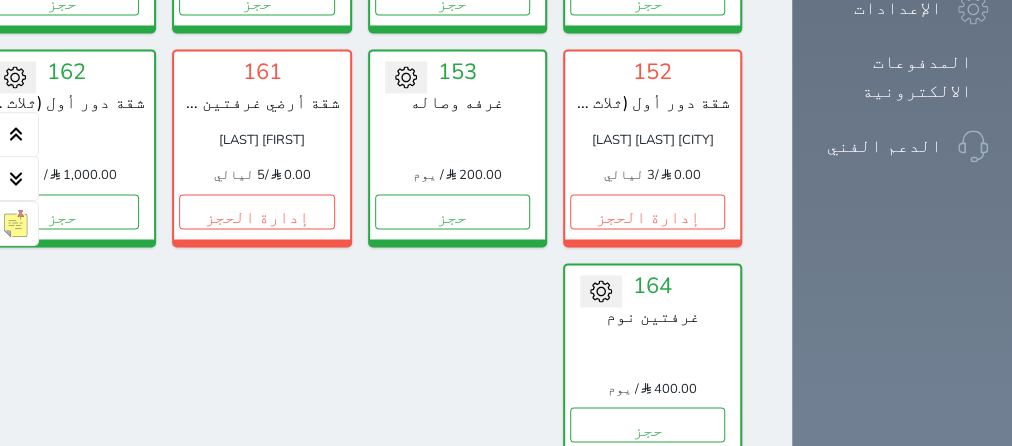 scroll, scrollTop: 1041, scrollLeft: 0, axis: vertical 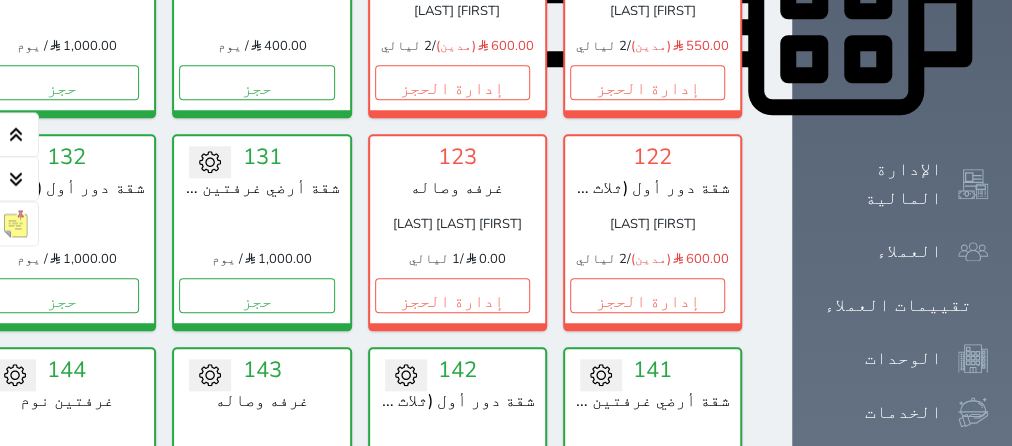 click on "إدارة الحجز" at bounding box center (-134, 82) 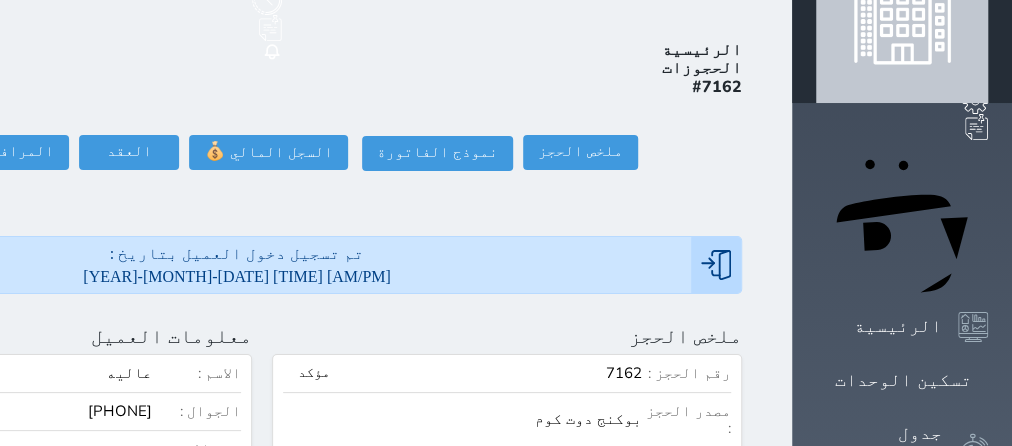 scroll, scrollTop: 0, scrollLeft: 0, axis: both 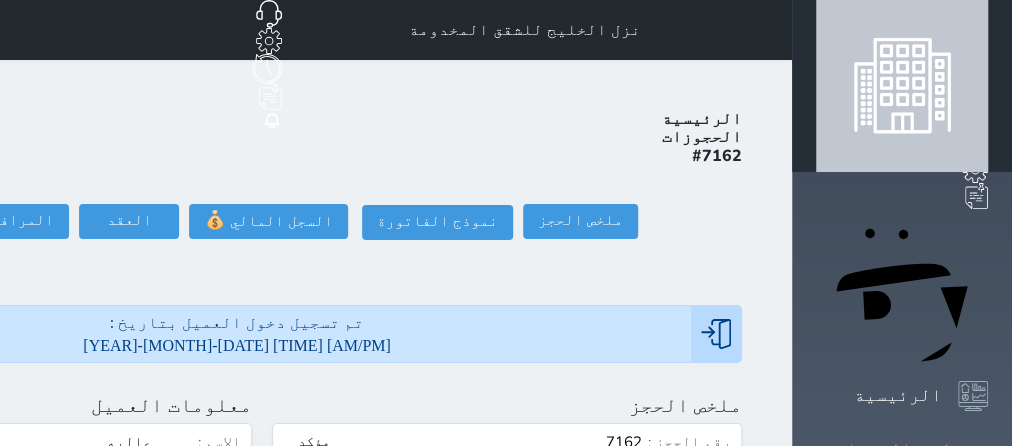 click on "تسكين الوحدات" at bounding box center (903, 449) 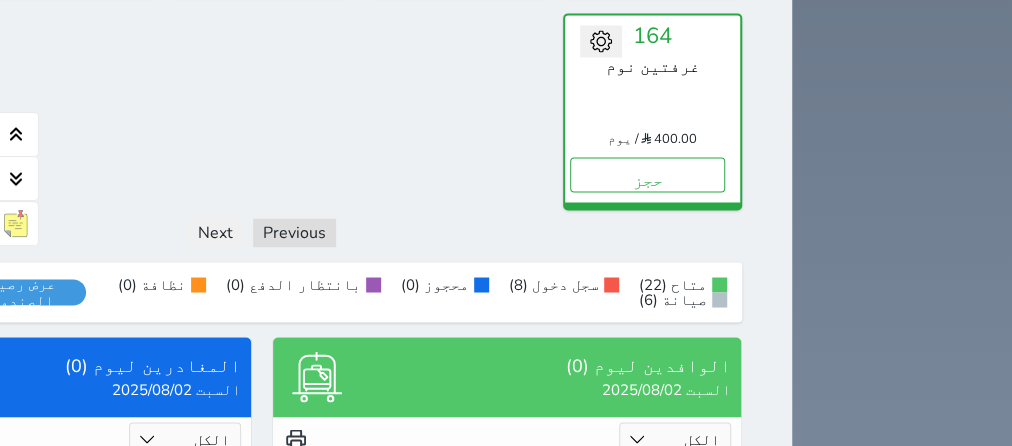 scroll, scrollTop: 1842, scrollLeft: 0, axis: vertical 